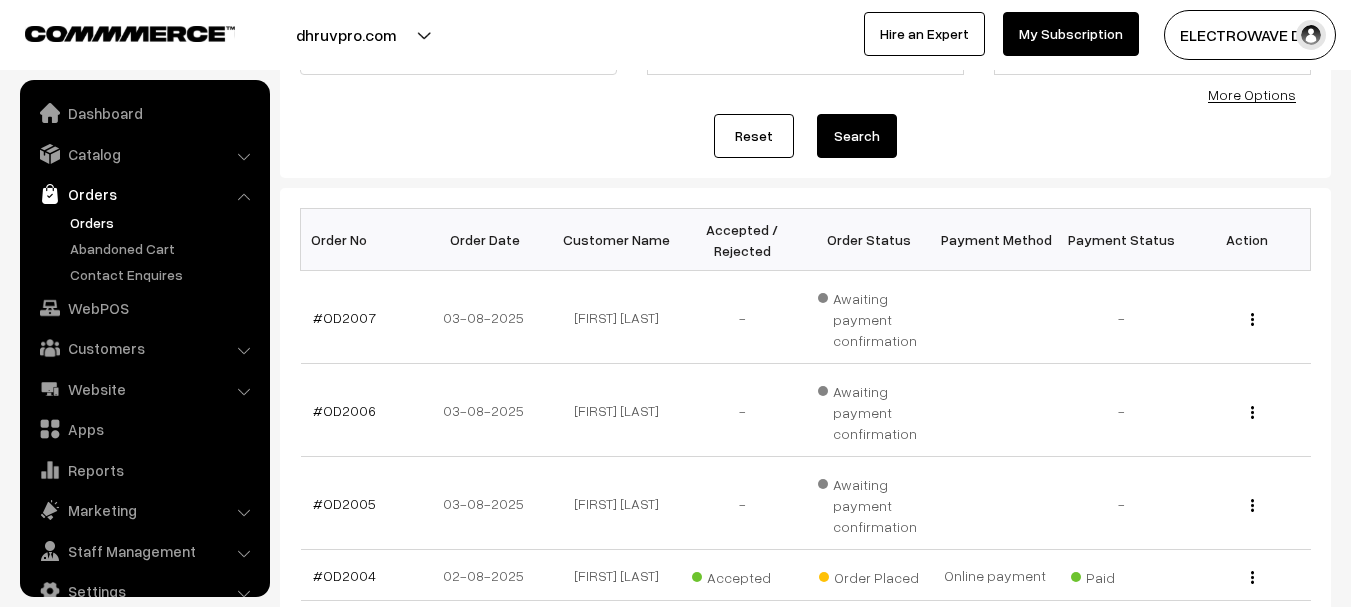 scroll, scrollTop: 200, scrollLeft: 0, axis: vertical 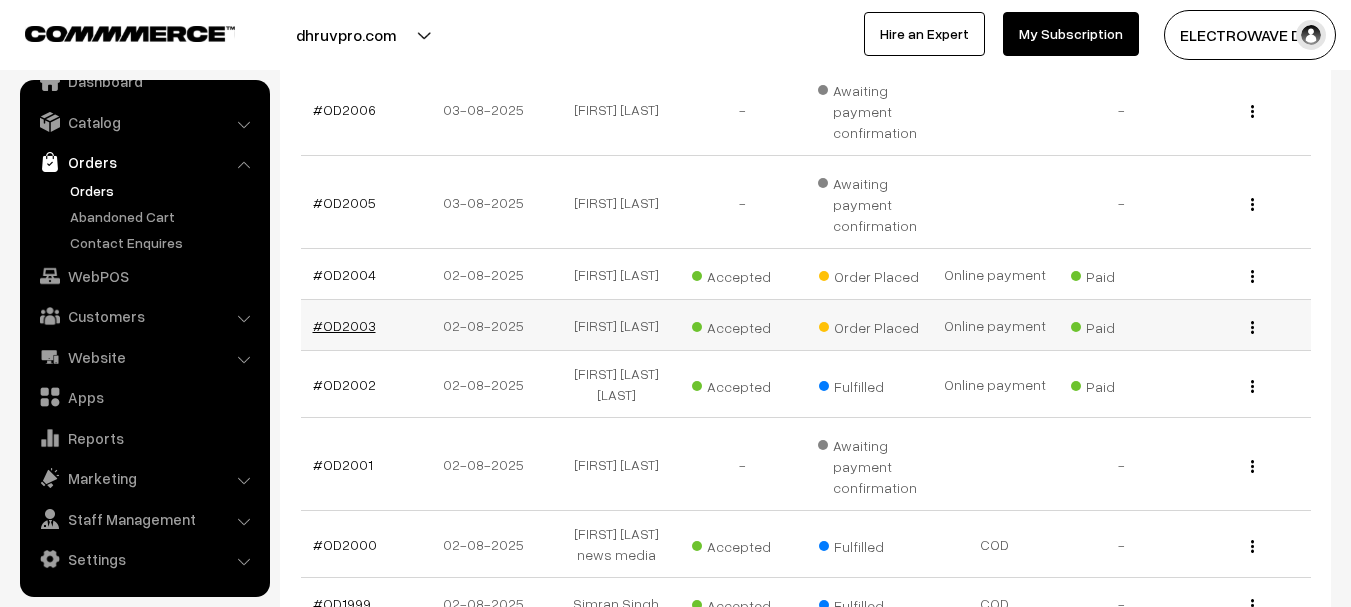 click on "#OD2003" at bounding box center [344, 325] 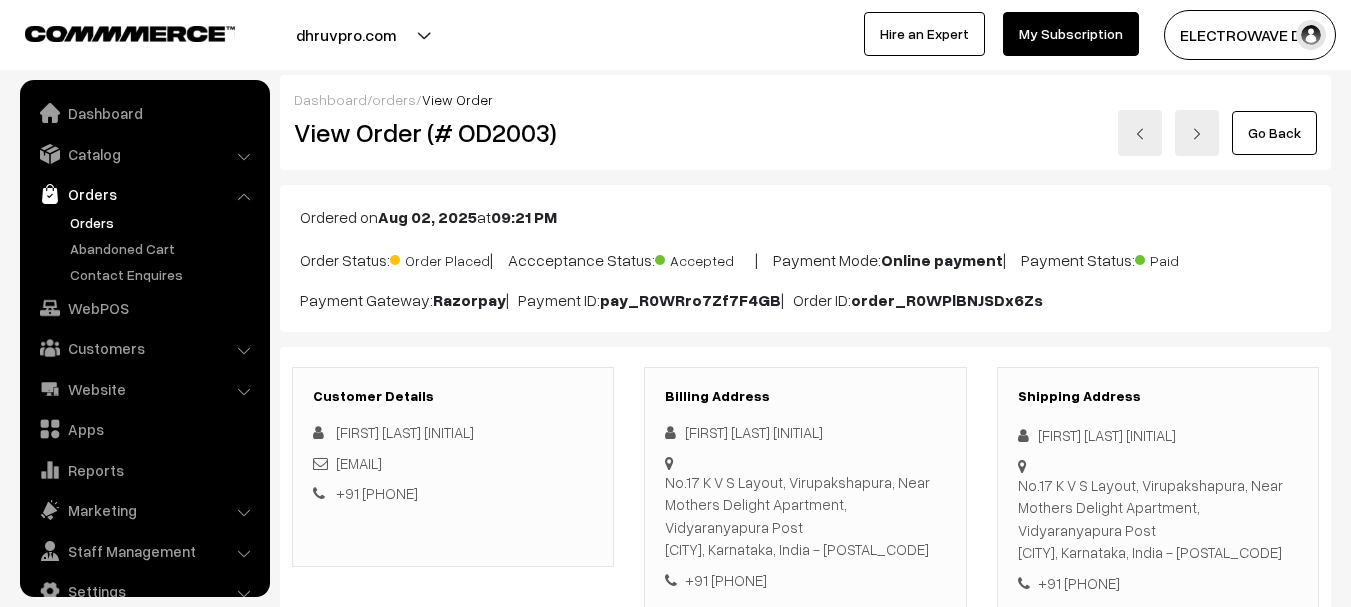 scroll, scrollTop: 996, scrollLeft: 0, axis: vertical 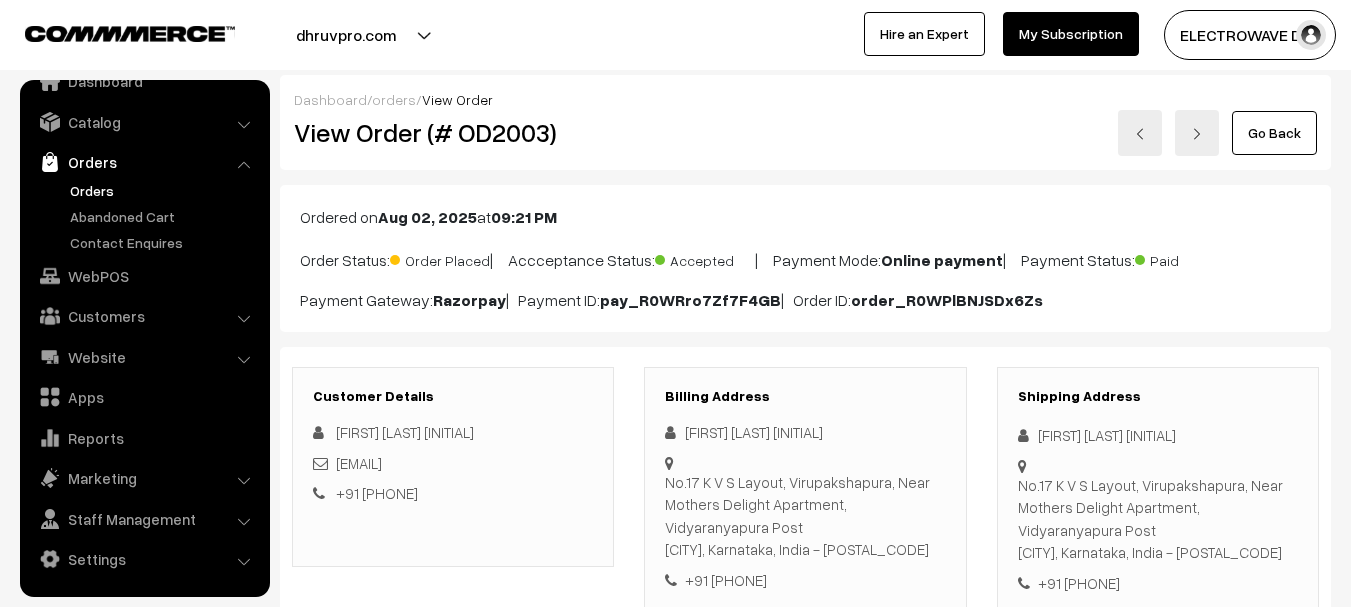 click at bounding box center (1140, 133) 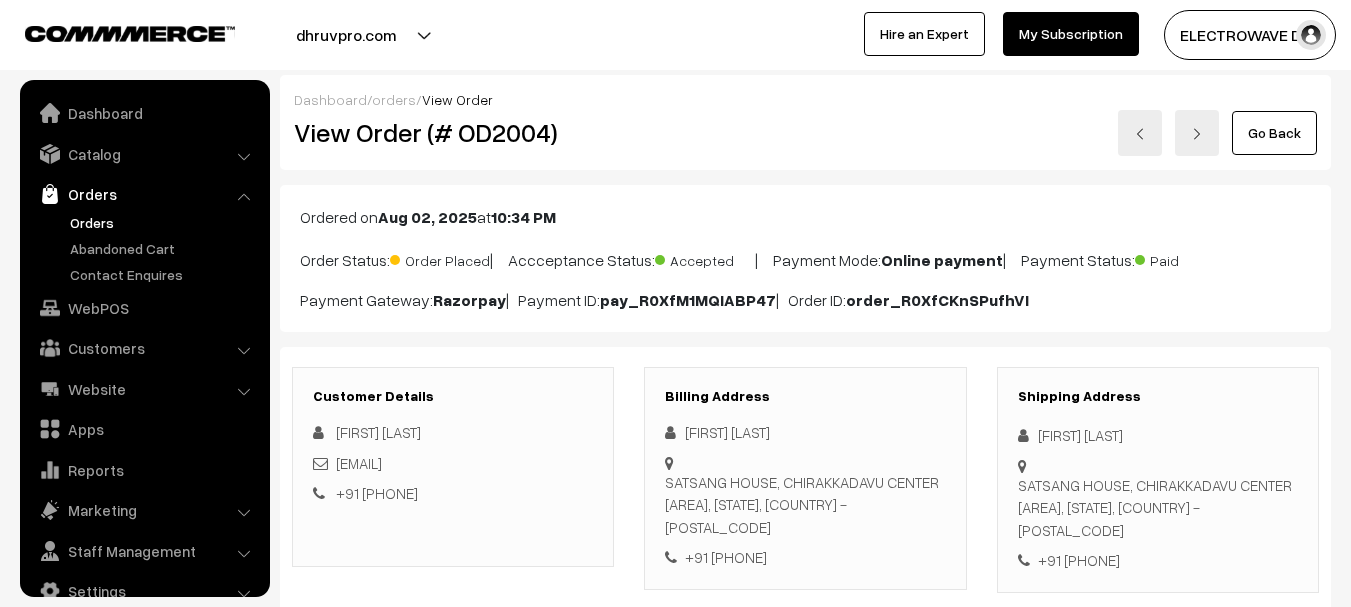 scroll, scrollTop: 600, scrollLeft: 0, axis: vertical 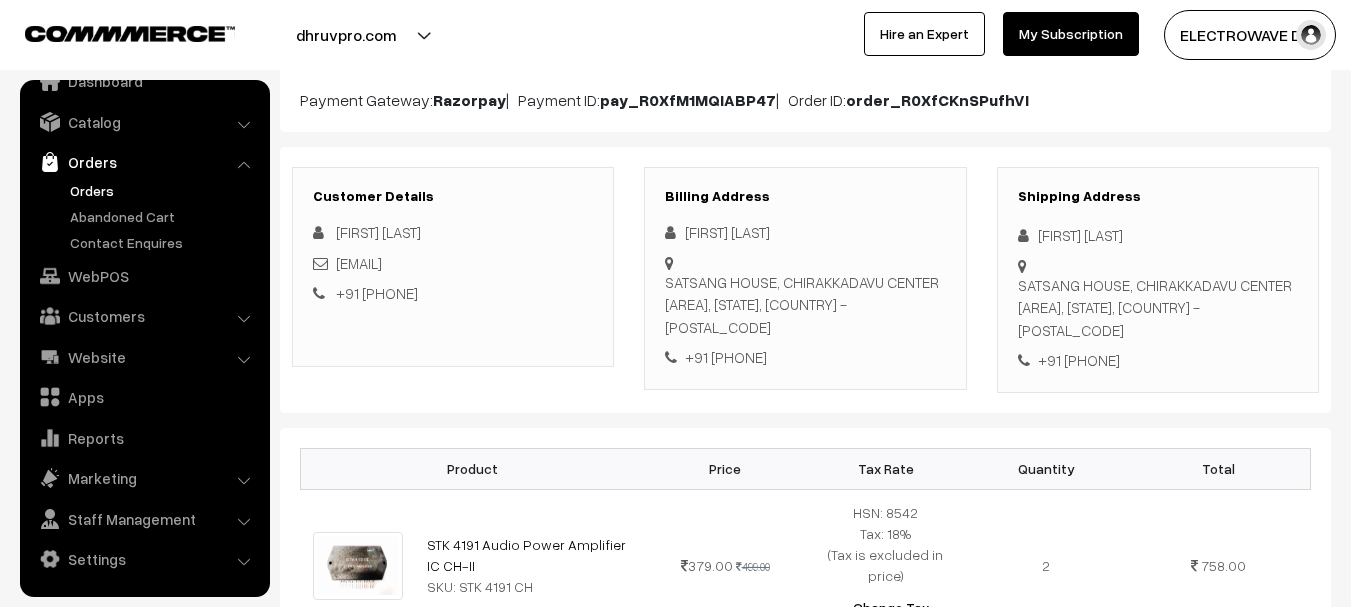 click on "SATSANG HOUSE, CHIRAKKADAVU CENTER
PONKUNNAM,                                 Kerala,  India                                 - 686519" at bounding box center [1158, 308] 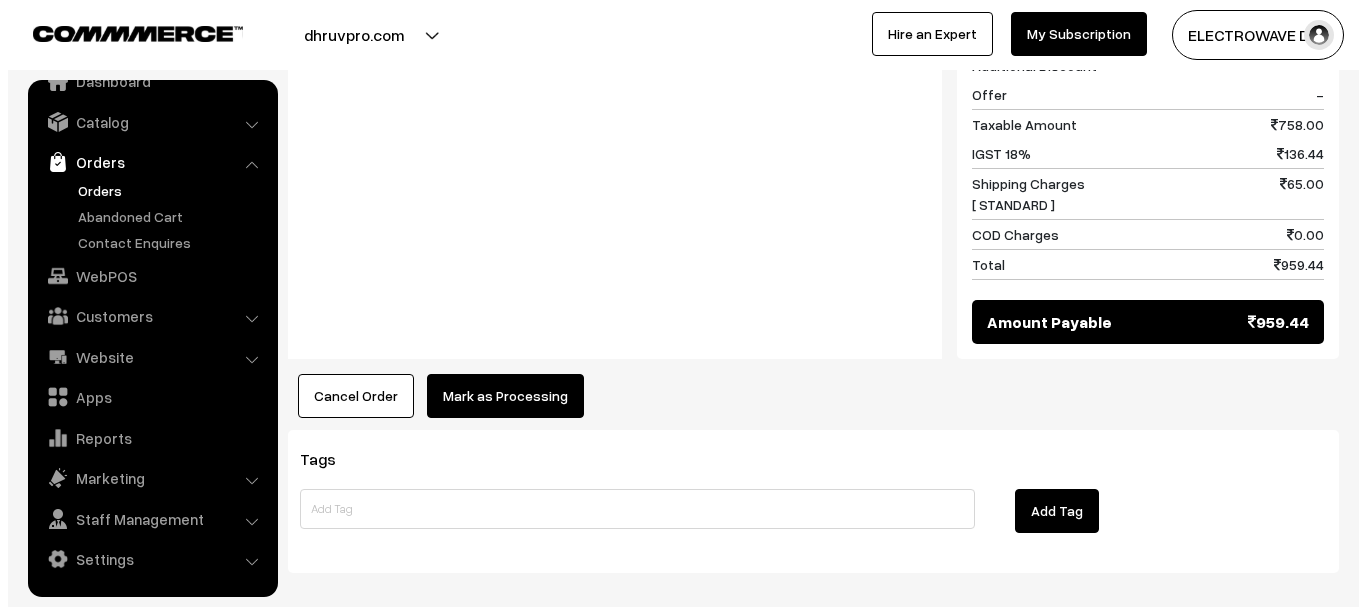 scroll, scrollTop: 1041, scrollLeft: 0, axis: vertical 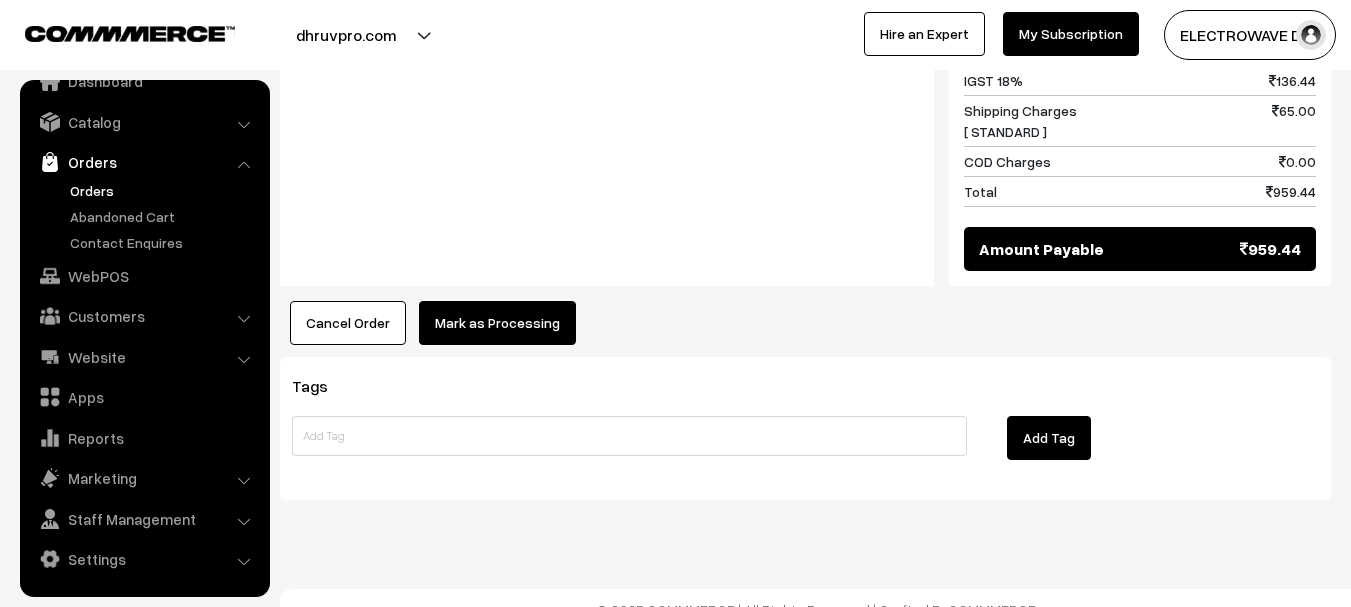 click on "Mark as Processing" at bounding box center [497, 323] 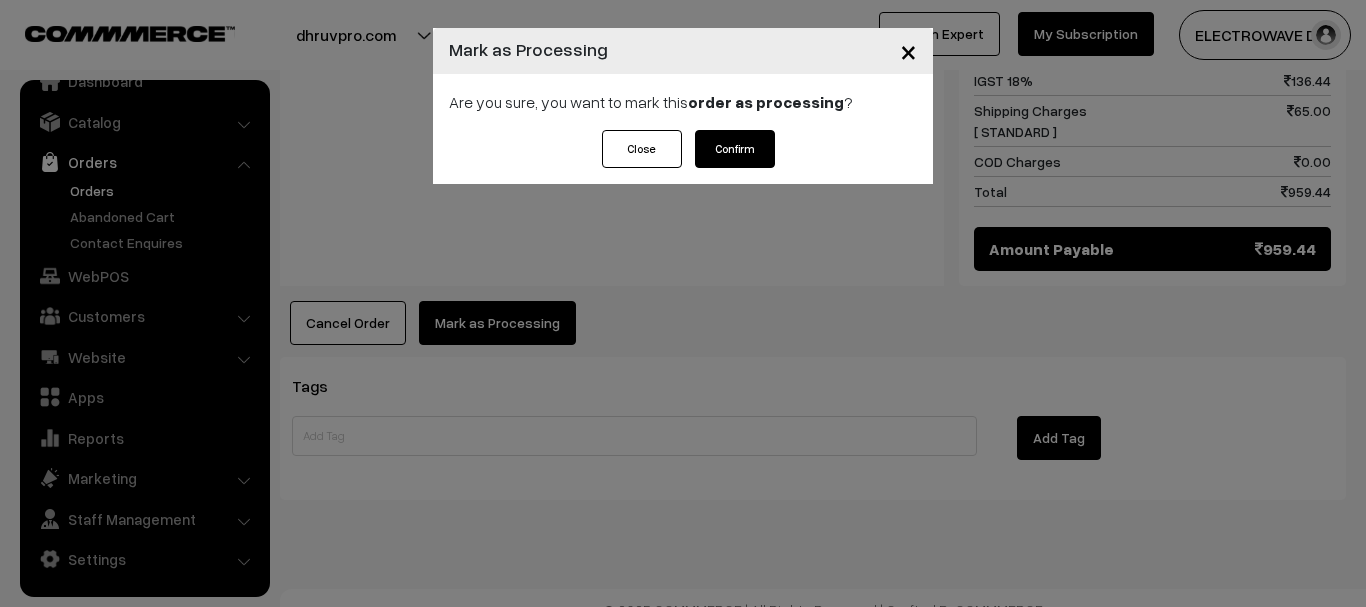 click on "Close
Confirm" at bounding box center [683, 157] 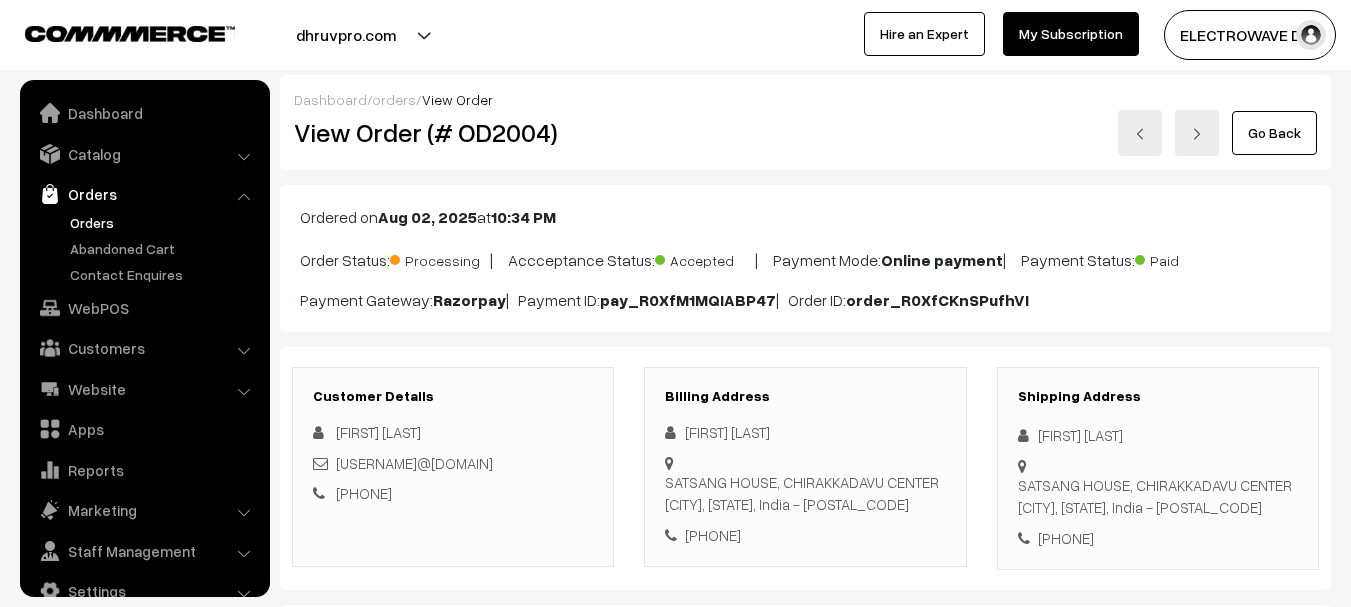 scroll, scrollTop: 606, scrollLeft: 0, axis: vertical 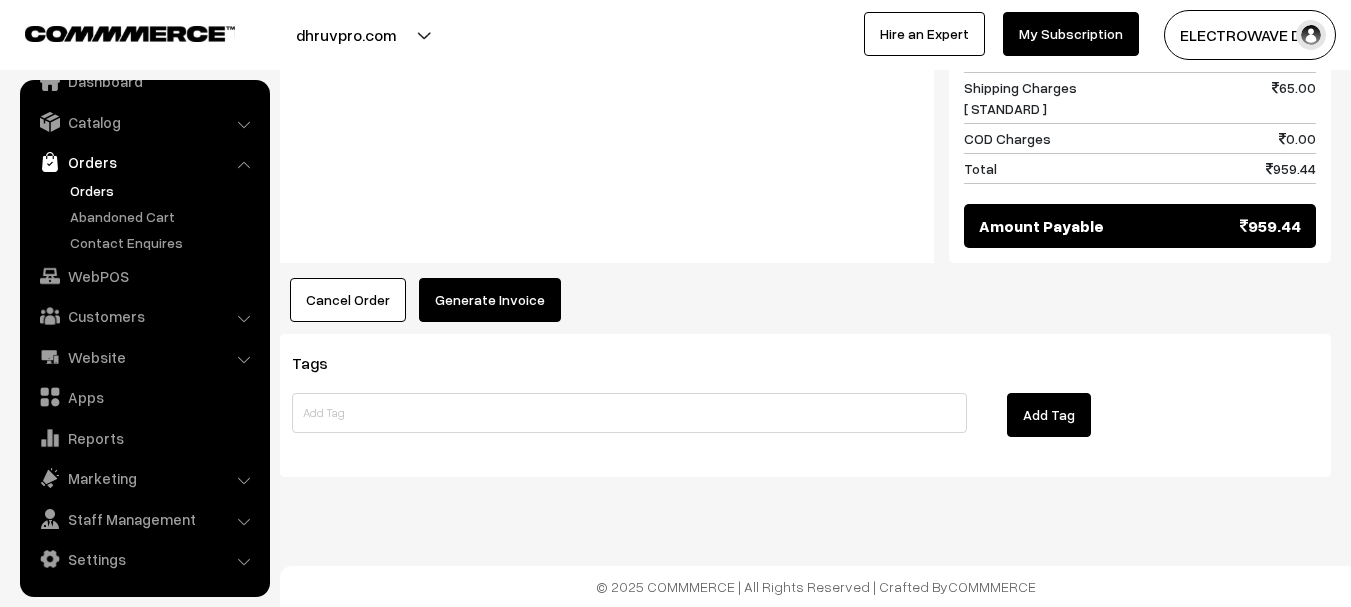 click on "Generate Invoice" at bounding box center (490, 300) 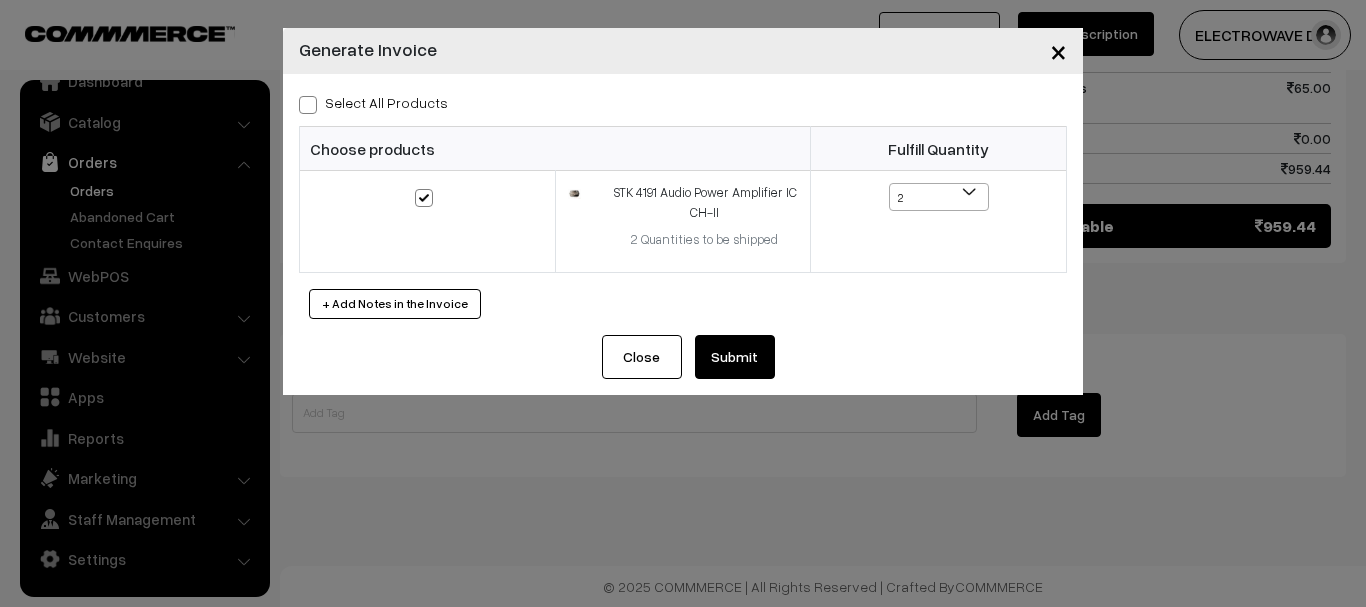 click on "Submit" at bounding box center (735, 357) 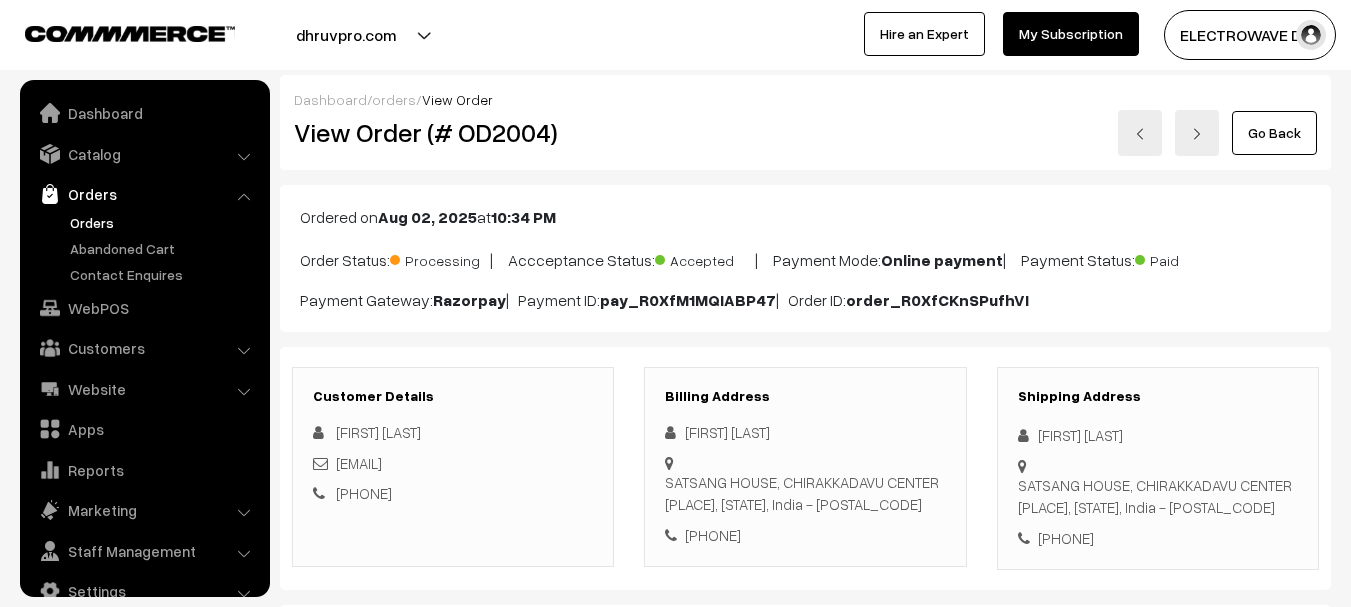 scroll, scrollTop: 997, scrollLeft: 0, axis: vertical 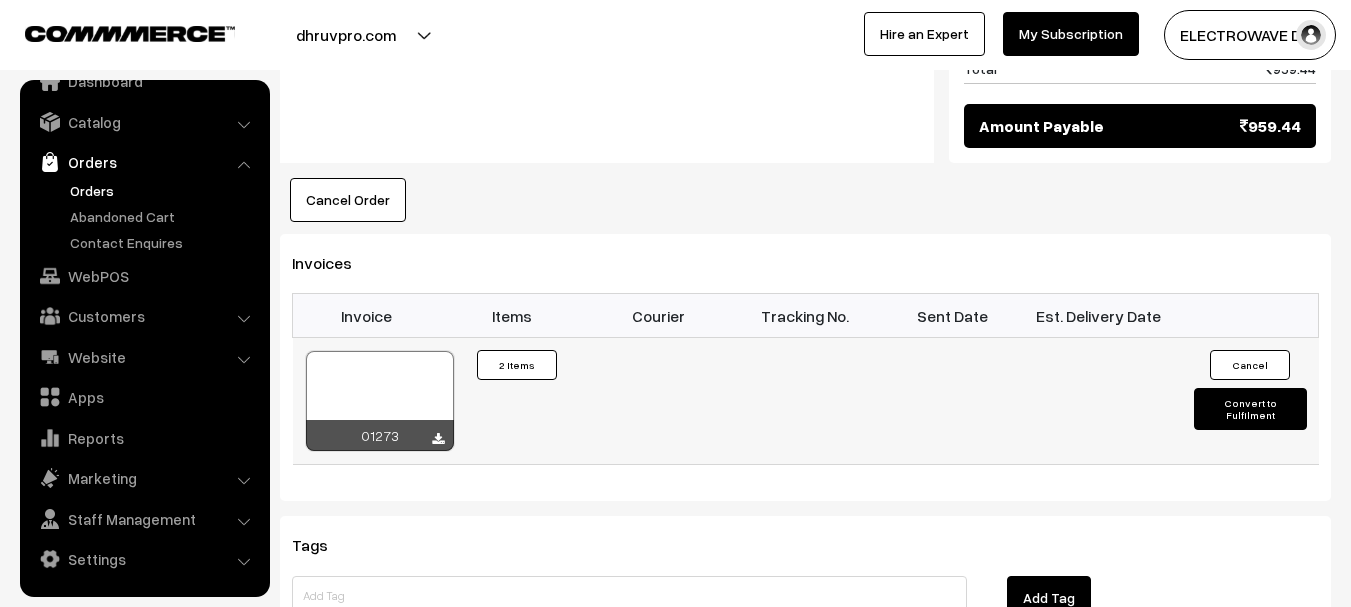 click at bounding box center [380, 401] 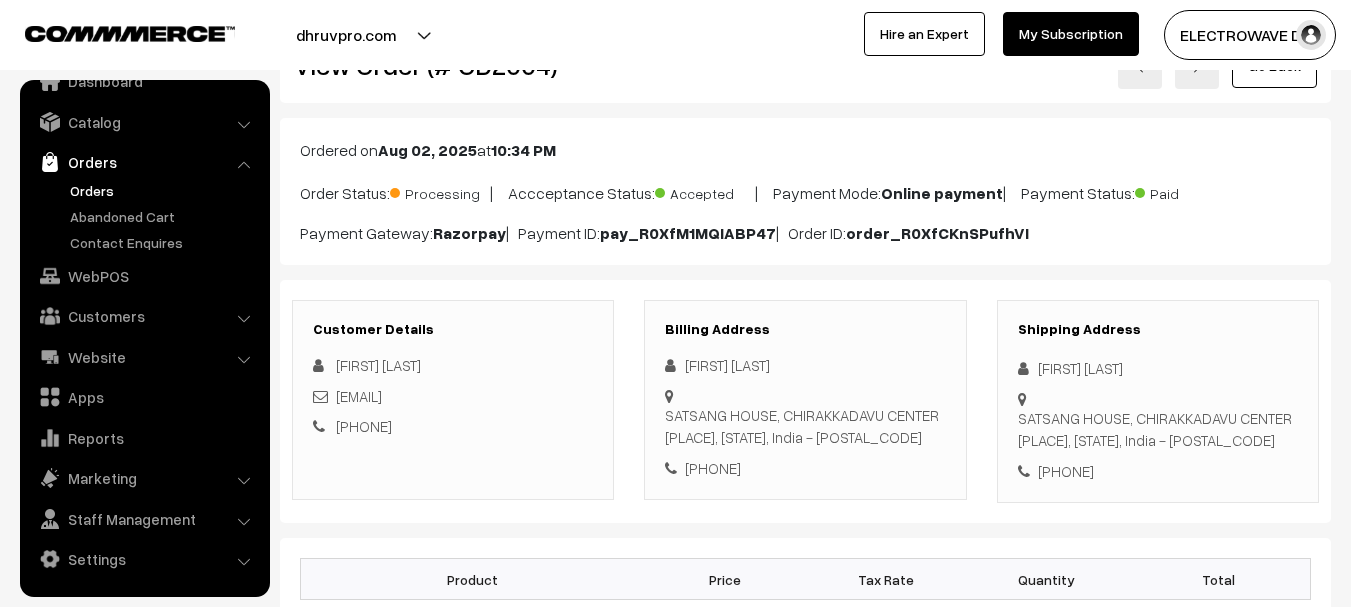 scroll, scrollTop: 0, scrollLeft: 0, axis: both 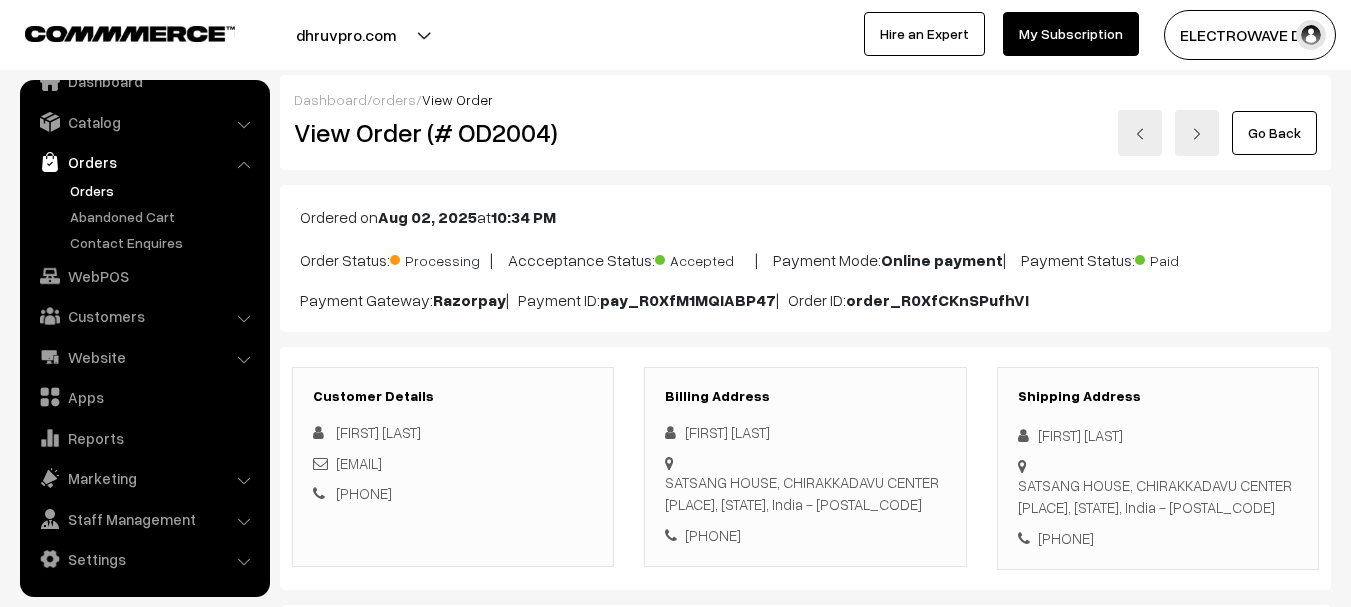 click at bounding box center (1197, 133) 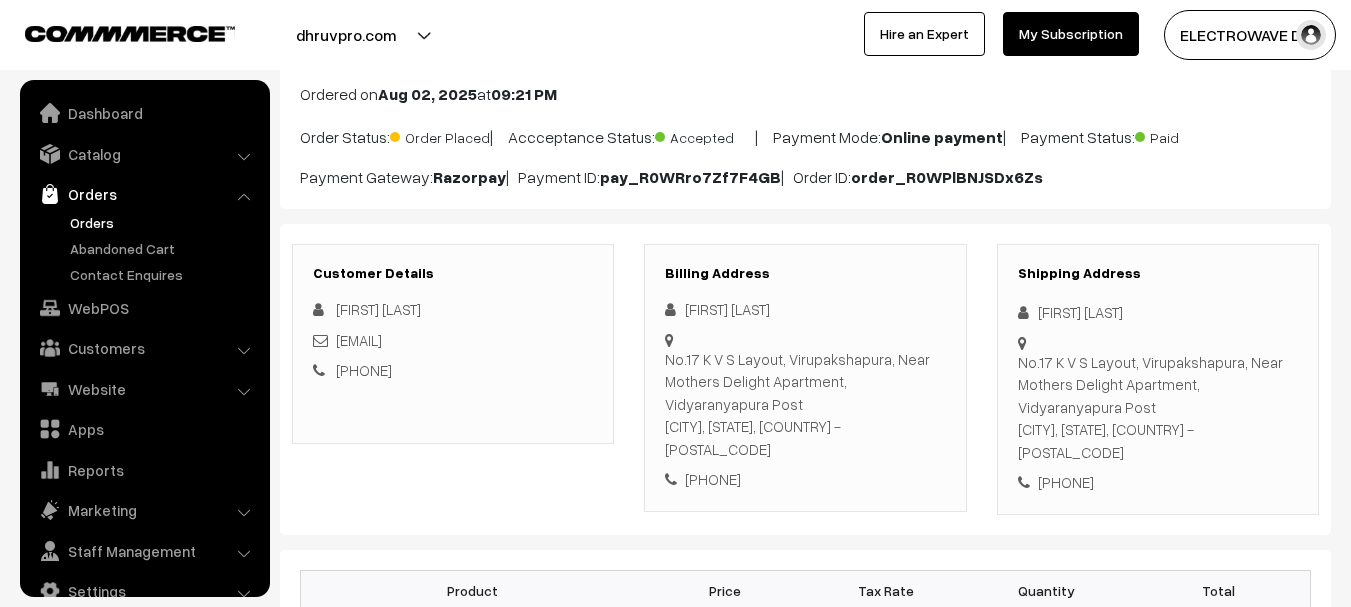 scroll, scrollTop: 200, scrollLeft: 0, axis: vertical 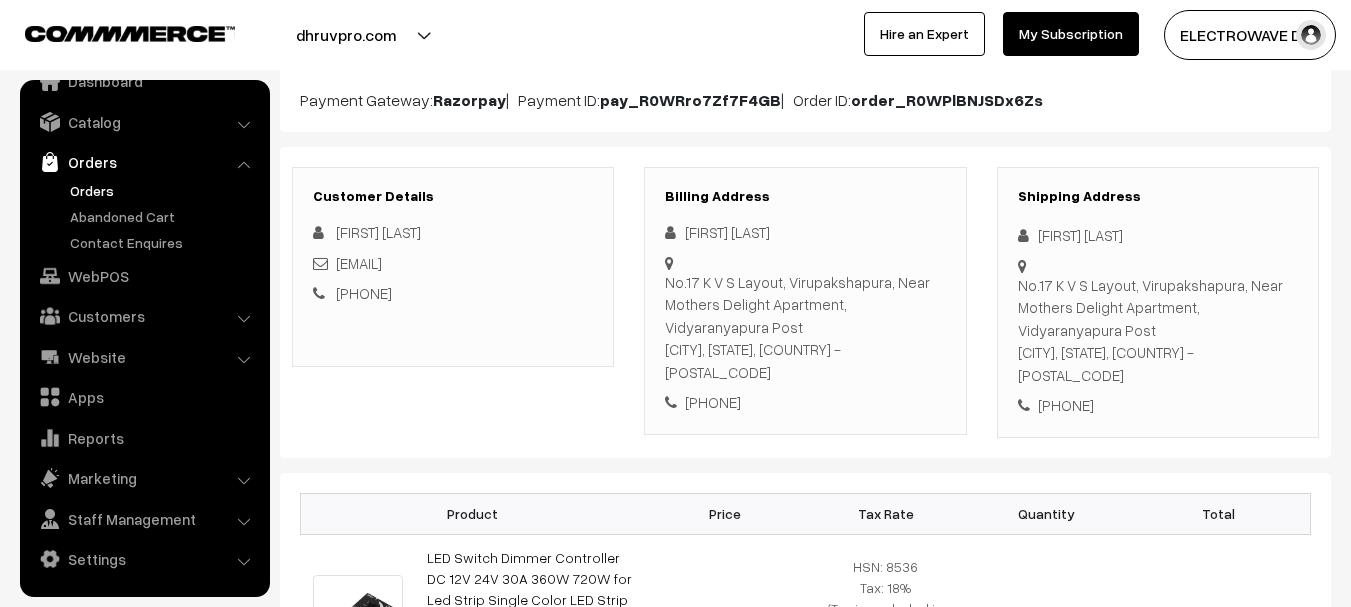 click on "No.17 K V S Layout, Virupakshapura, Near Mothers Delight Apartment, Vidyaranyapura Post
[CITY],                                 [STATE],  [COUNTRY]                                 - [POSTAL_CODE]" at bounding box center [1158, 330] 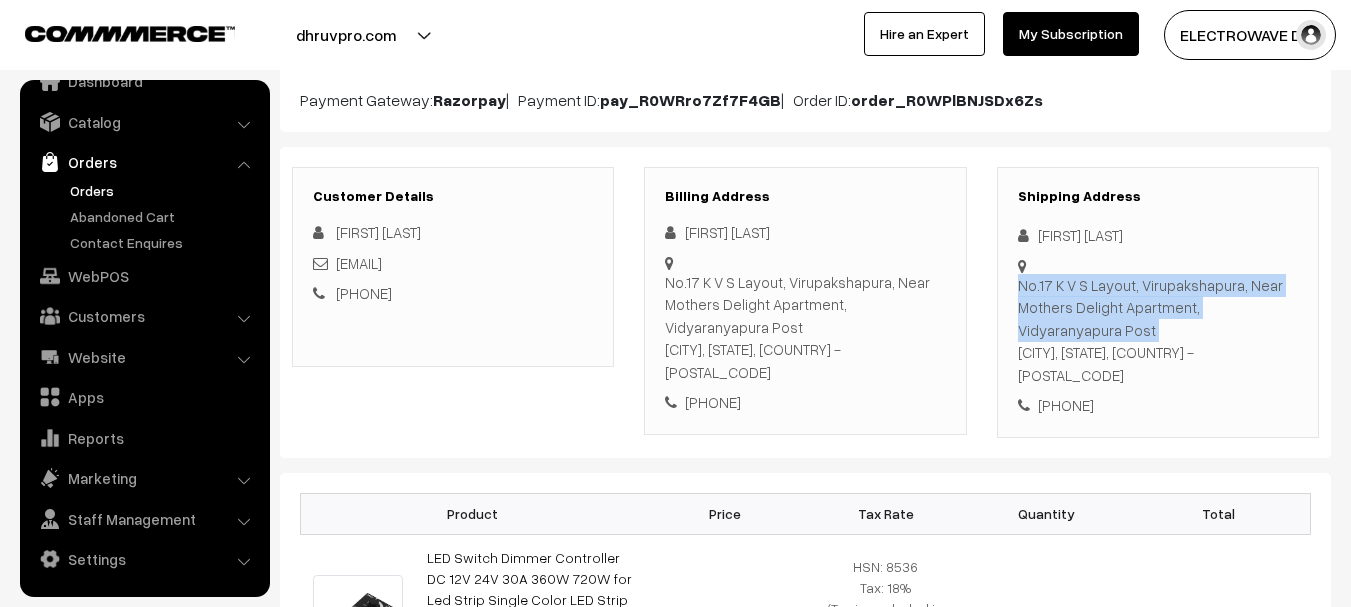 click on "No.17 K V S Layout, Virupakshapura, Near Mothers Delight Apartment, Vidyaranyapura Post
[CITY],                                 [STATE],  [COUNTRY]                                 - [POSTAL_CODE]" at bounding box center (1158, 330) 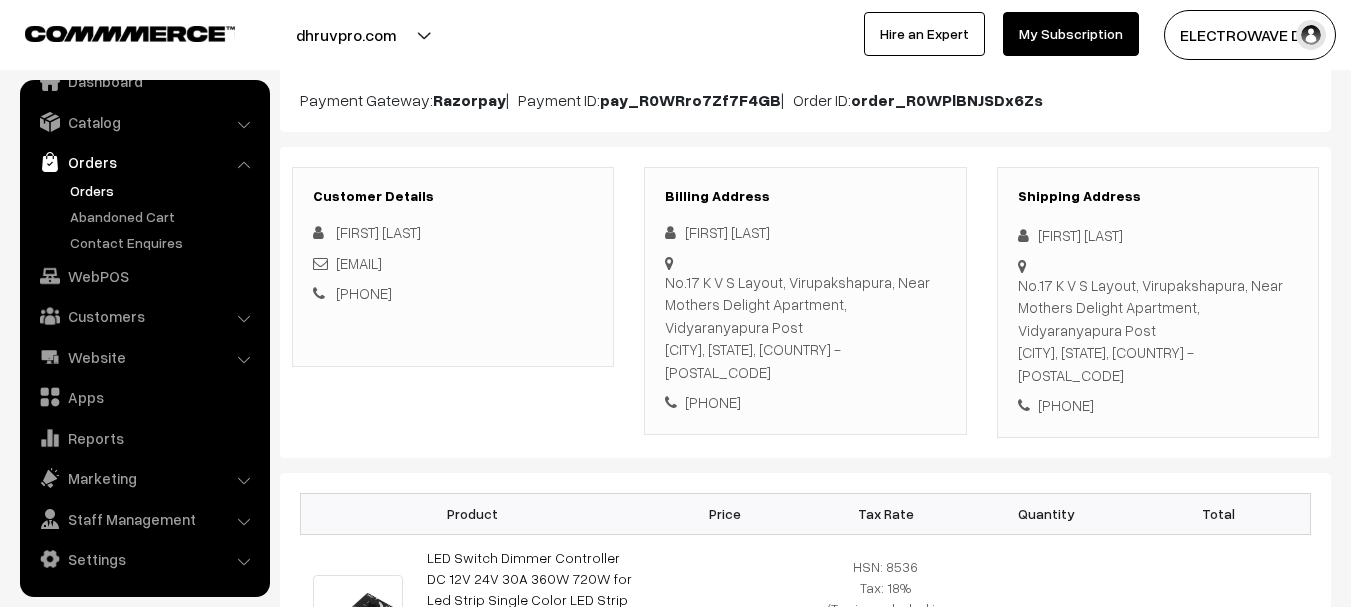 click on "No.17 K V S Layout, Virupakshapura, Near Mothers Delight Apartment, Vidyaranyapura Post
[CITY],                                 [STATE],  [COUNTRY]                                 - [POSTAL_CODE]" at bounding box center [1158, 330] 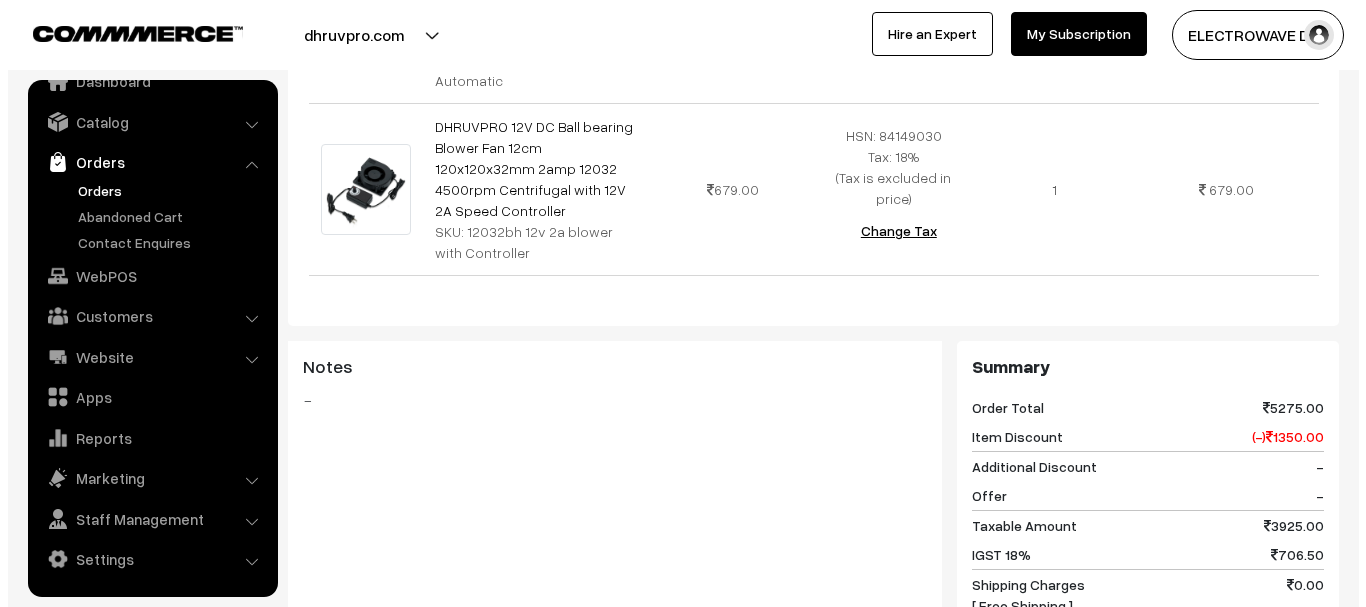 scroll, scrollTop: 1698, scrollLeft: 0, axis: vertical 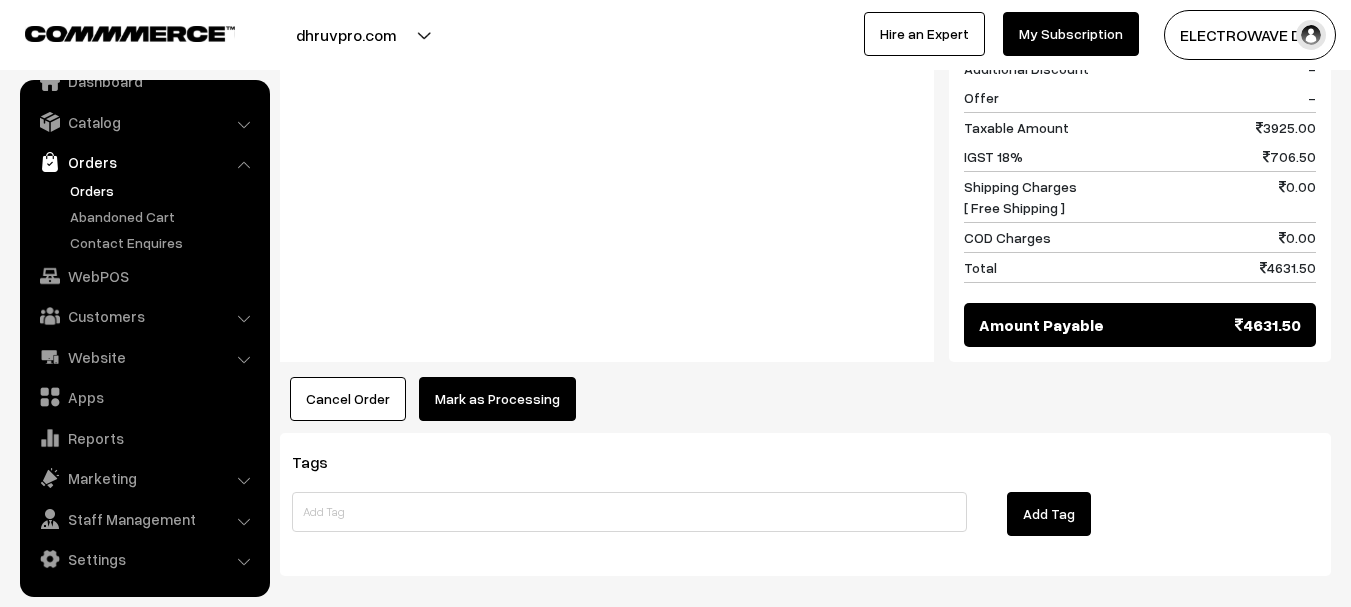 click on "Mark as Processing" at bounding box center (497, 399) 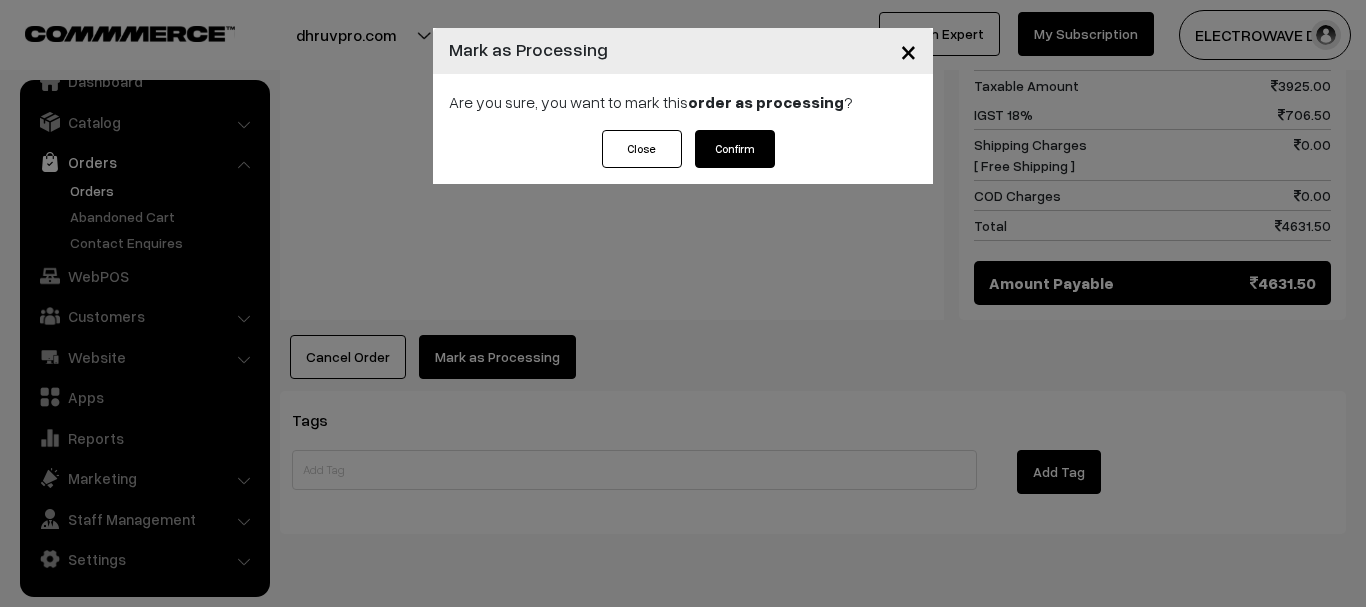 click on "Confirm" at bounding box center (735, 149) 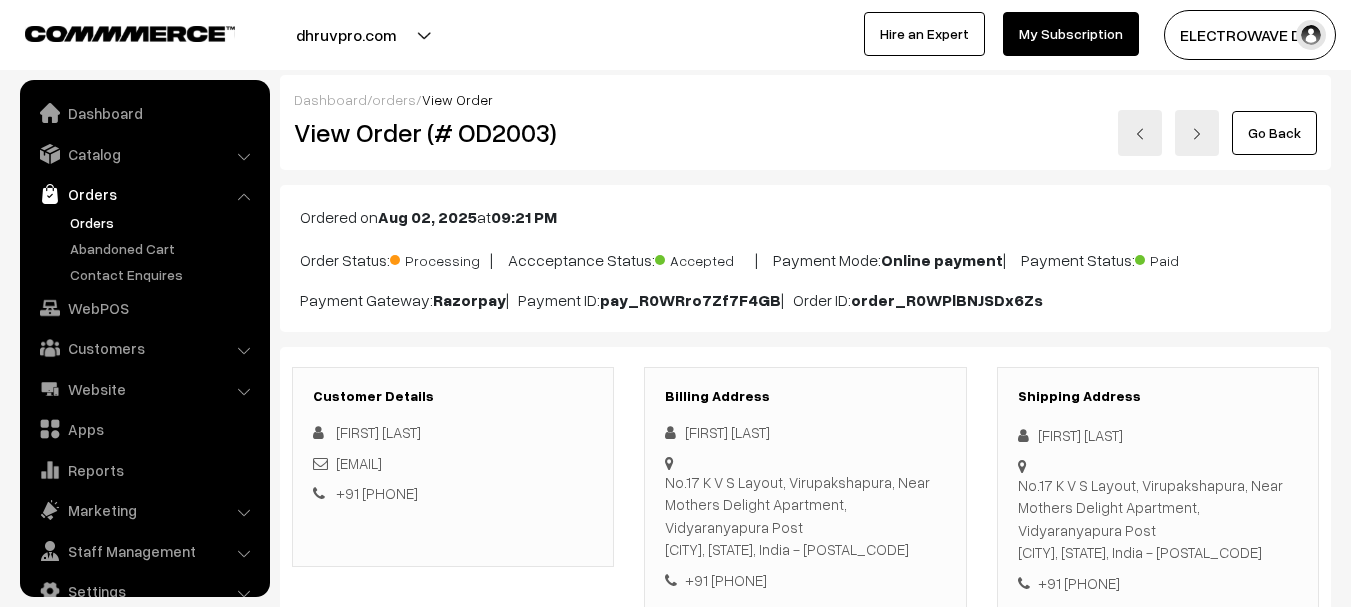 scroll, scrollTop: 501, scrollLeft: 0, axis: vertical 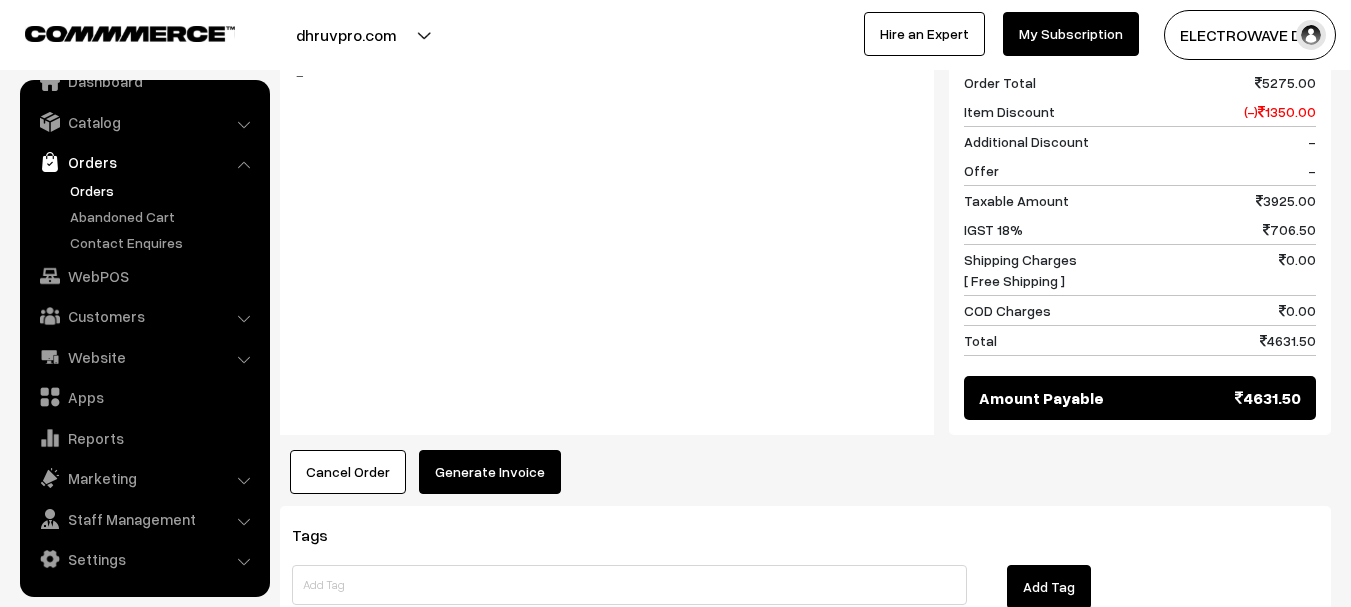 click on "Generate Invoice" at bounding box center (490, 472) 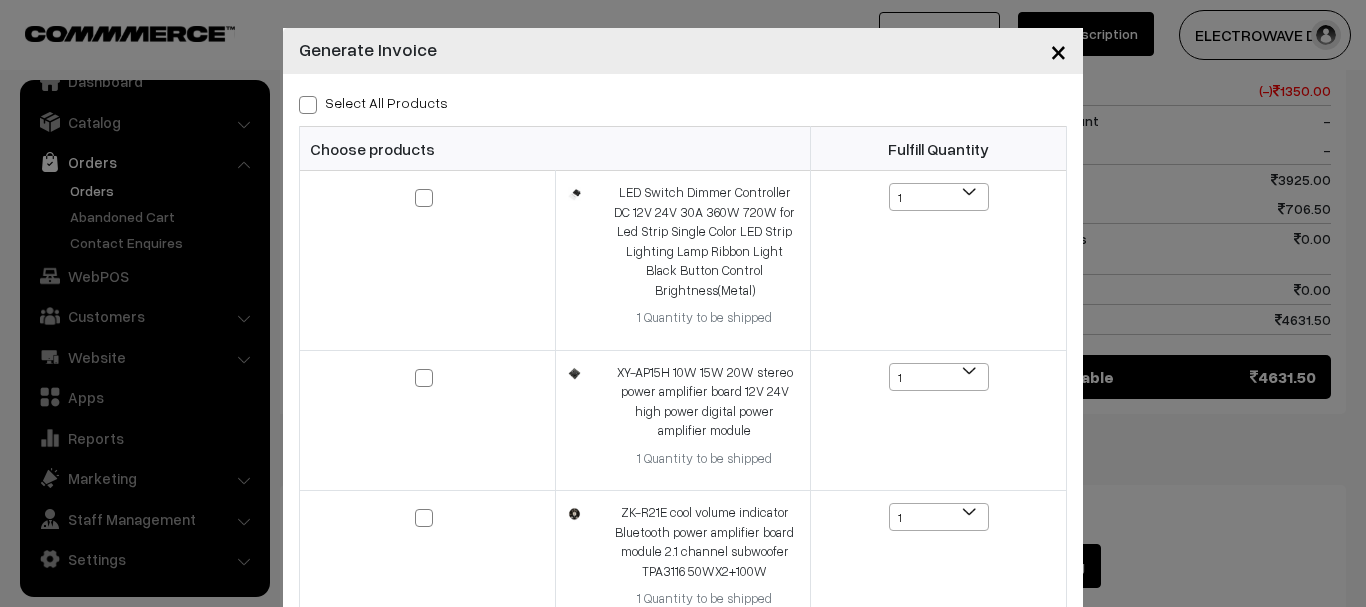click on "Select All Products" at bounding box center [683, 102] 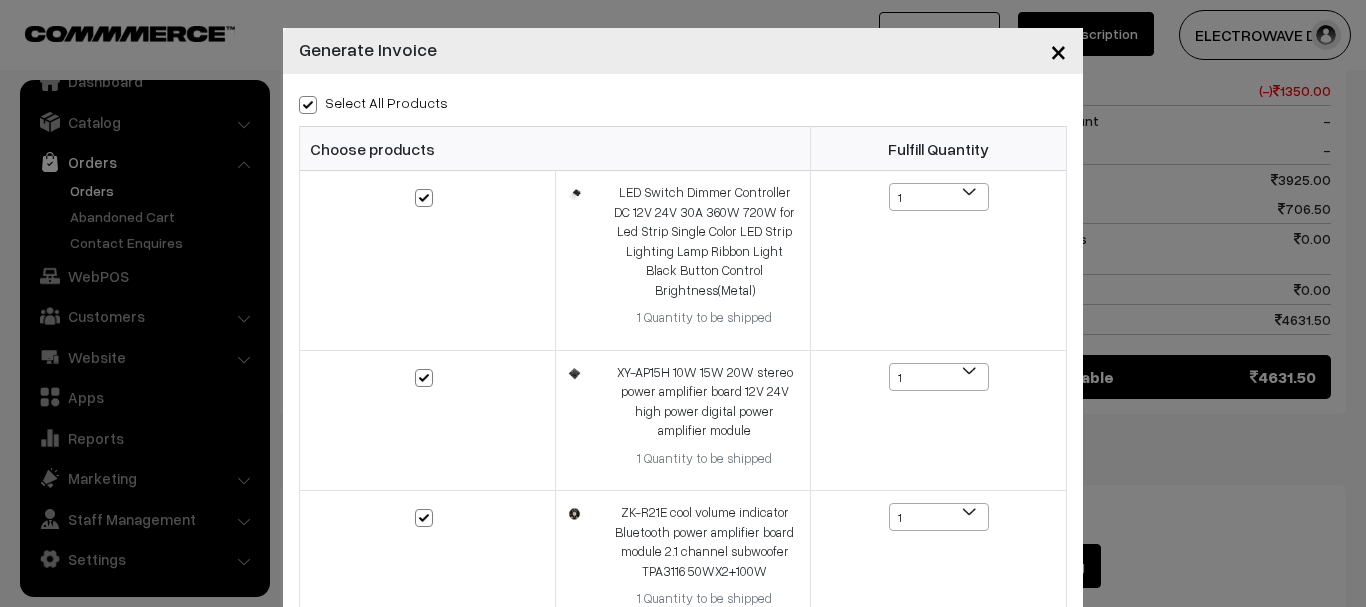 checkbox on "true" 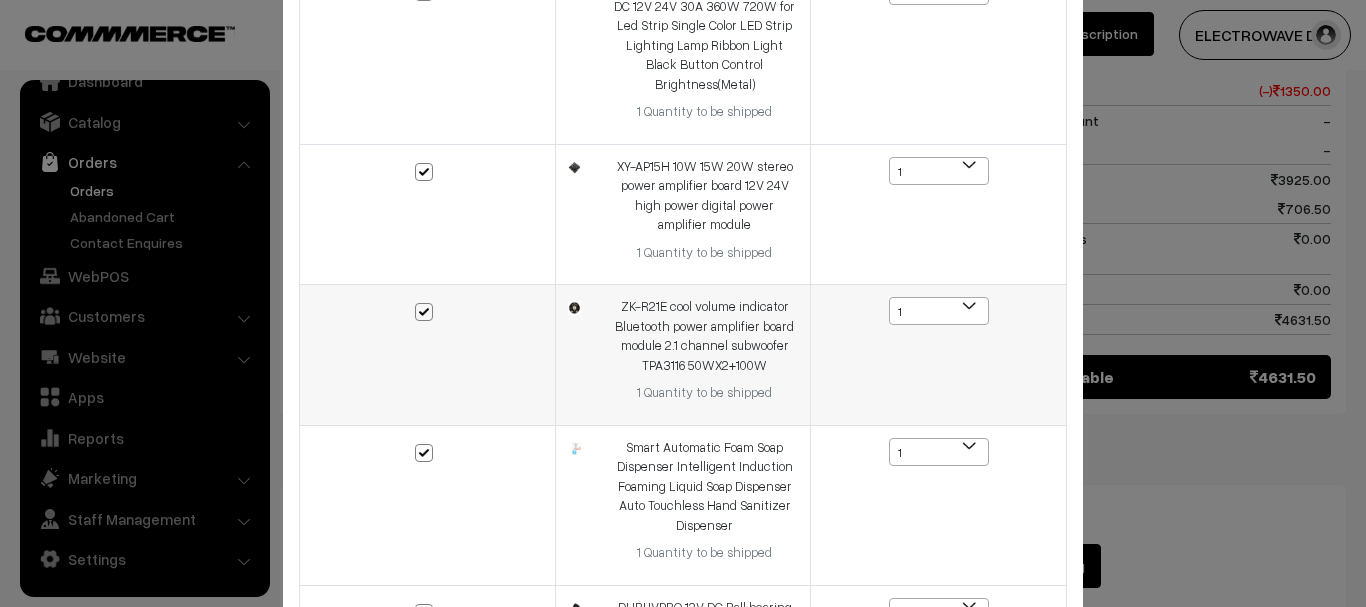 scroll, scrollTop: 456, scrollLeft: 0, axis: vertical 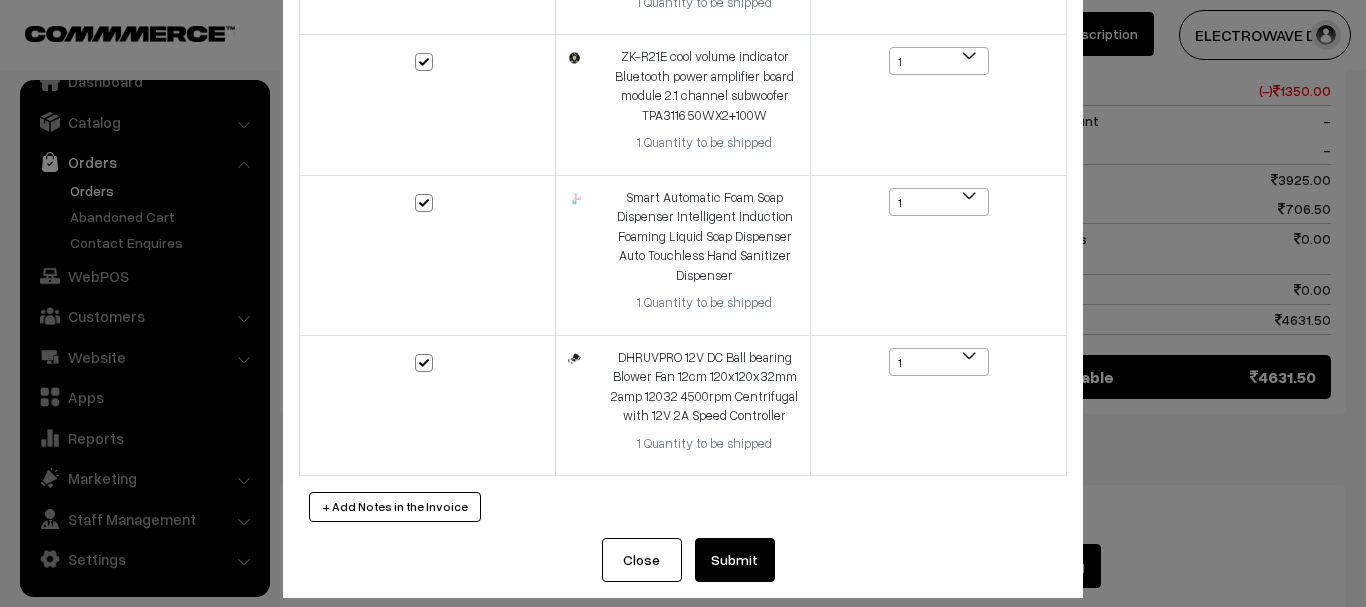 click on "Submit" at bounding box center [735, 560] 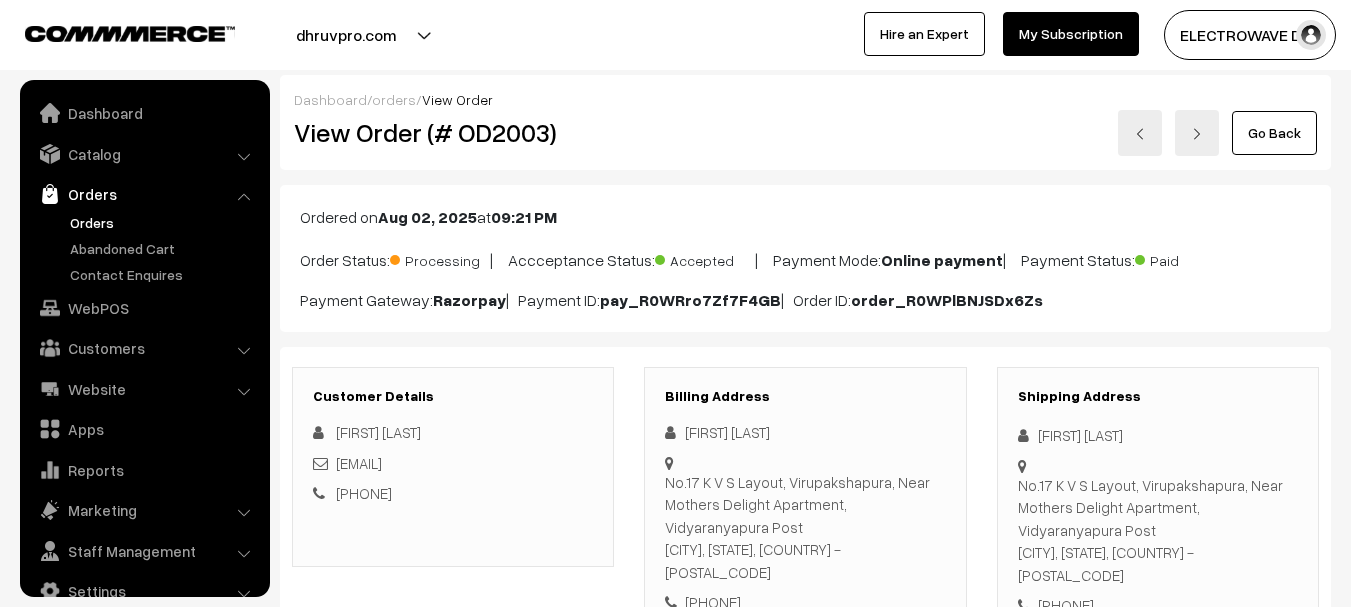 scroll, scrollTop: 1598, scrollLeft: 0, axis: vertical 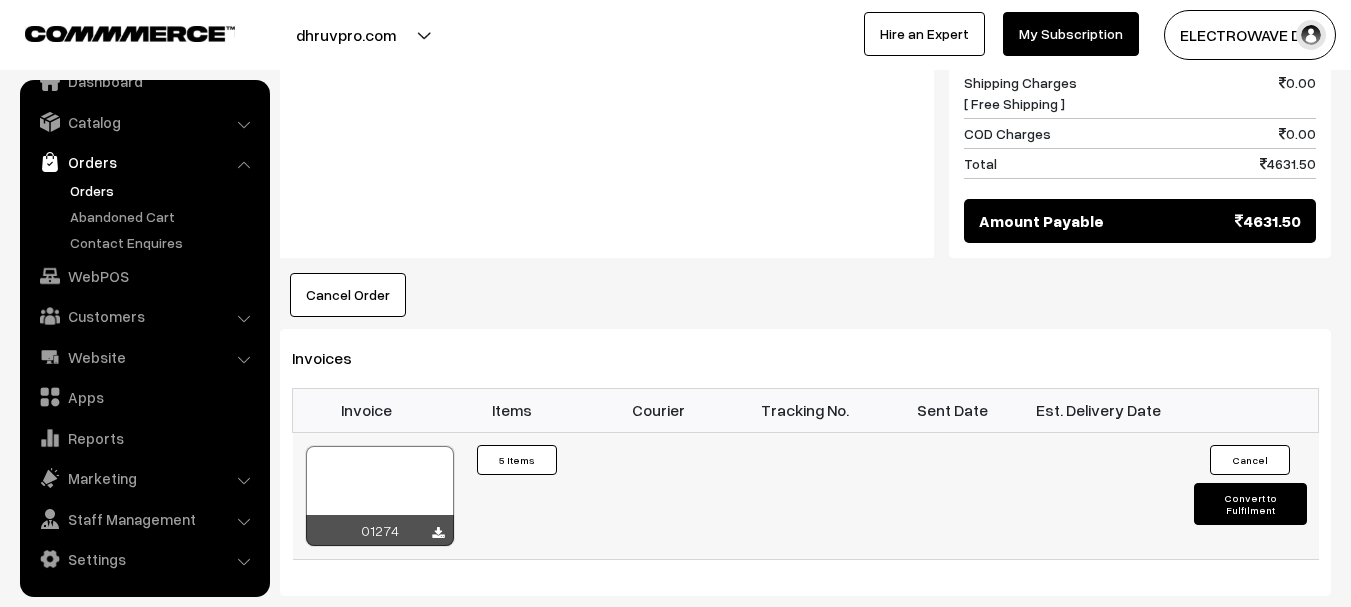 click at bounding box center (380, 496) 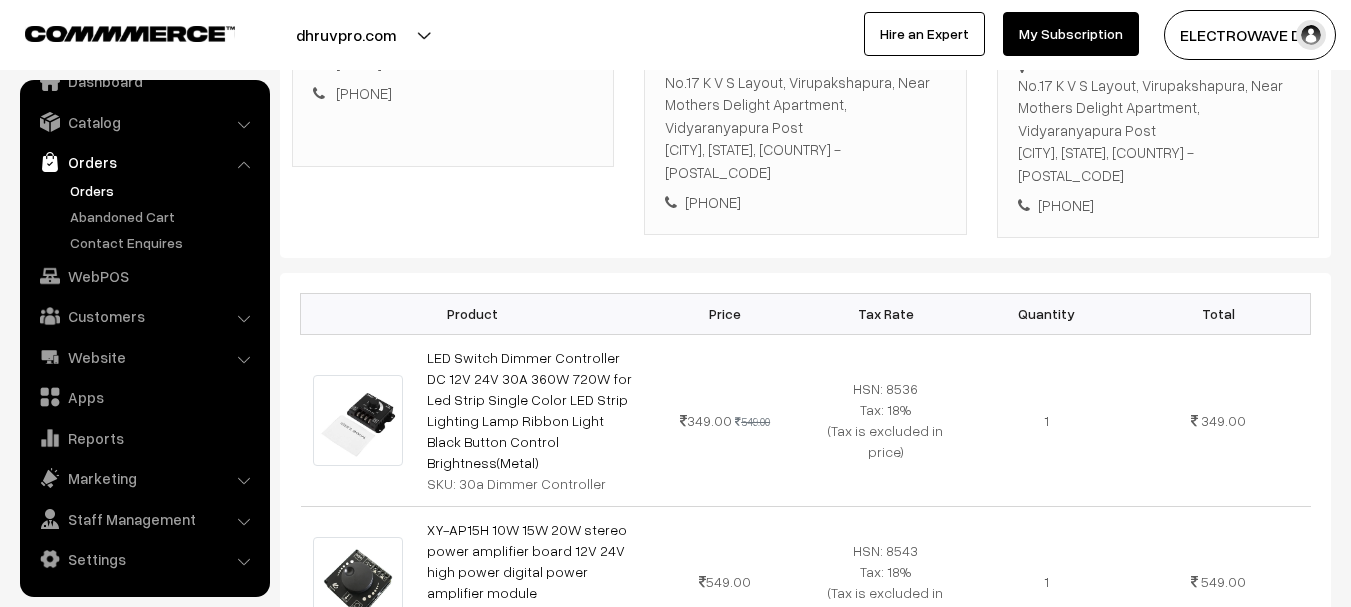 scroll, scrollTop: 300, scrollLeft: 0, axis: vertical 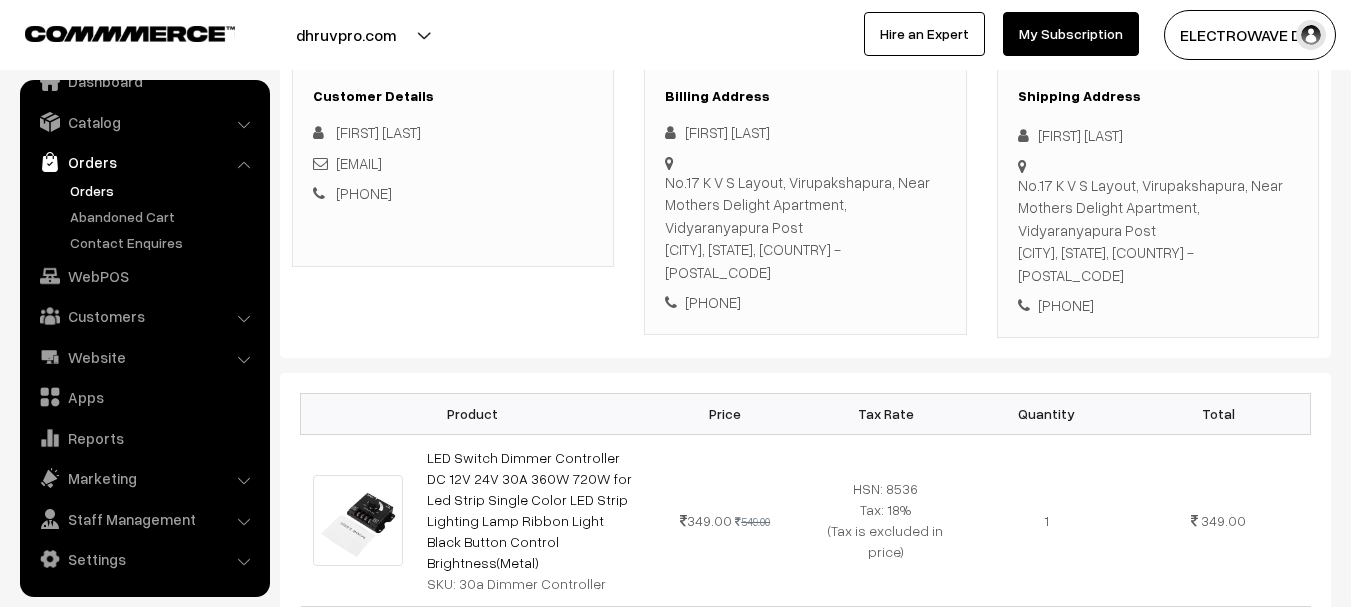drag, startPoint x: 1030, startPoint y: 130, endPoint x: 1069, endPoint y: 226, distance: 103.6195 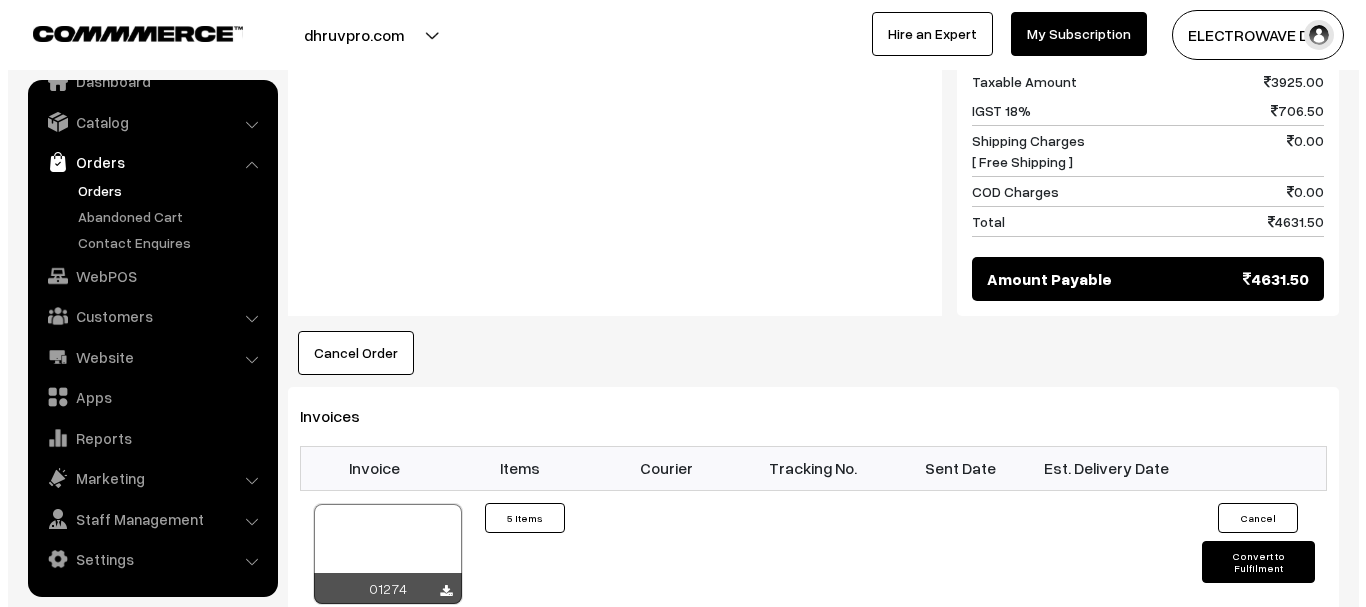 scroll, scrollTop: 2000, scrollLeft: 0, axis: vertical 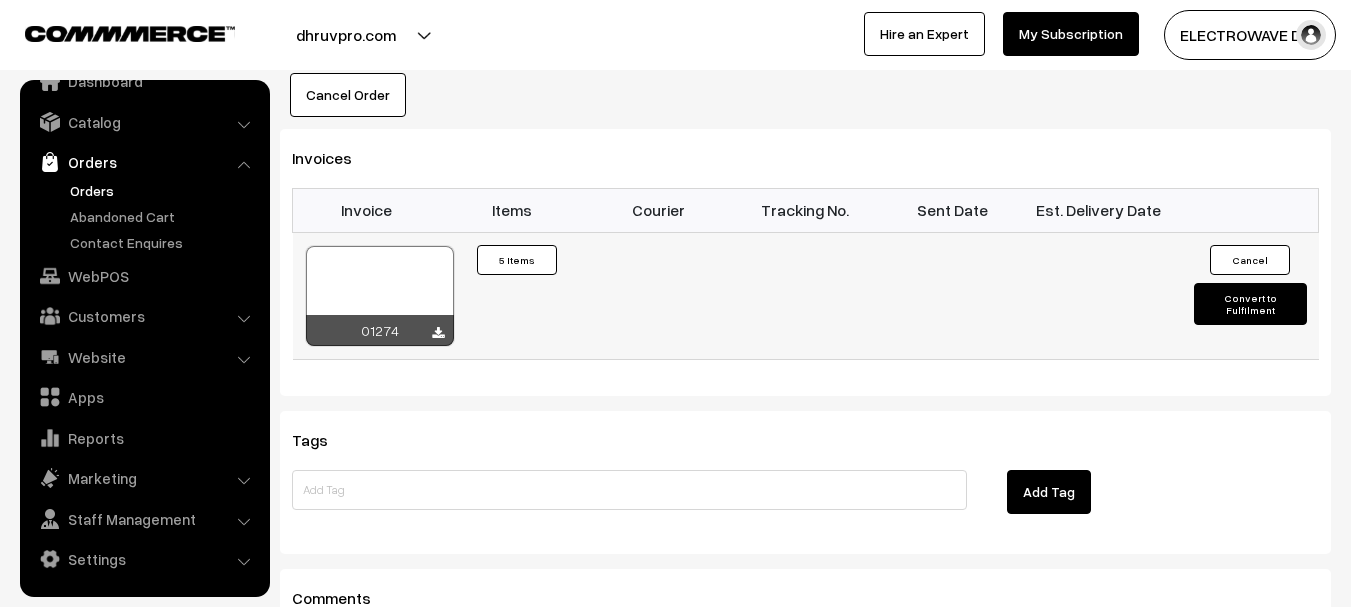 click on "Convert to Fulfilment" at bounding box center (1250, 304) 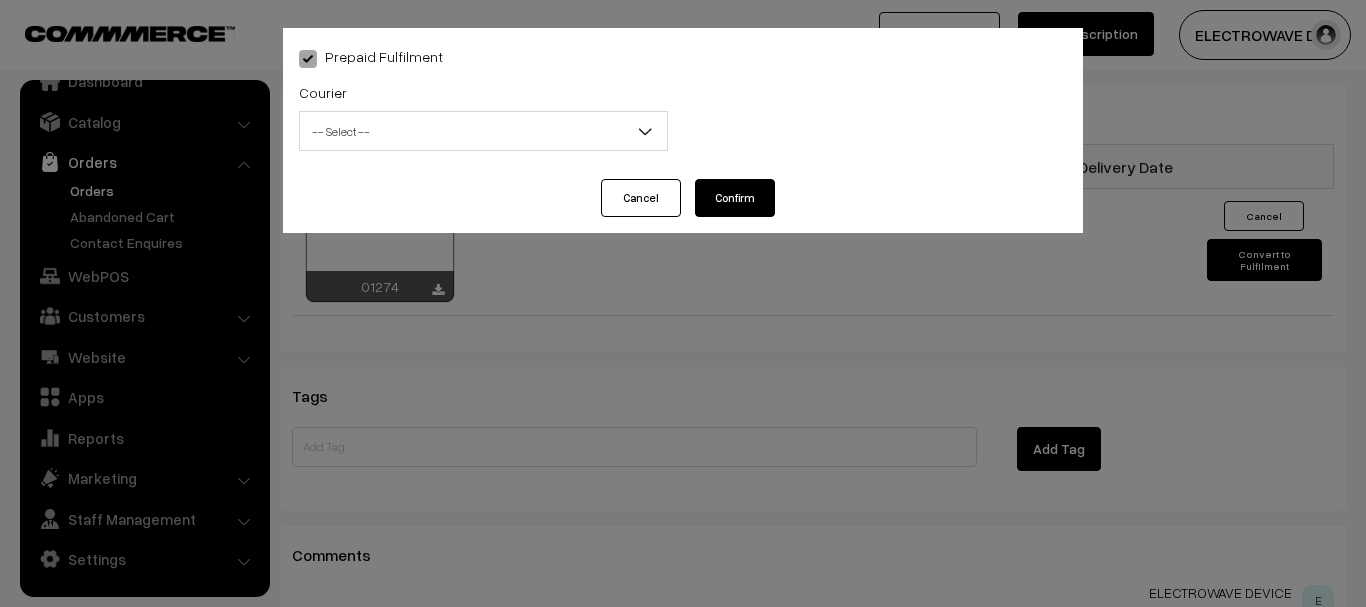 click on "-- Select --" at bounding box center [483, 131] 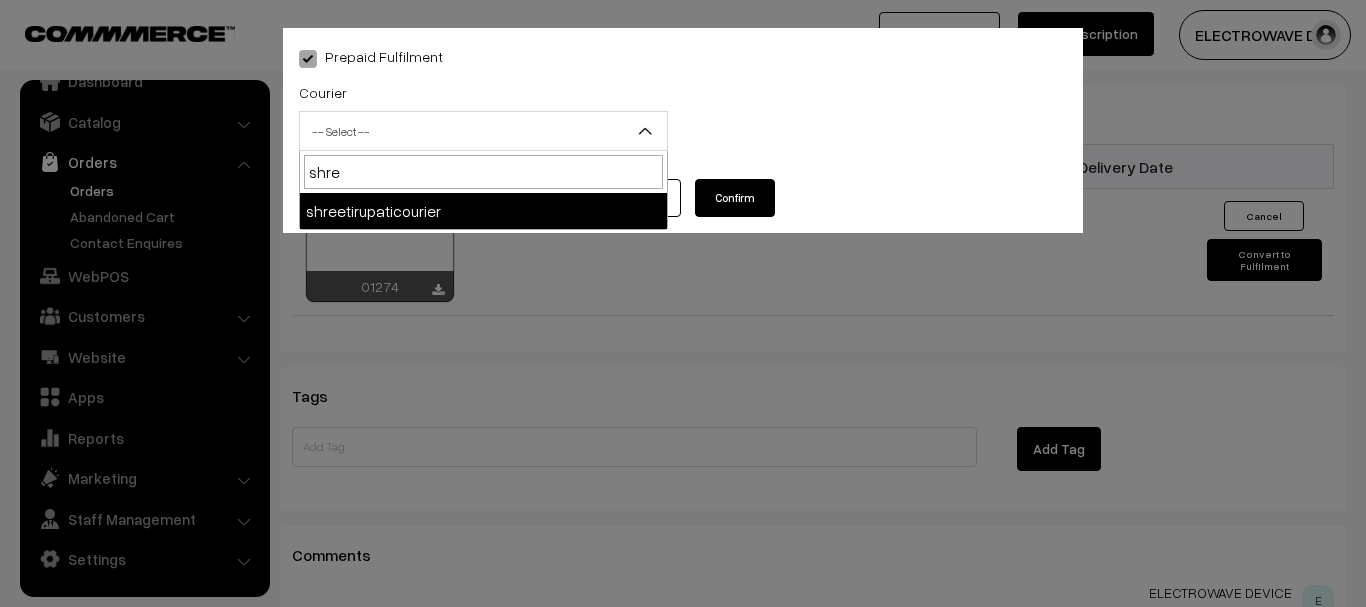 type on "shree" 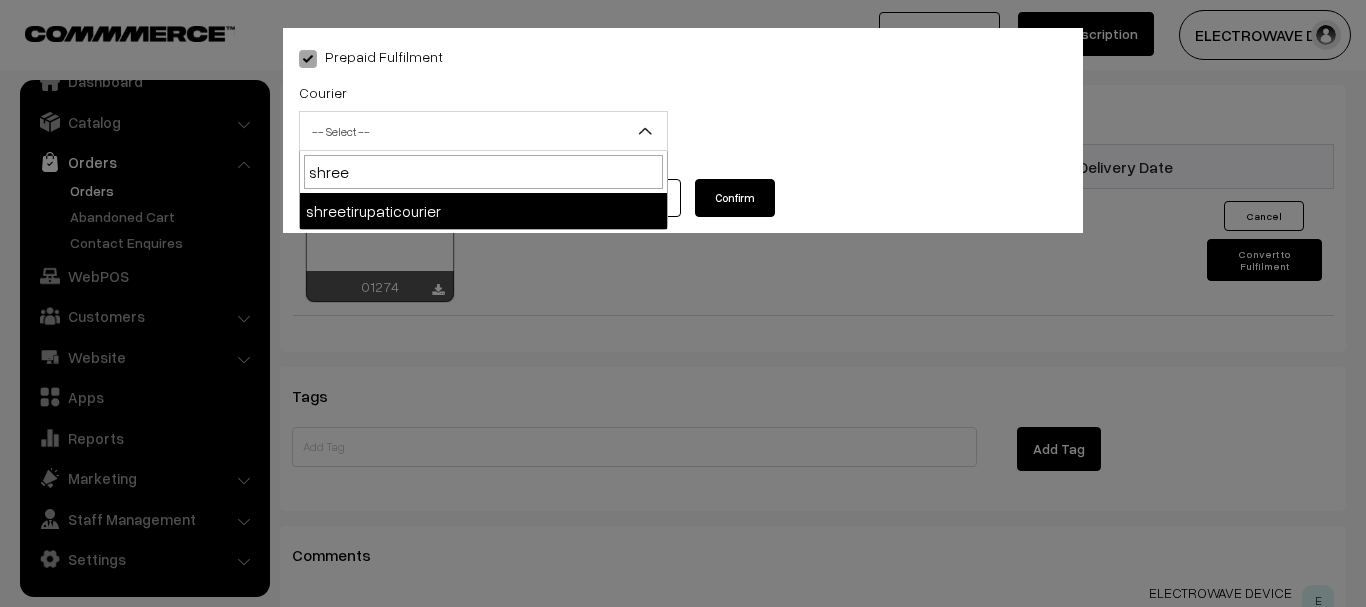 select on "8" 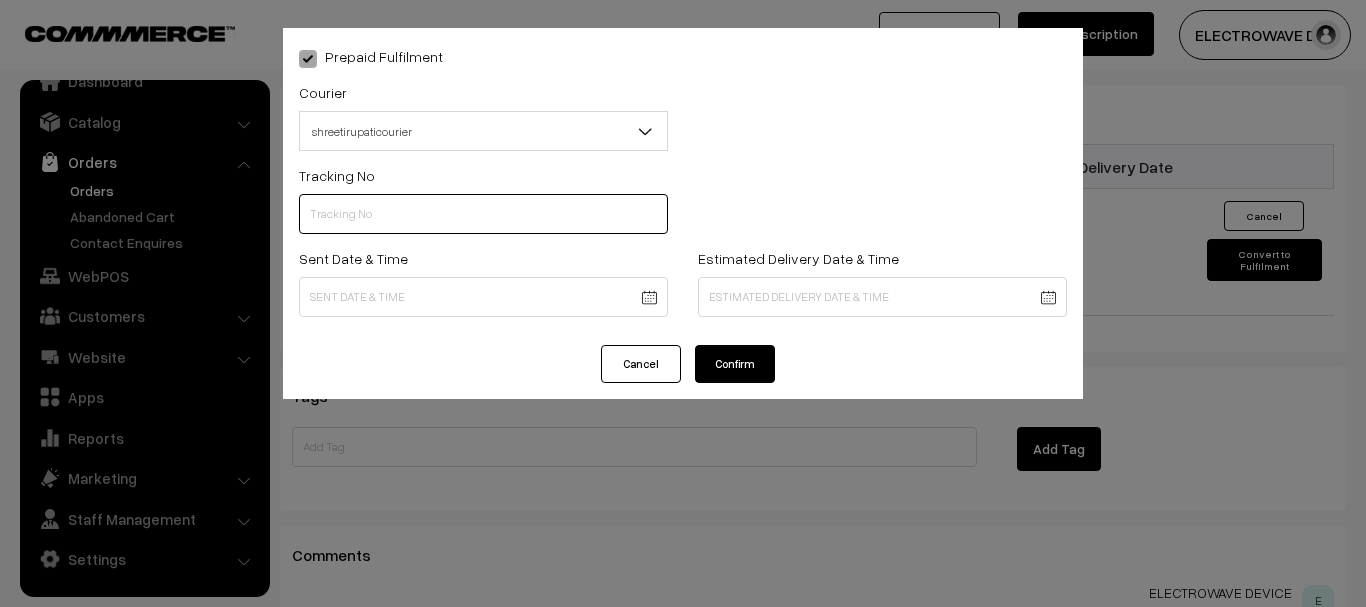 click at bounding box center (483, 214) 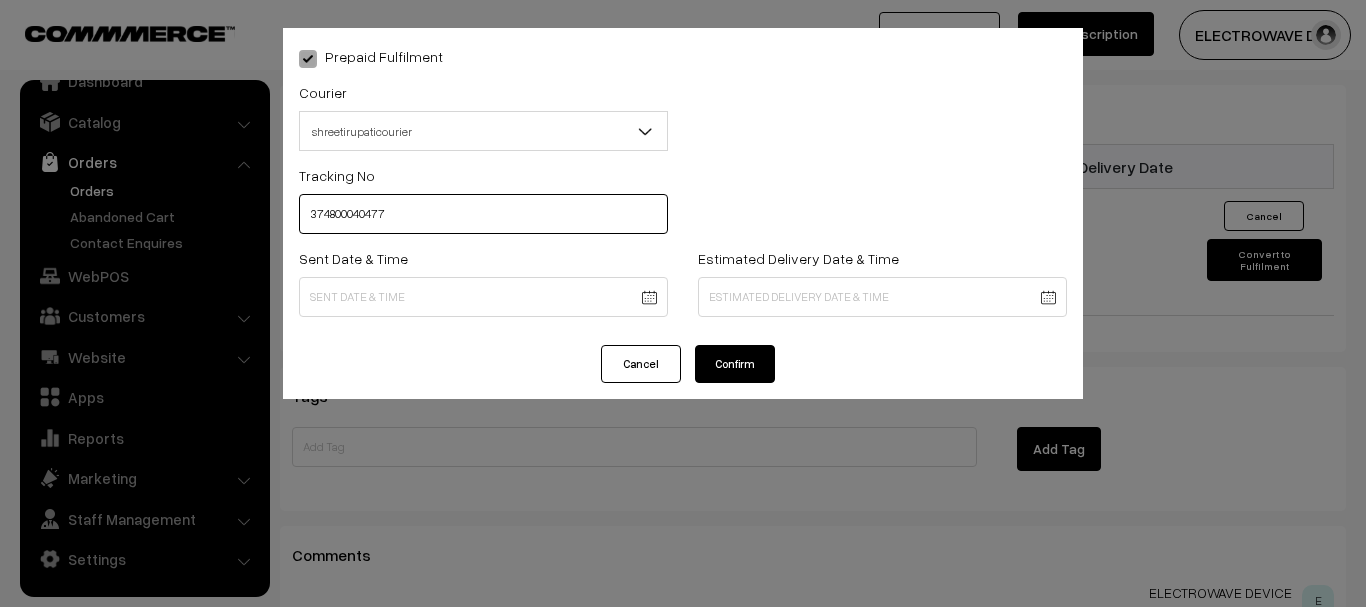 type on "374800040477" 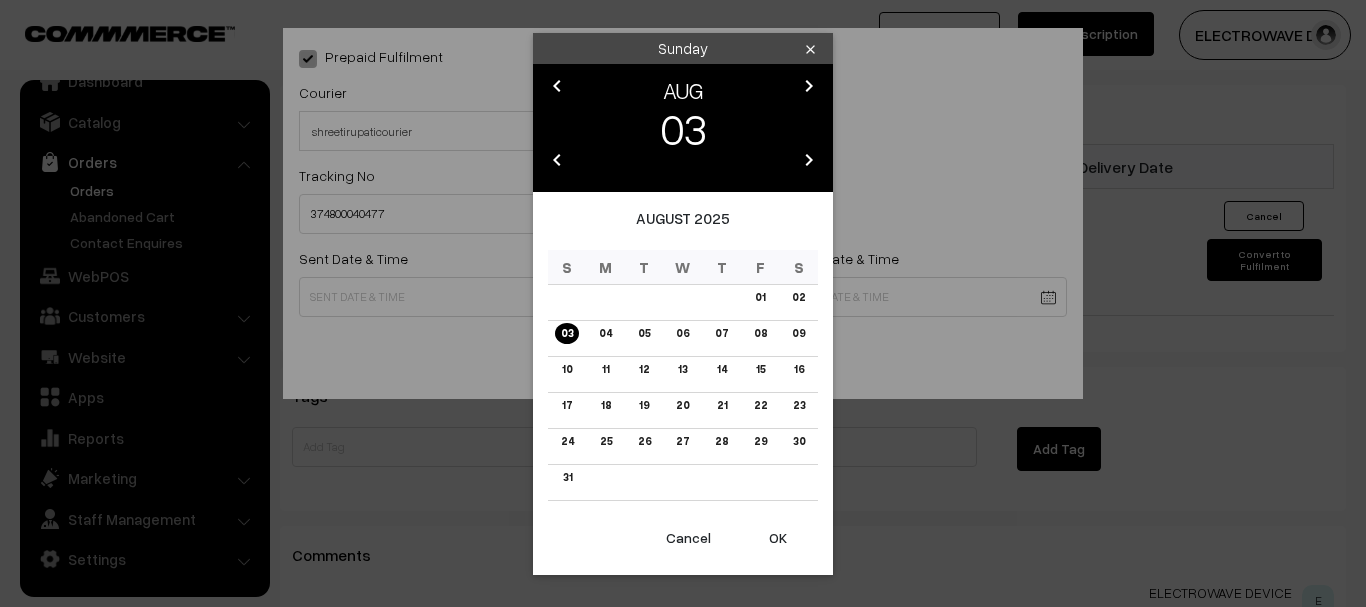 click on "OK" at bounding box center [778, 538] 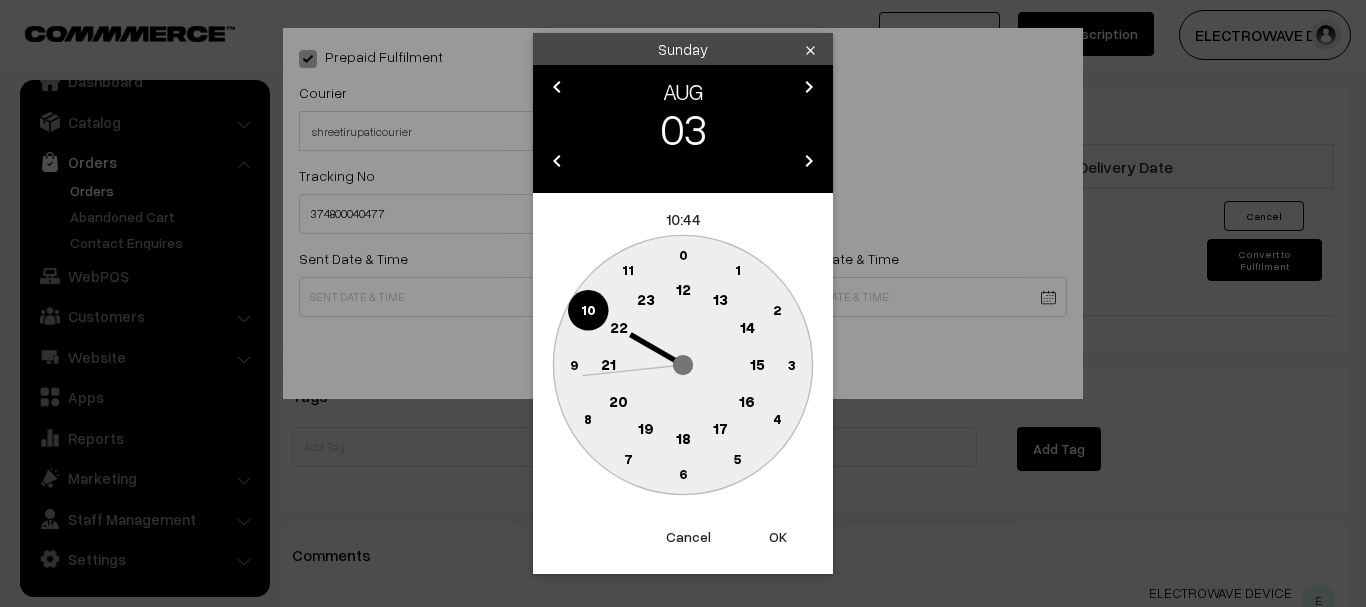 click on "OK" at bounding box center [778, 537] 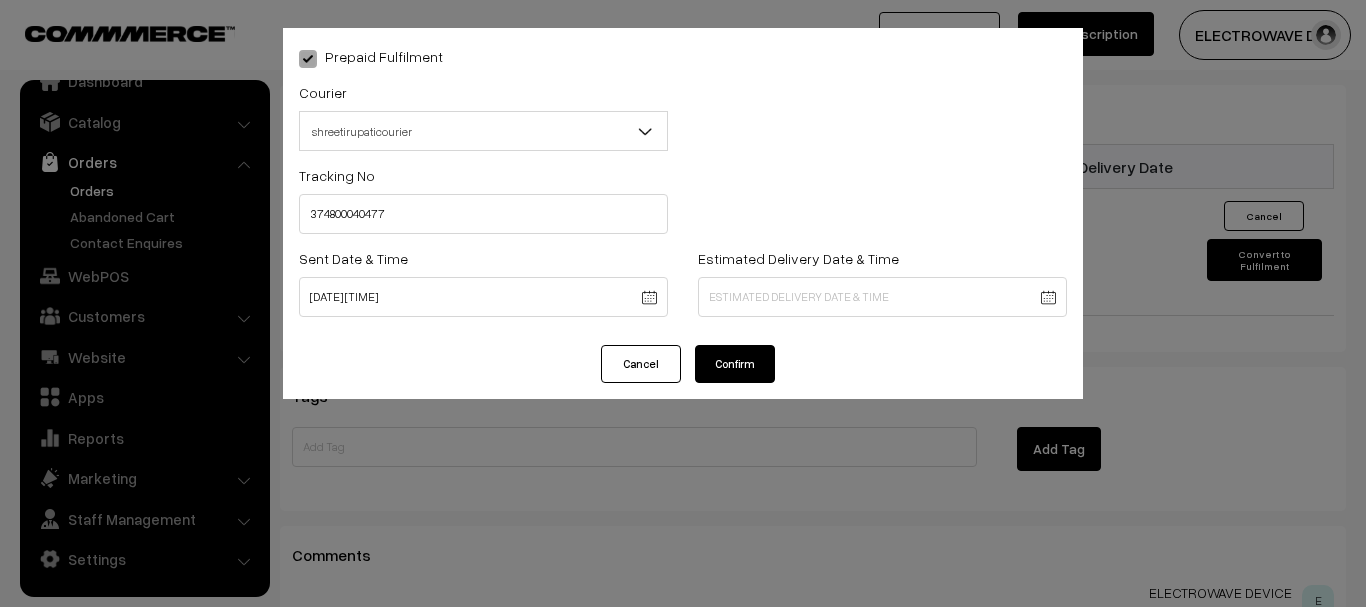 click on "Thank you for showing interest. Our team will call you shortly.
Close
dhruvpro.com
Go to Website
Create New Store" at bounding box center (683, -570) 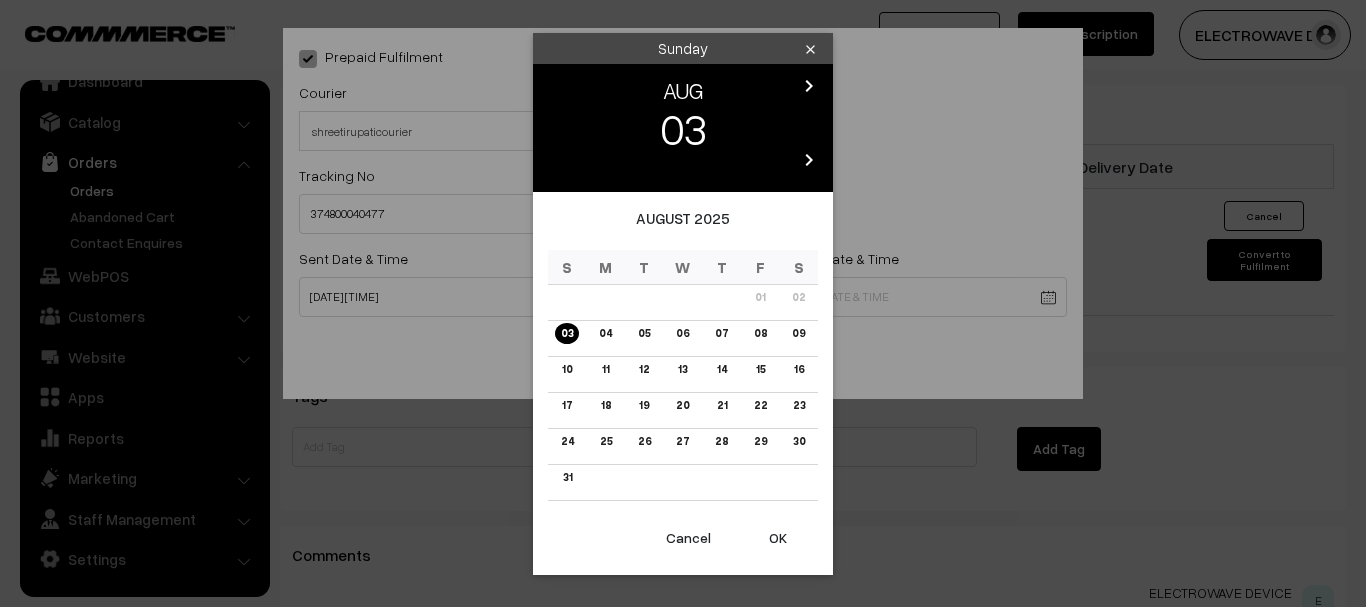 click on "chevron_right" at bounding box center [809, 86] 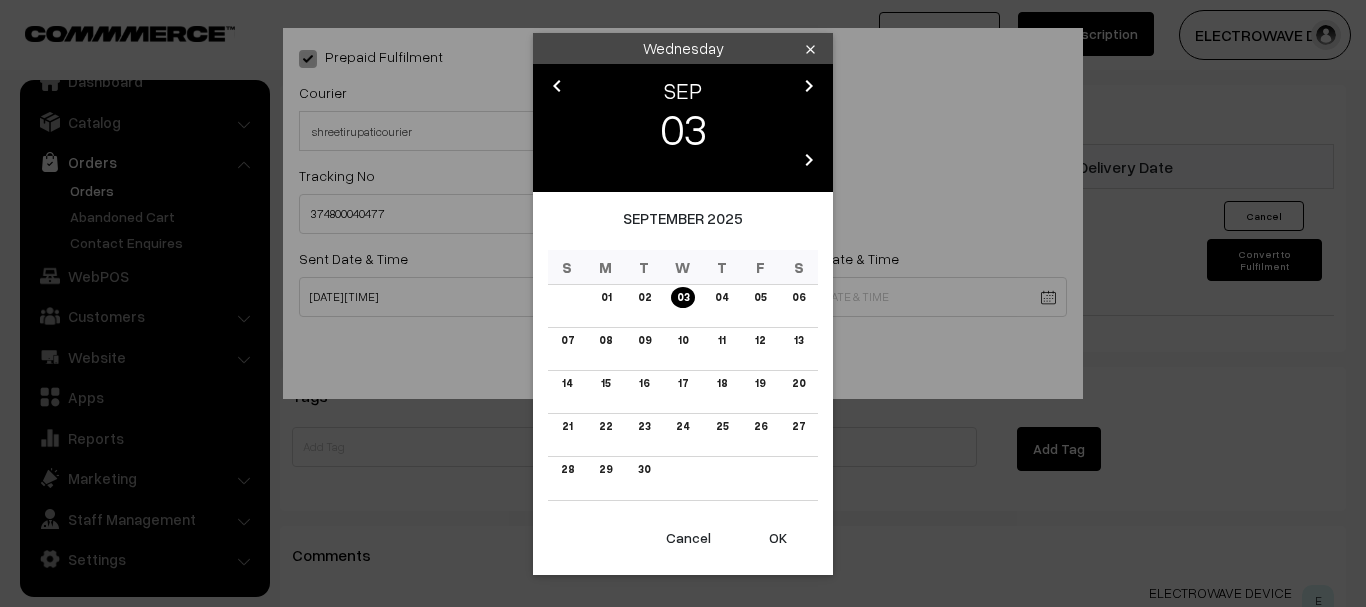 click on "chevron_left" at bounding box center (557, 86) 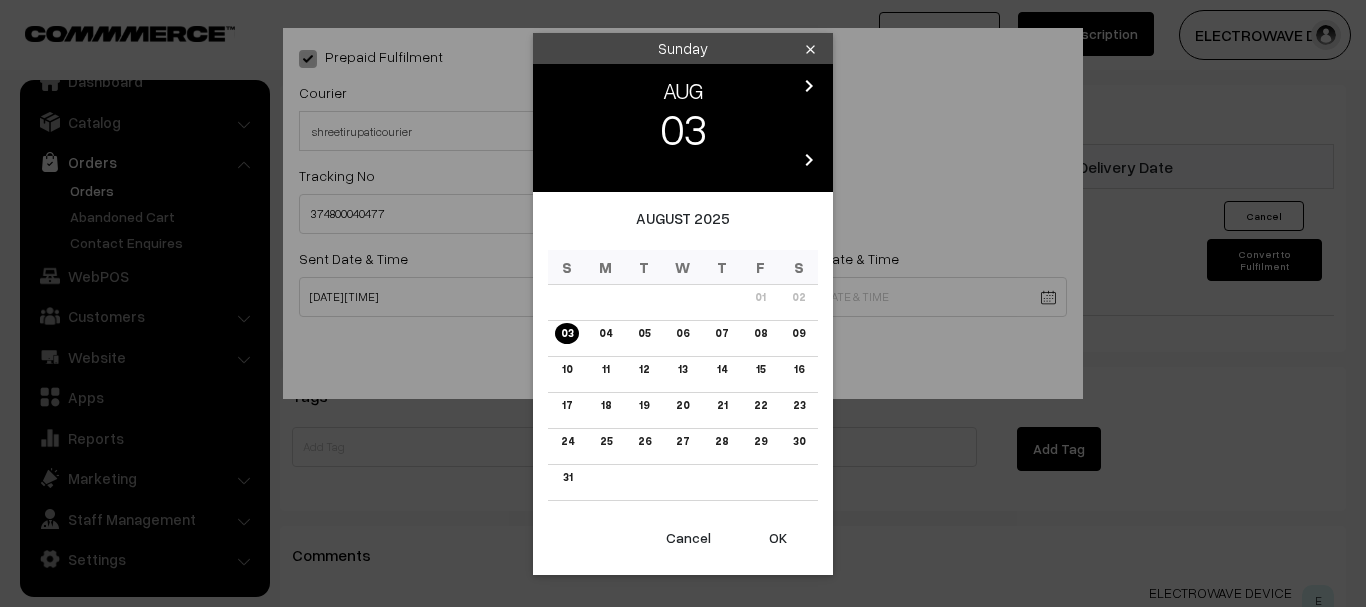 click on "chevron_right" at bounding box center (809, 160) 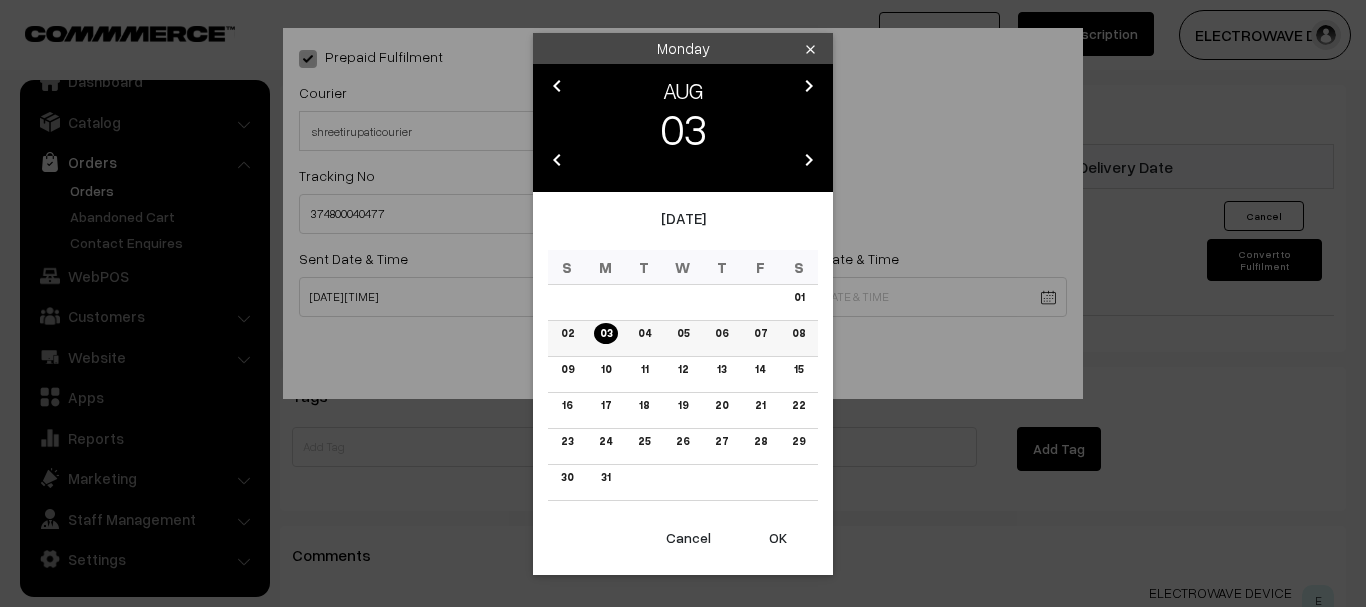 click on "06" at bounding box center [721, 333] 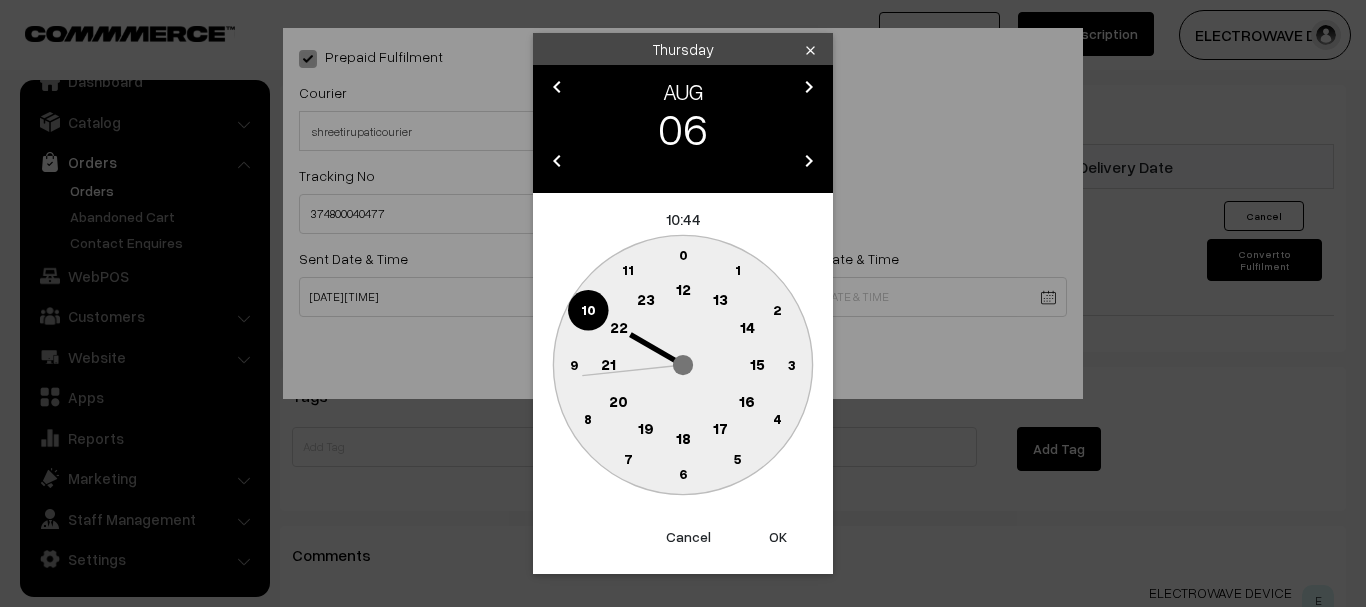 click on "OK" at bounding box center (778, 537) 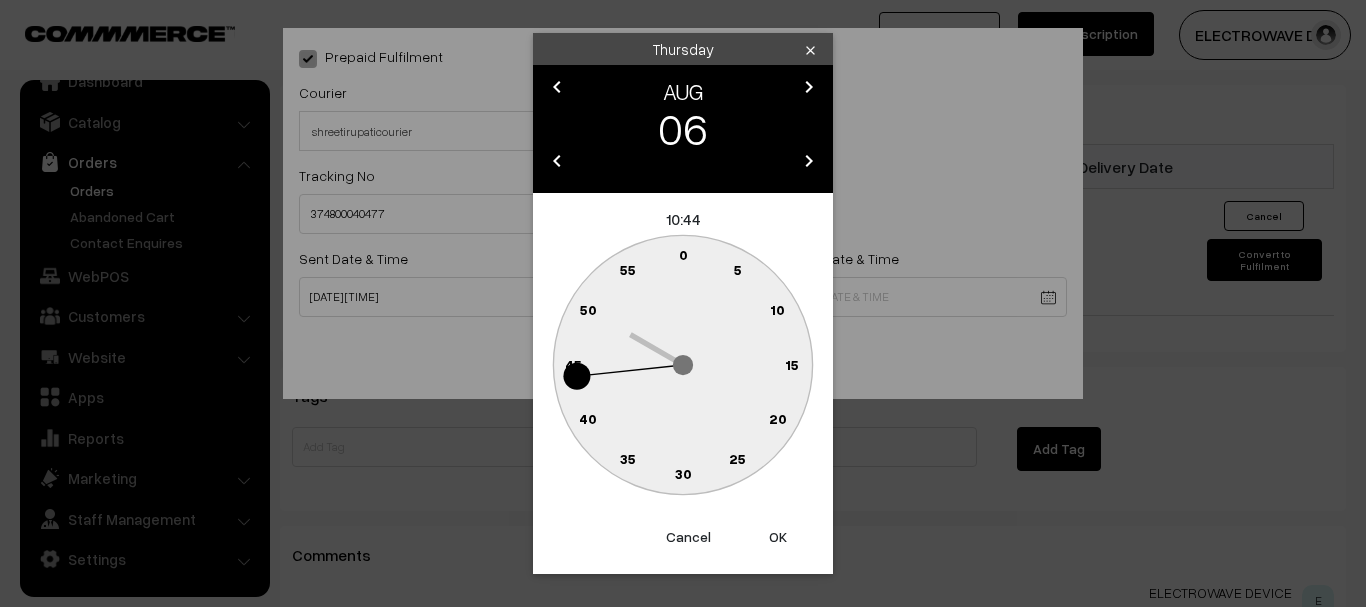 click on "OK" at bounding box center [778, 537] 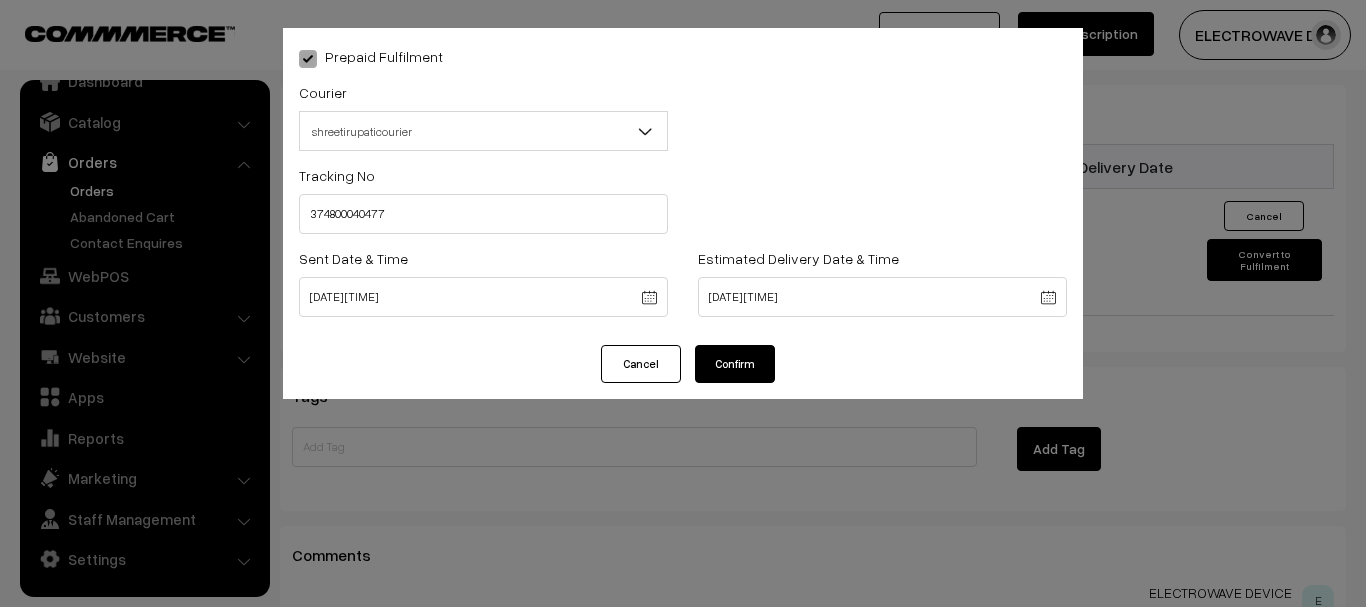 click on "Confirm" at bounding box center [735, 364] 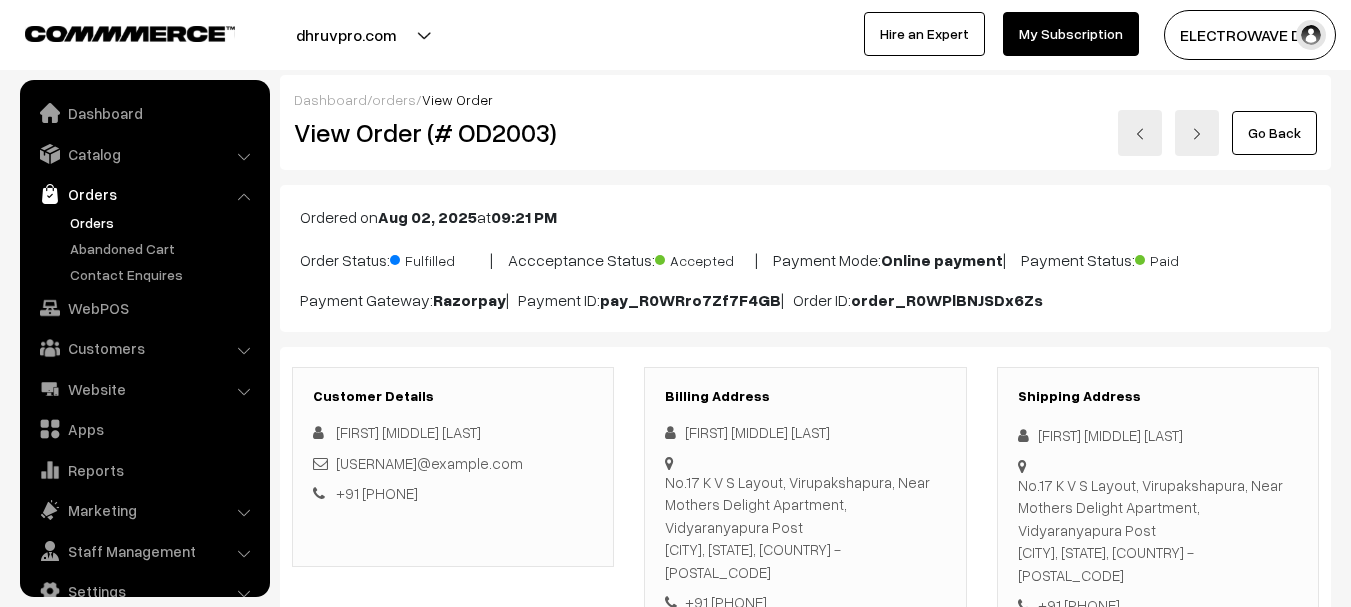 scroll, scrollTop: 2000, scrollLeft: 0, axis: vertical 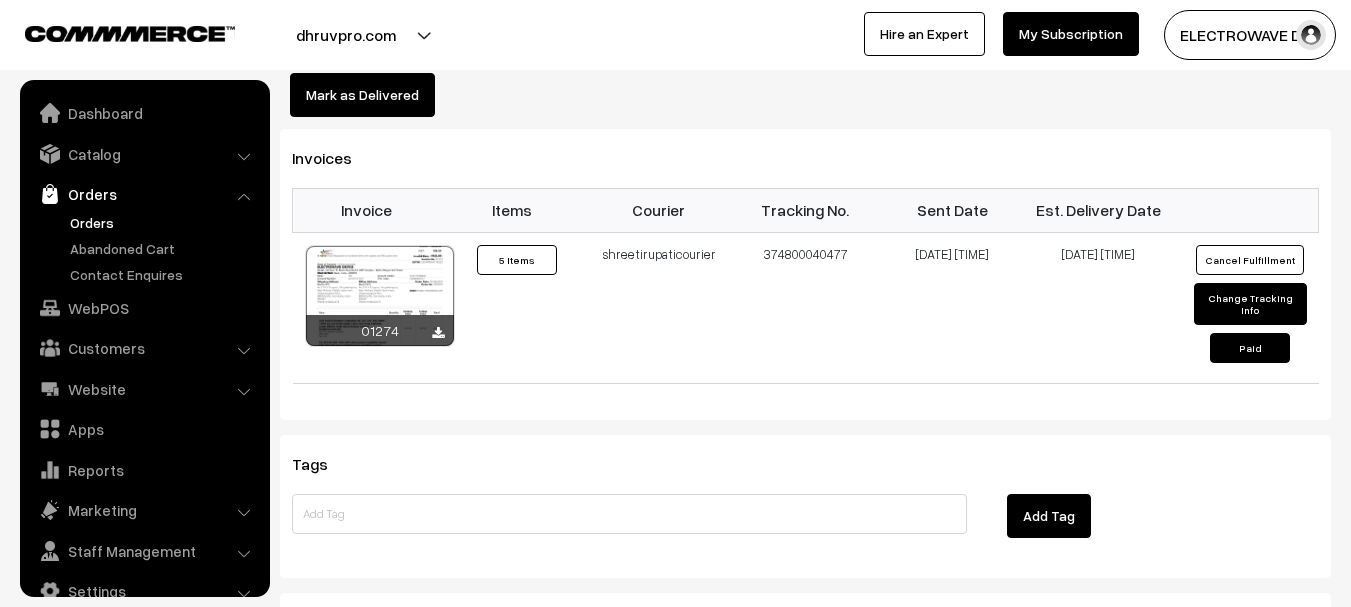 click on "Orders" at bounding box center [164, 222] 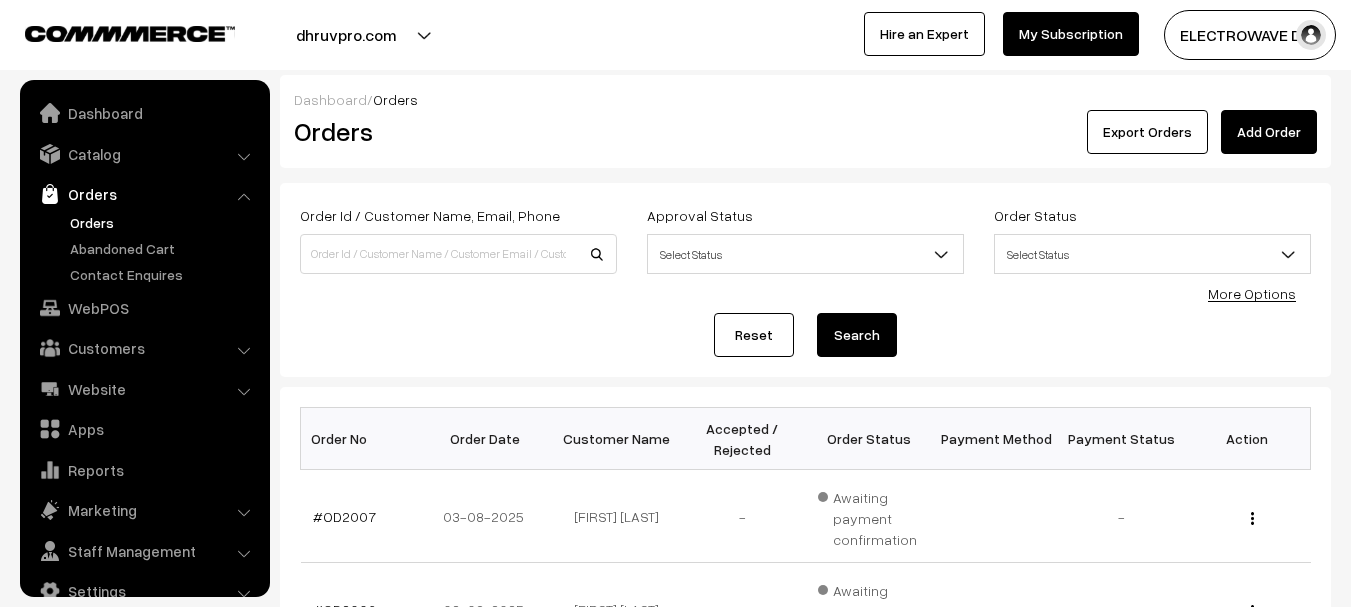 scroll, scrollTop: 101, scrollLeft: 0, axis: vertical 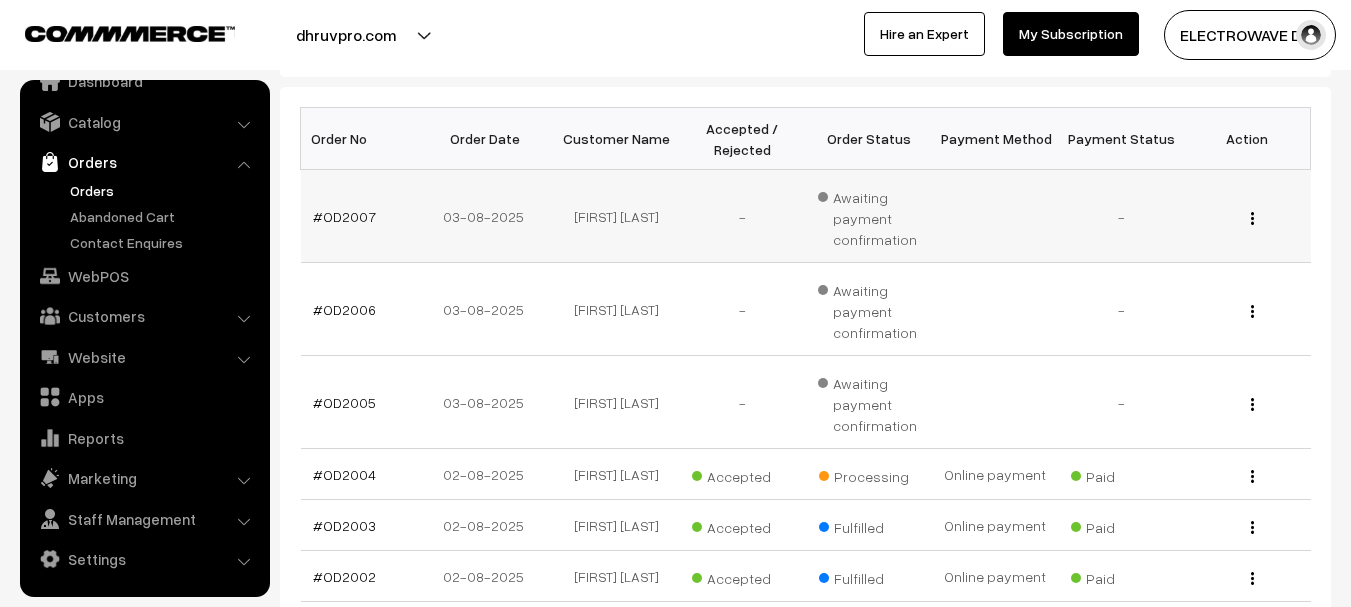 click on "#OD2007" at bounding box center [364, 216] 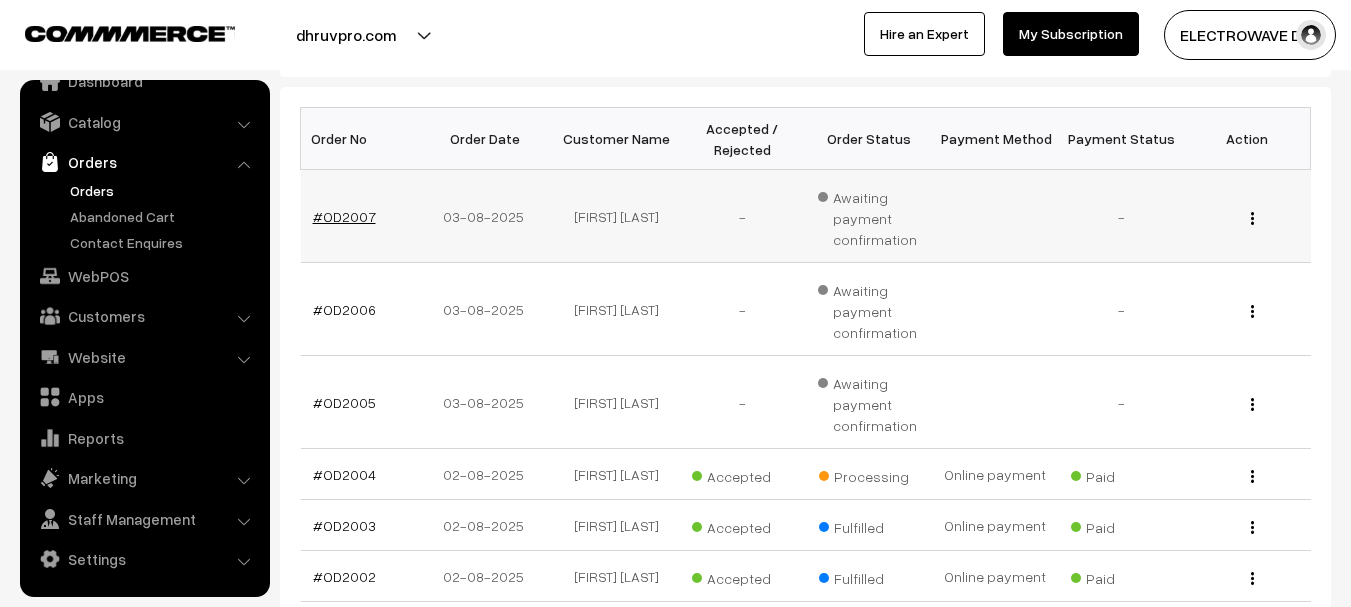 click on "#OD2007" at bounding box center [344, 216] 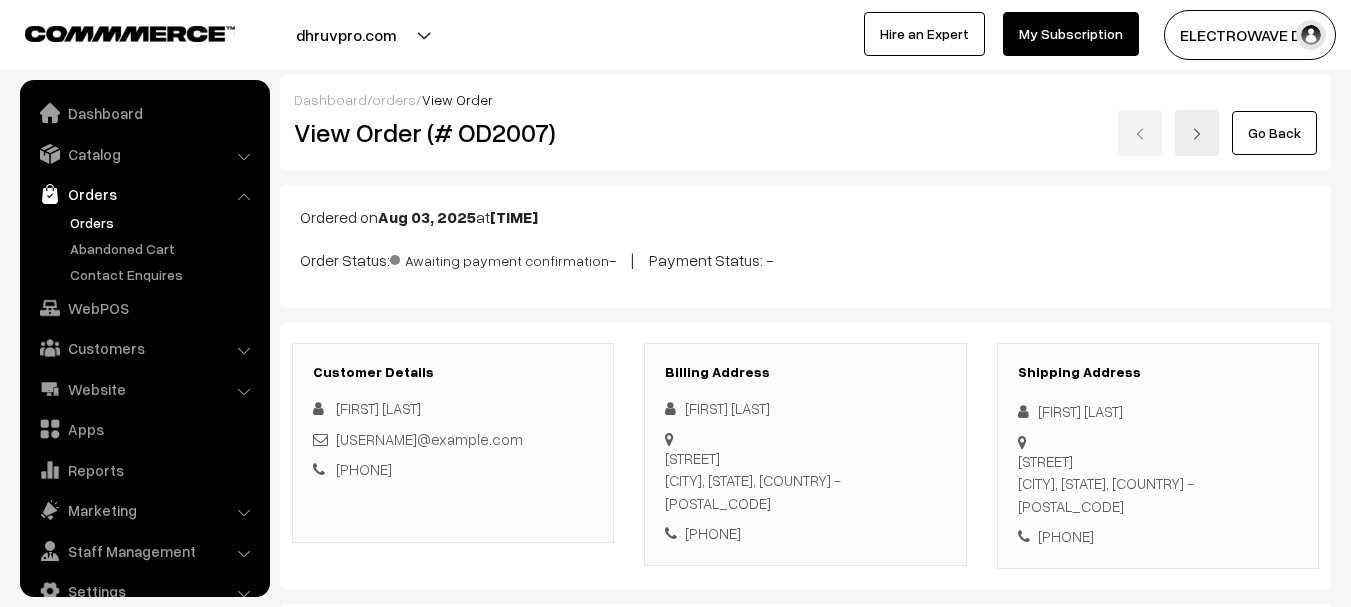 scroll, scrollTop: 400, scrollLeft: 0, axis: vertical 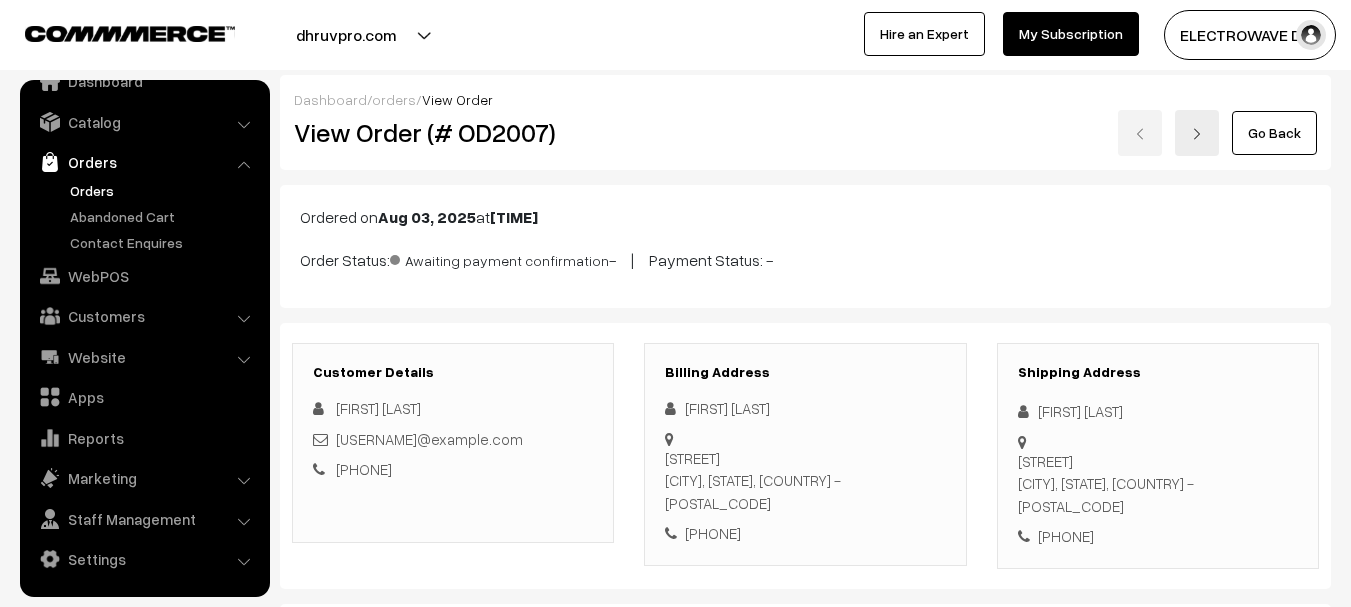 click on "Go Back" at bounding box center [981, 133] 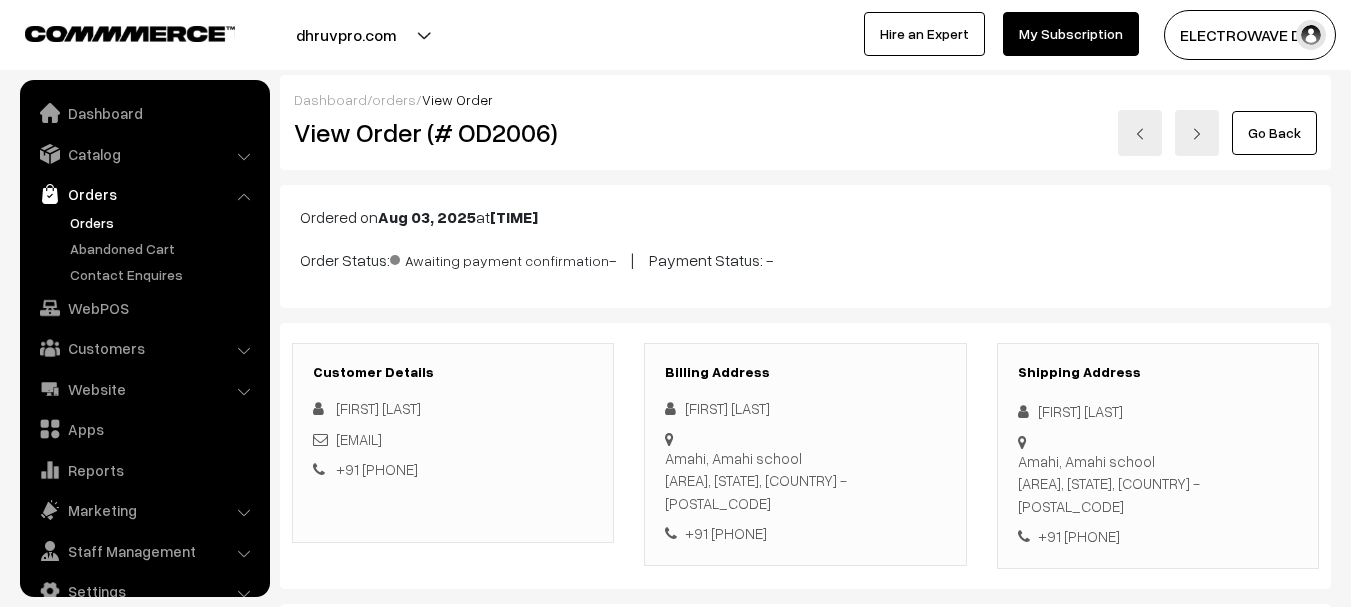 scroll, scrollTop: 500, scrollLeft: 0, axis: vertical 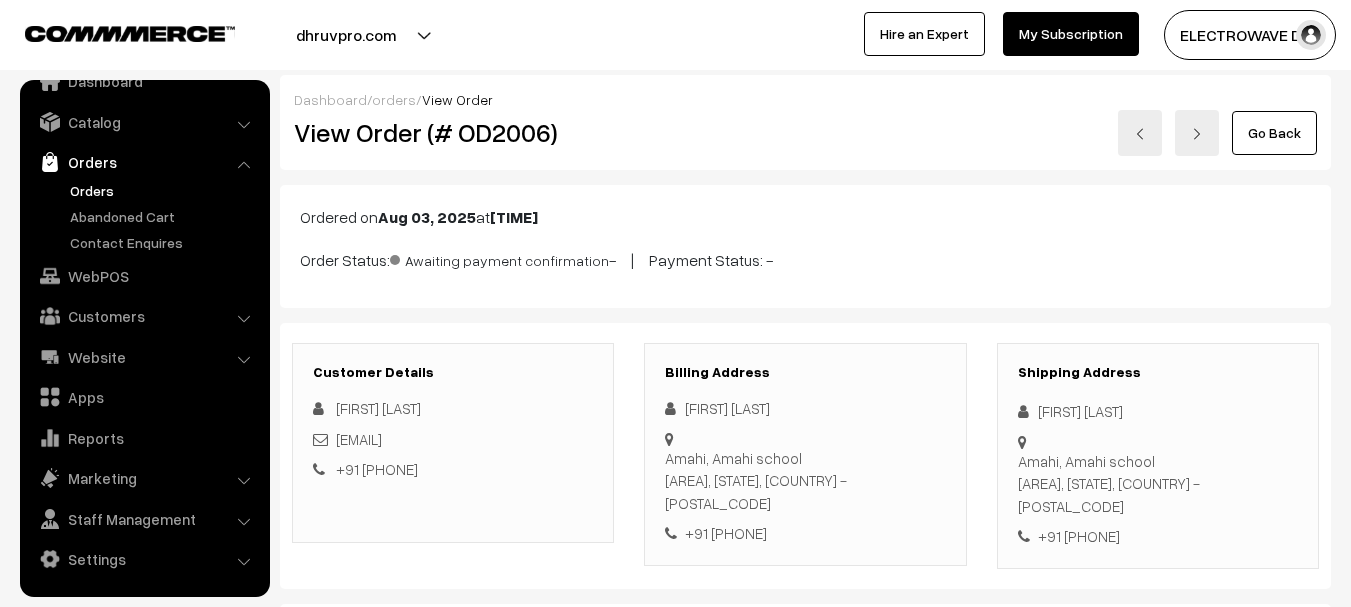 click at bounding box center [1197, 133] 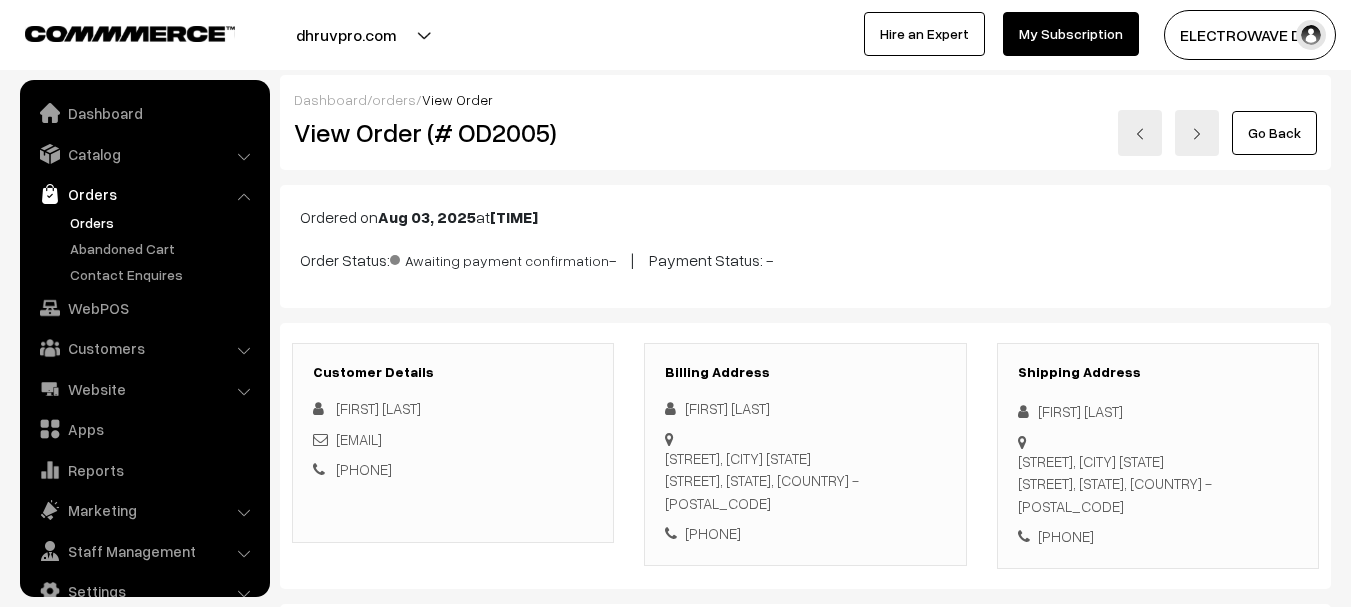 scroll, scrollTop: 500, scrollLeft: 0, axis: vertical 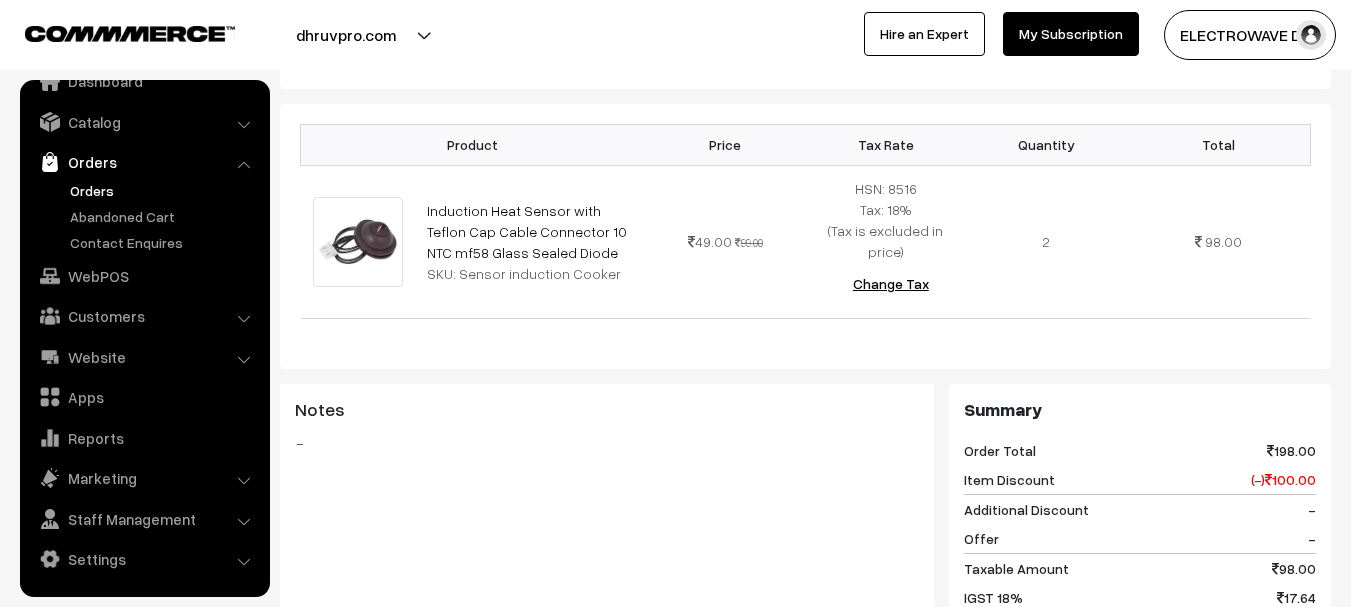 click on "Orders" at bounding box center [164, 190] 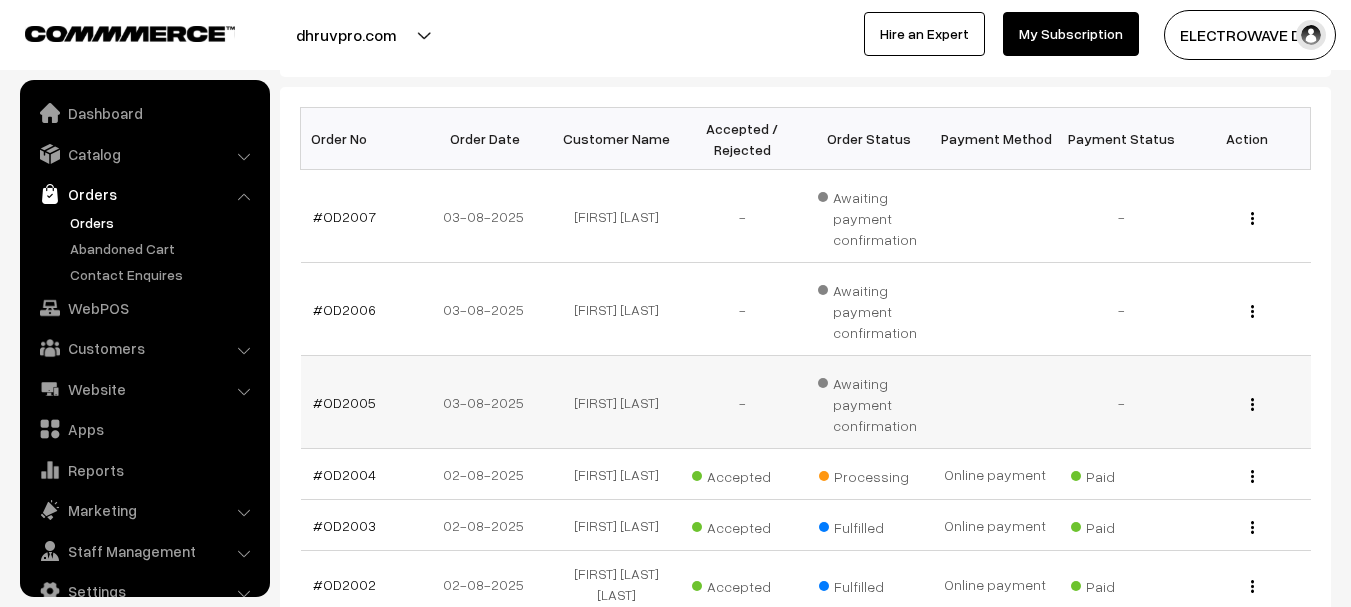 scroll, scrollTop: 300, scrollLeft: 0, axis: vertical 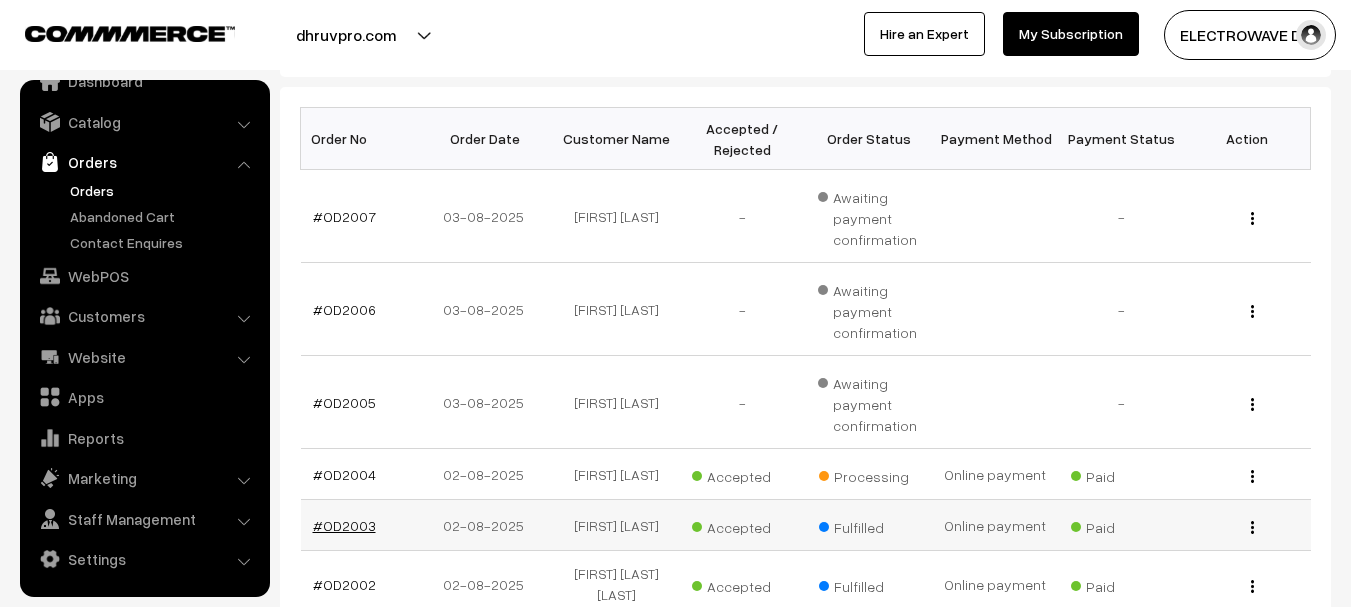 click on "#OD2003" at bounding box center (344, 525) 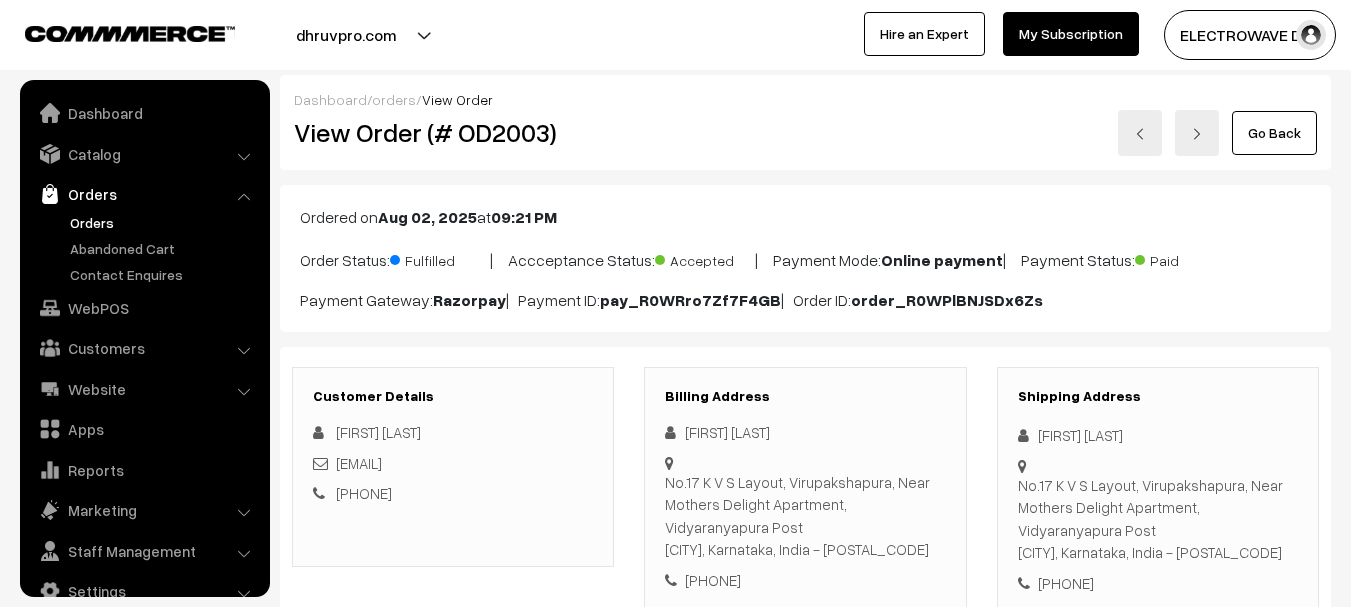 scroll, scrollTop: 700, scrollLeft: 0, axis: vertical 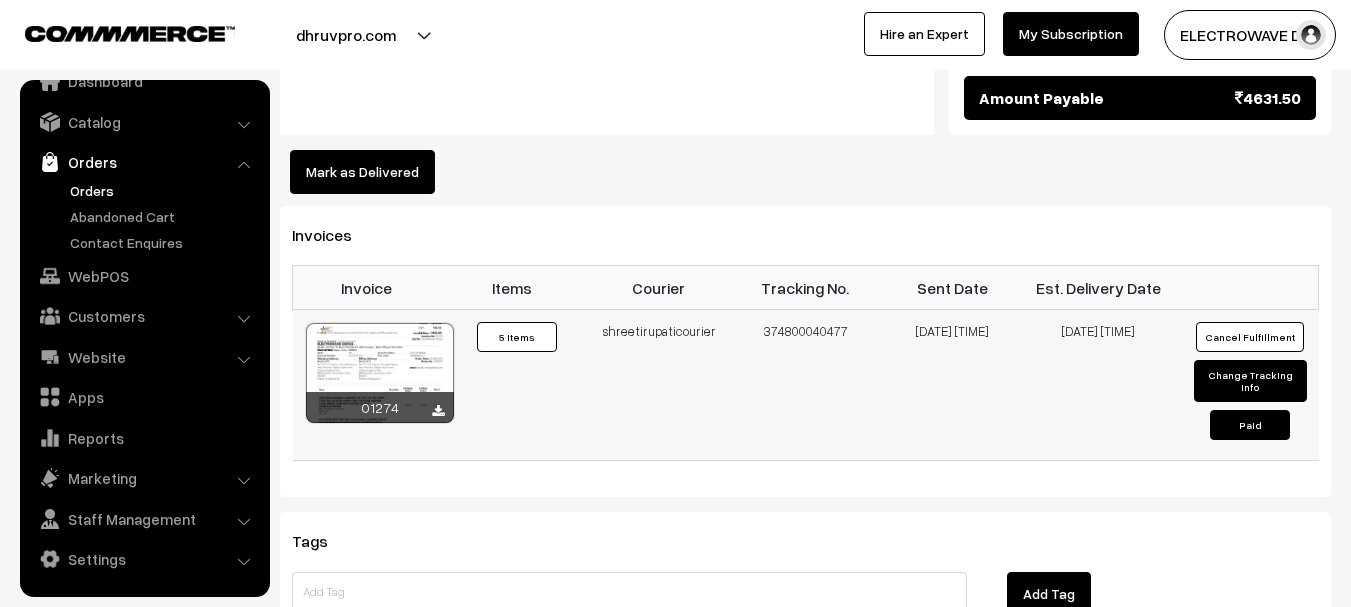 click on "374800040477" at bounding box center [805, 385] 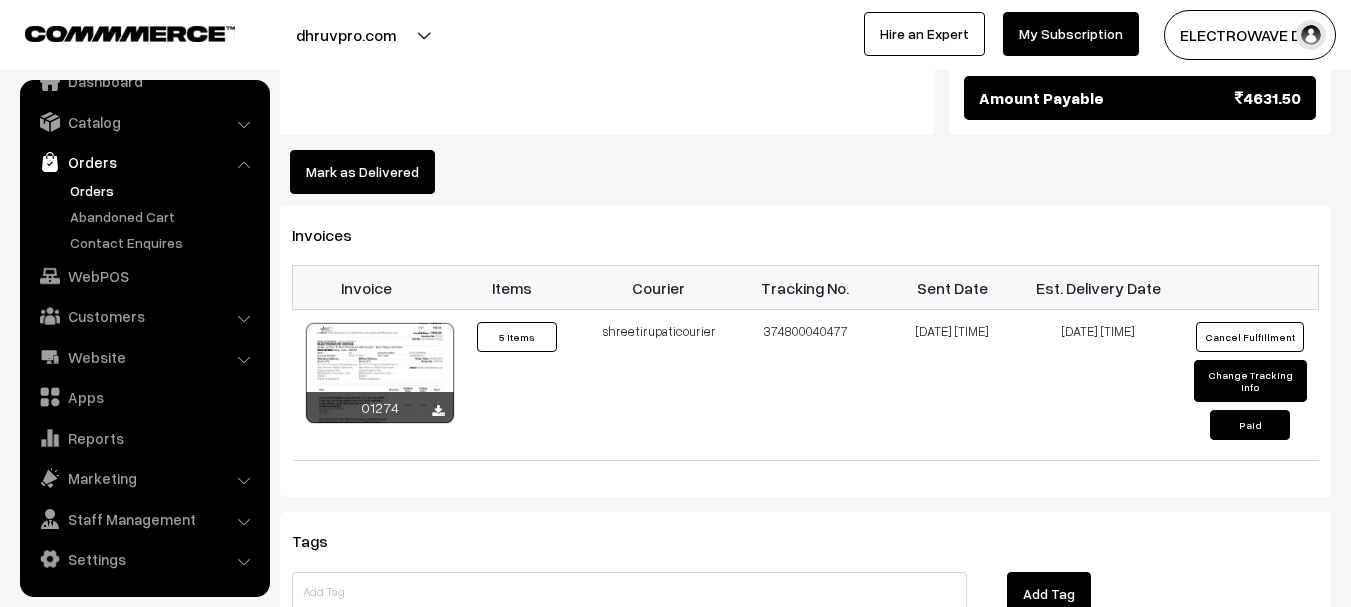 copy on "374800040477" 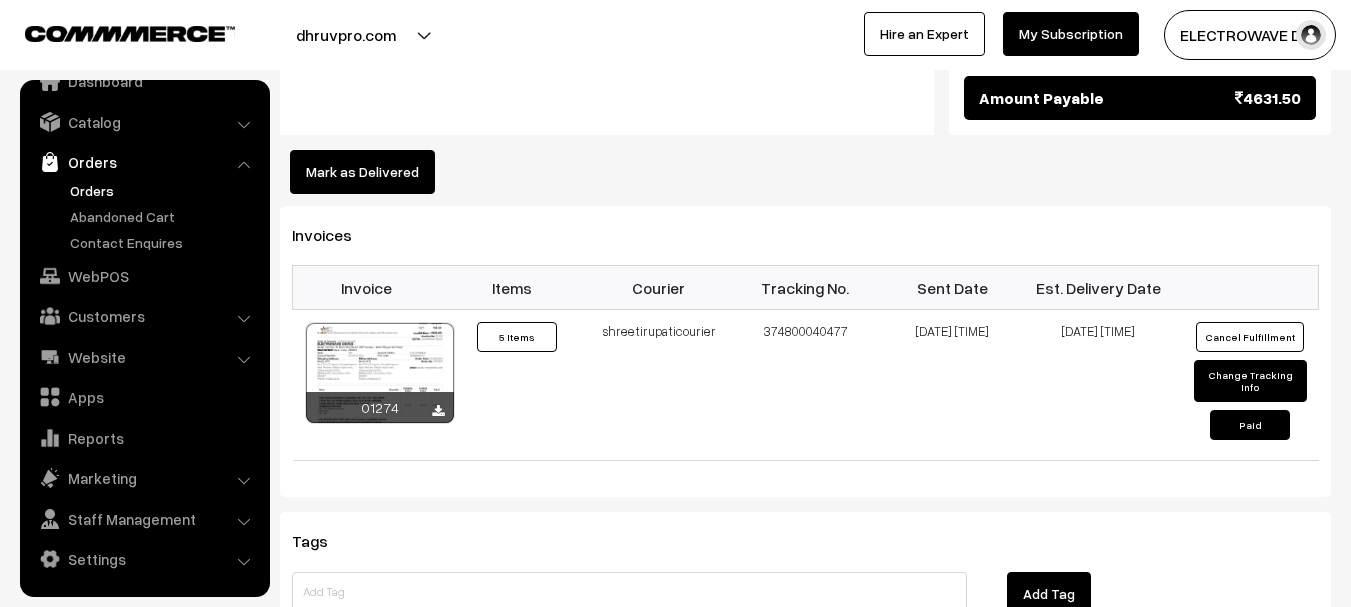 drag, startPoint x: 421, startPoint y: 32, endPoint x: 424, endPoint y: 50, distance: 18.248287 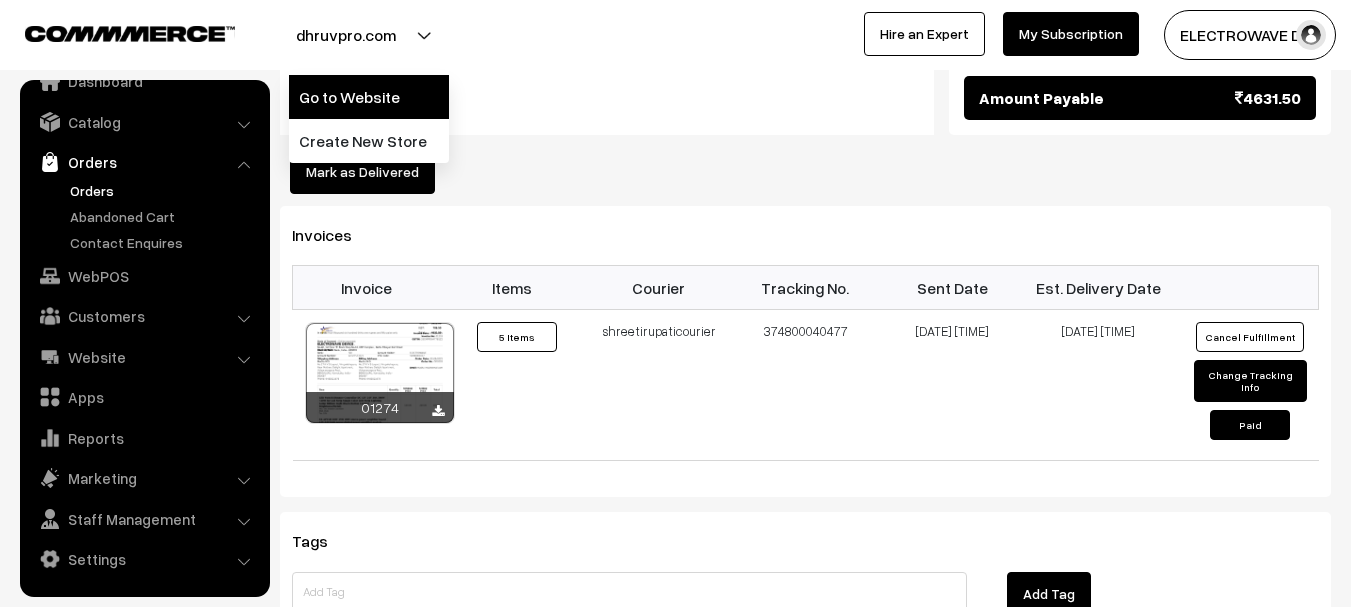 click on "Go to Website" at bounding box center (369, 97) 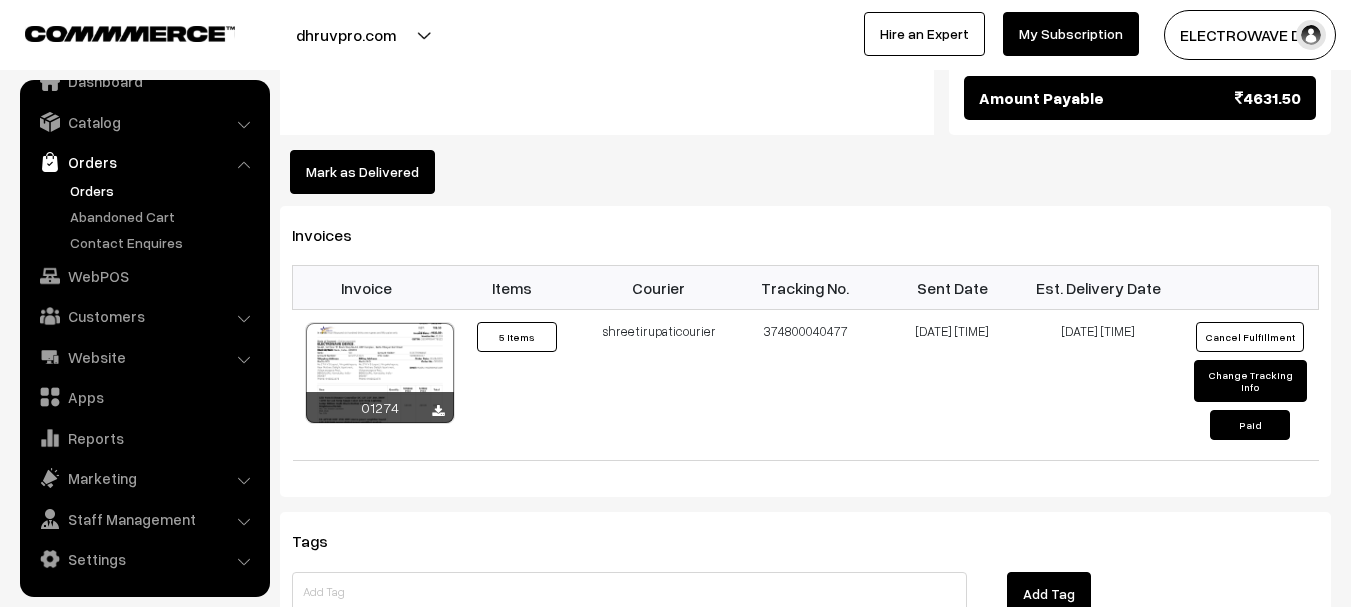 click on "Orders" at bounding box center [164, 190] 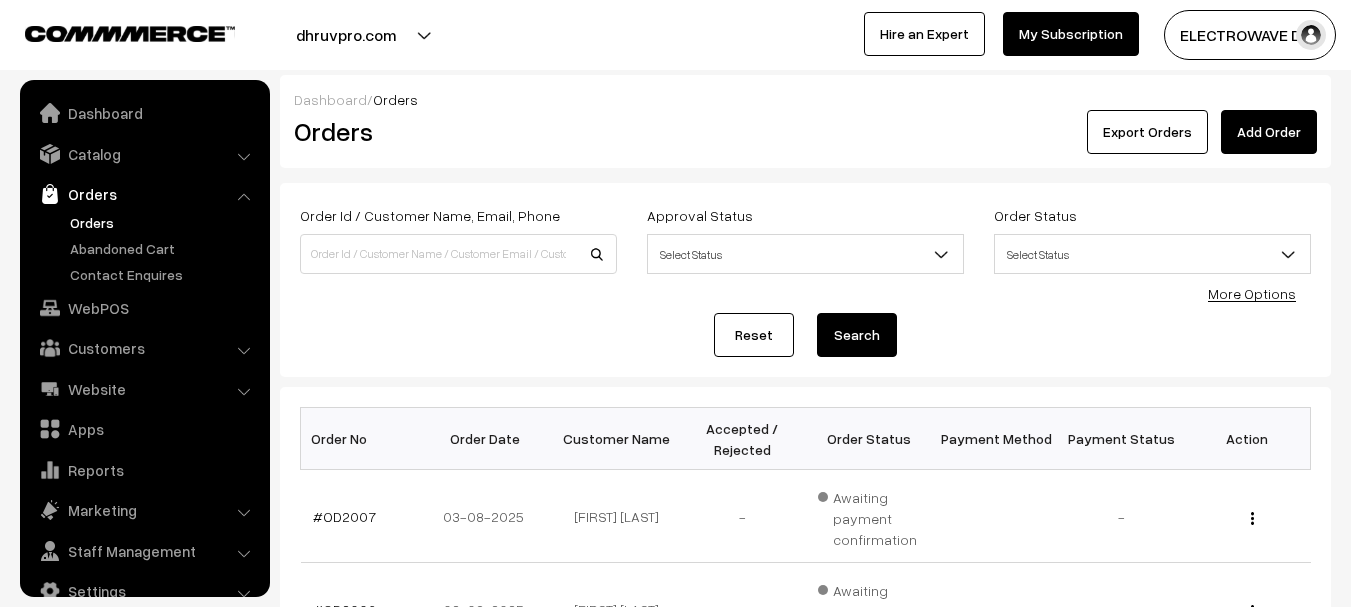 scroll, scrollTop: 0, scrollLeft: 0, axis: both 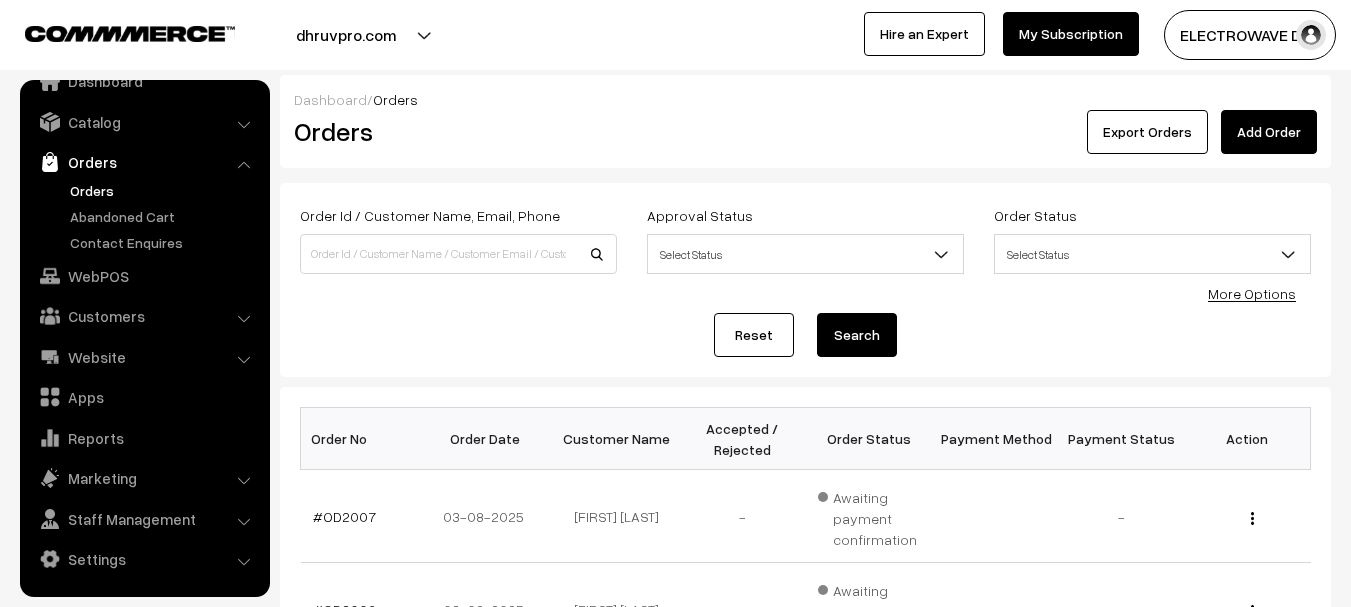 drag, startPoint x: 430, startPoint y: 215, endPoint x: 427, endPoint y: 231, distance: 16.27882 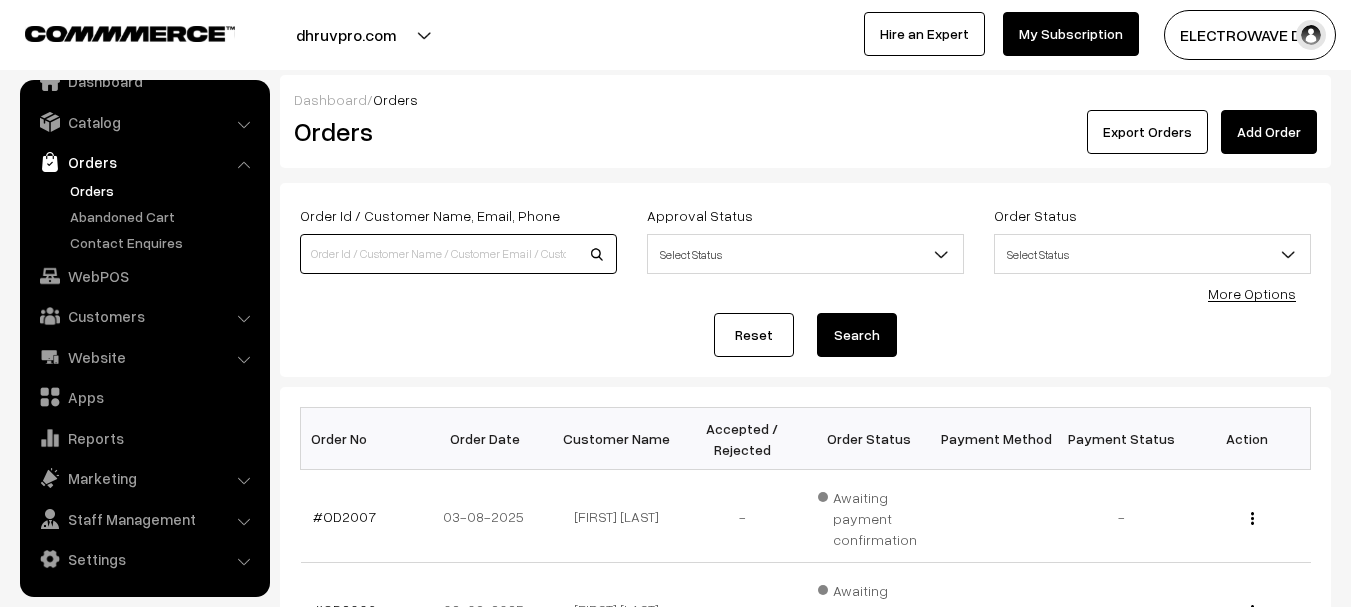 click at bounding box center [458, 254] 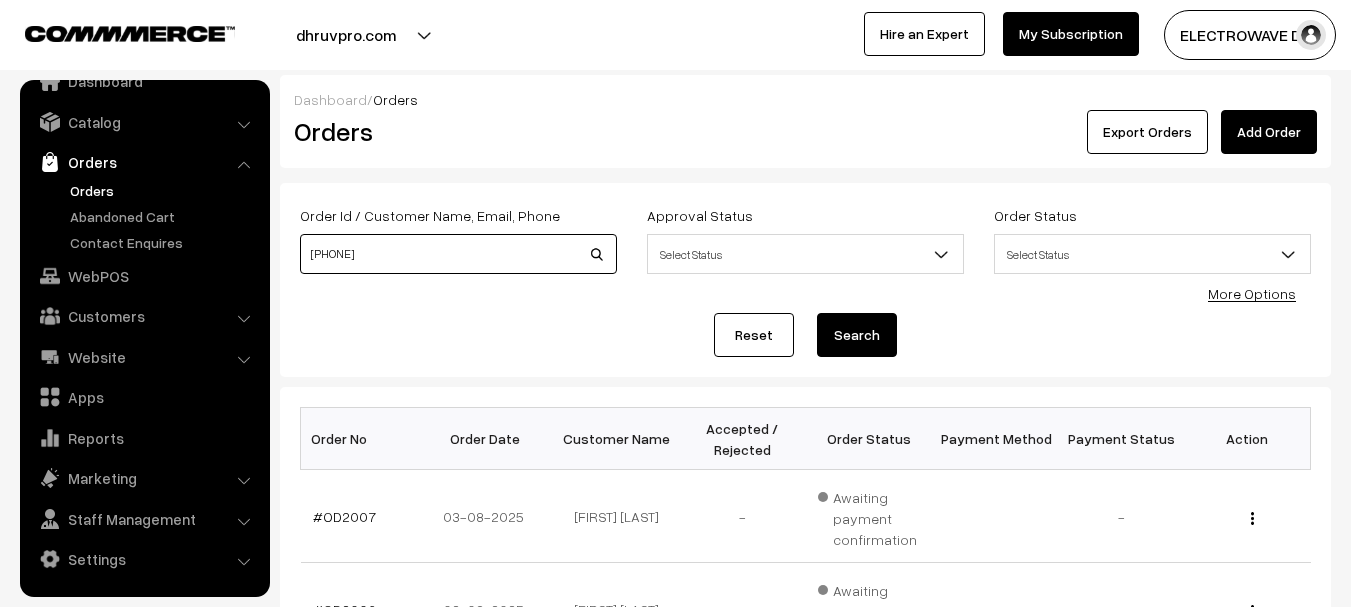 type on "9449480274" 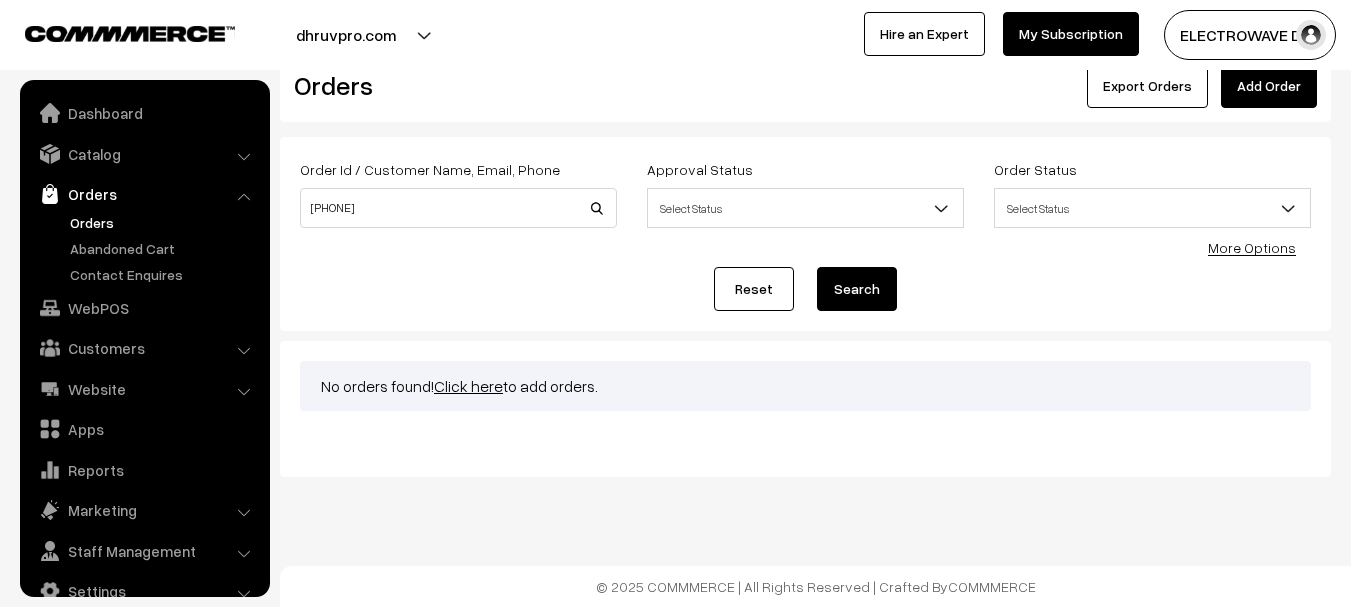 scroll, scrollTop: 46, scrollLeft: 0, axis: vertical 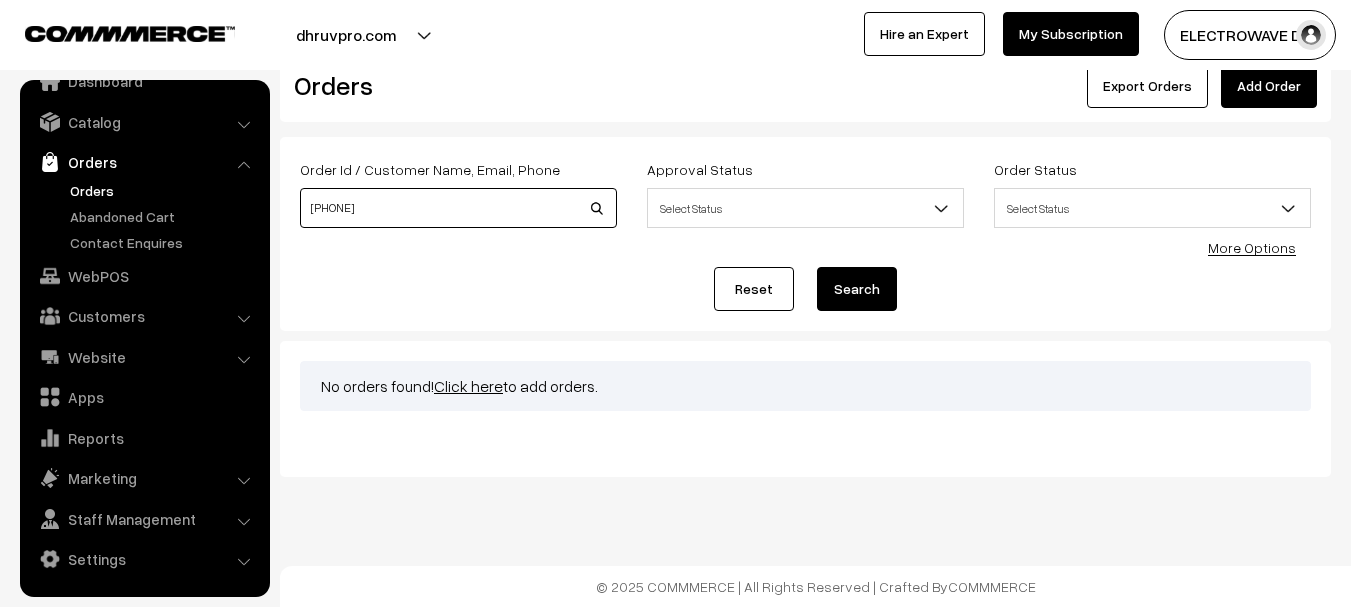 drag, startPoint x: 452, startPoint y: 221, endPoint x: 291, endPoint y: 199, distance: 162.49615 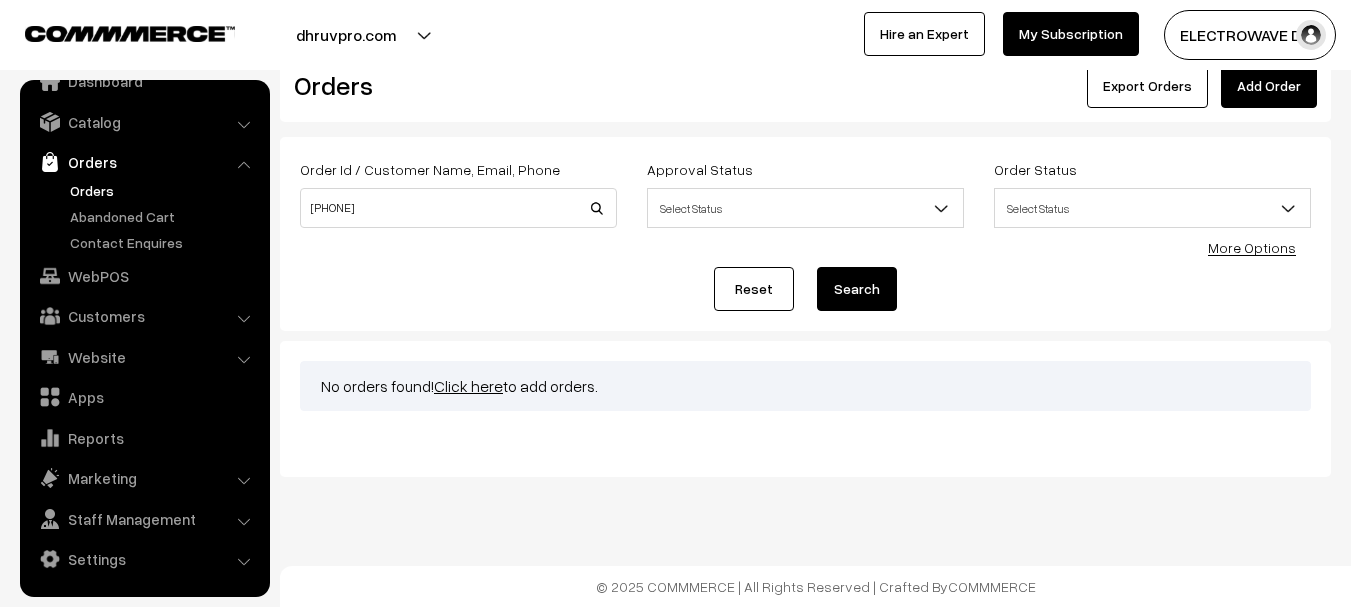 click on "Orders" at bounding box center [164, 190] 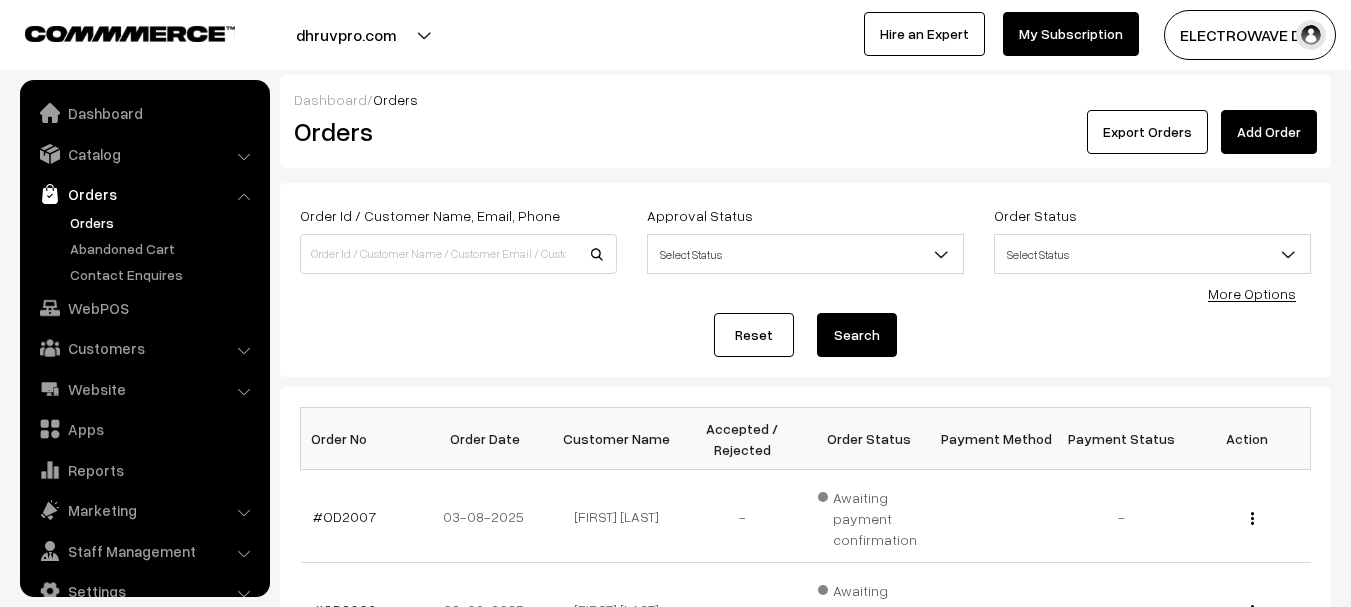 scroll, scrollTop: 0, scrollLeft: 0, axis: both 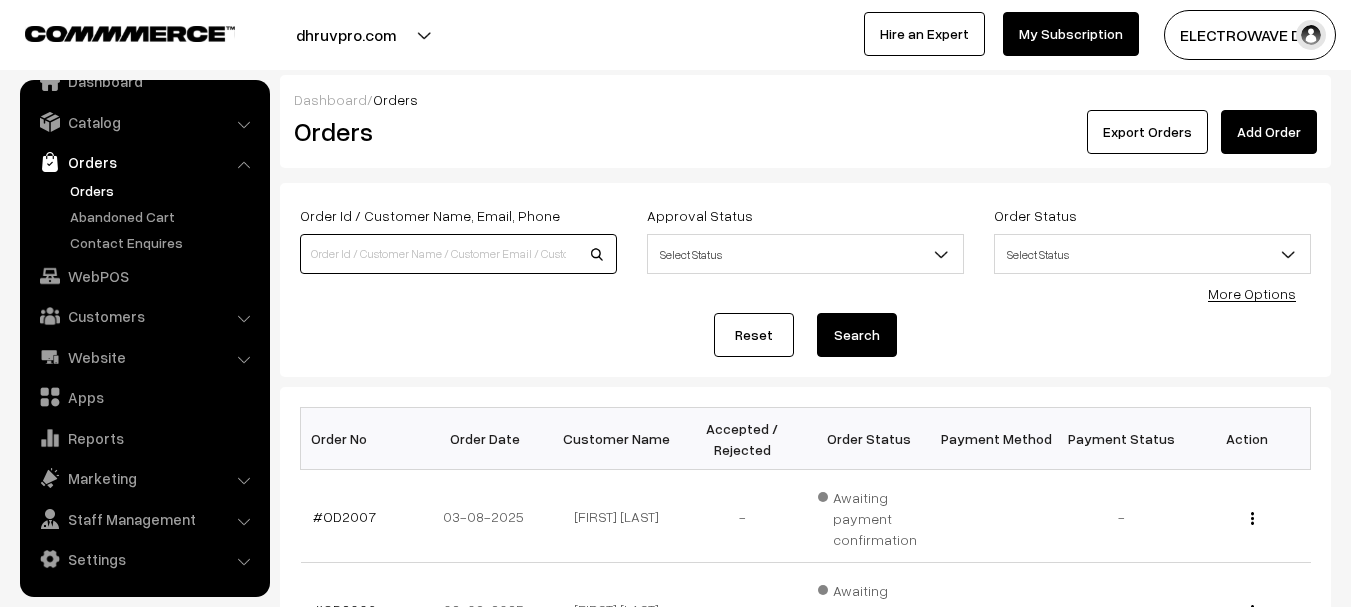 click at bounding box center (458, 254) 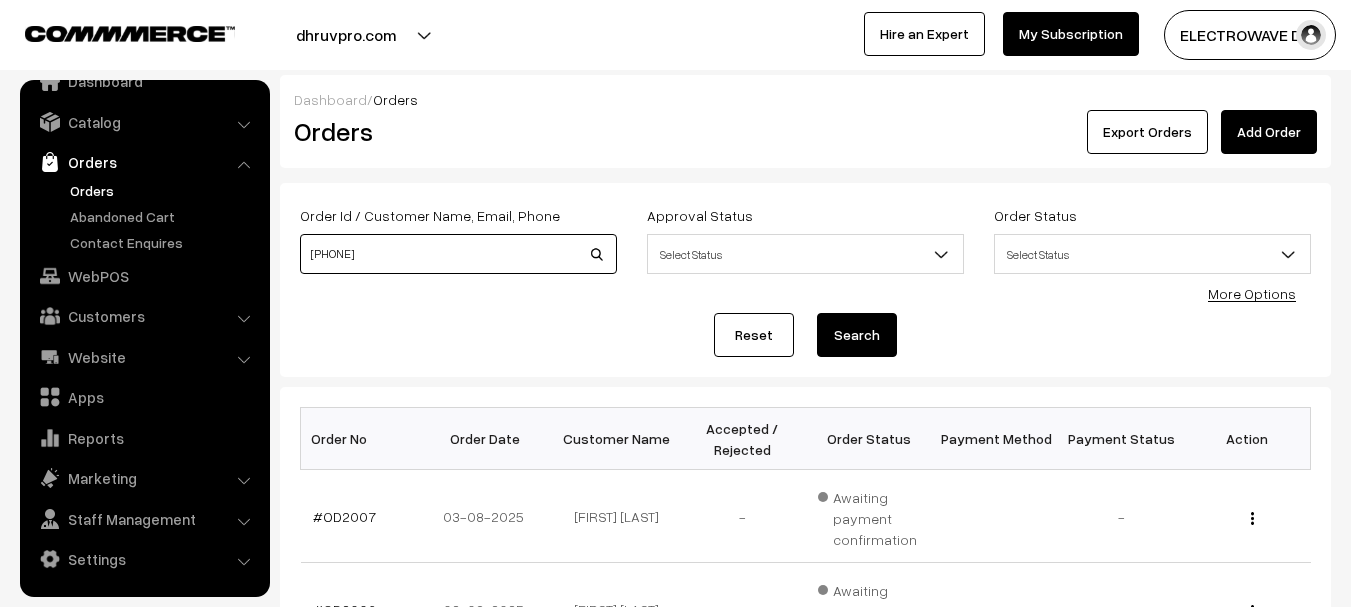 type on "[PHONE]" 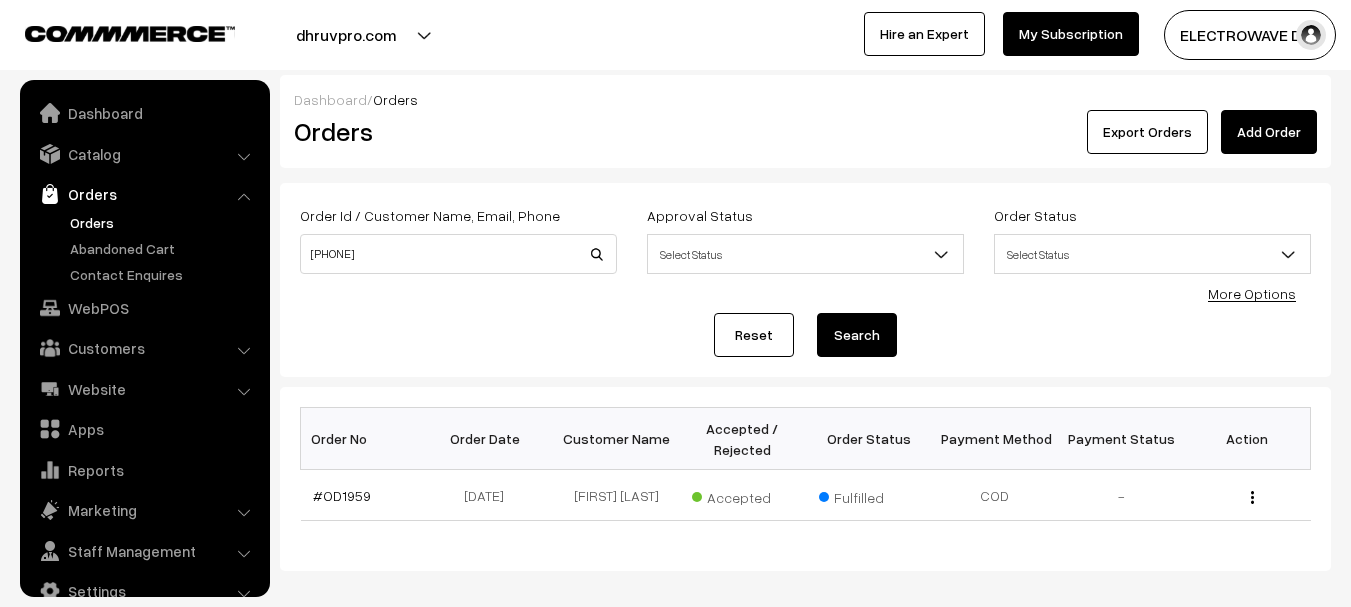scroll, scrollTop: 0, scrollLeft: 0, axis: both 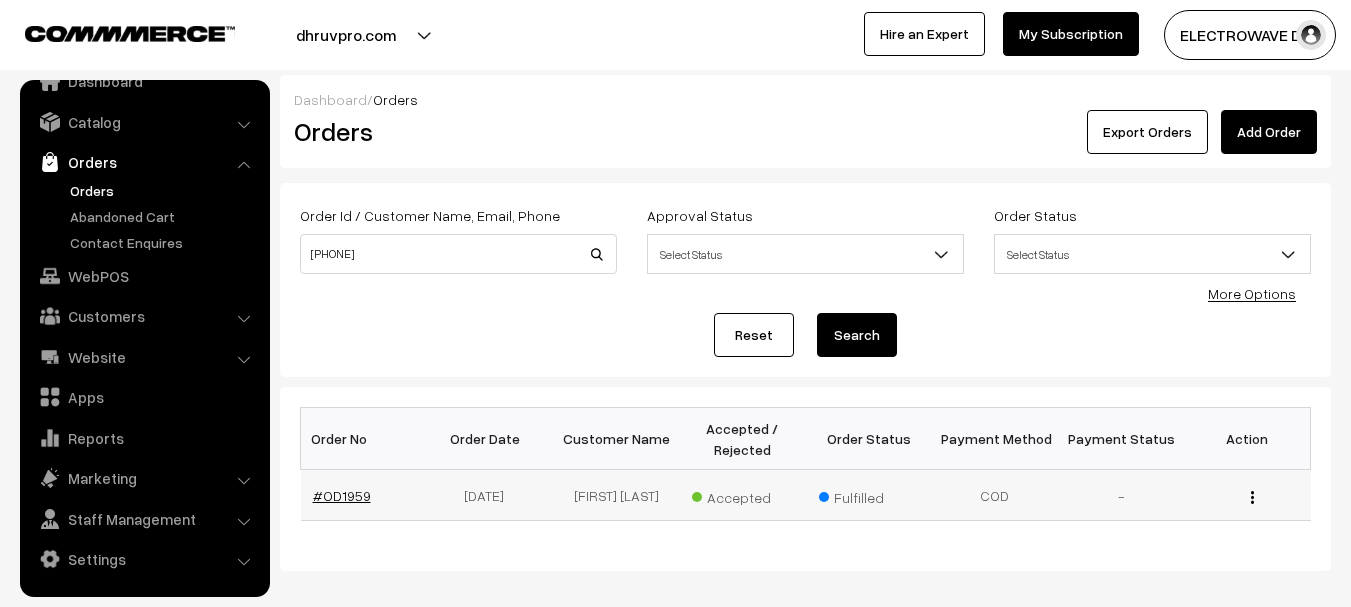 click on "#OD1959" at bounding box center [342, 495] 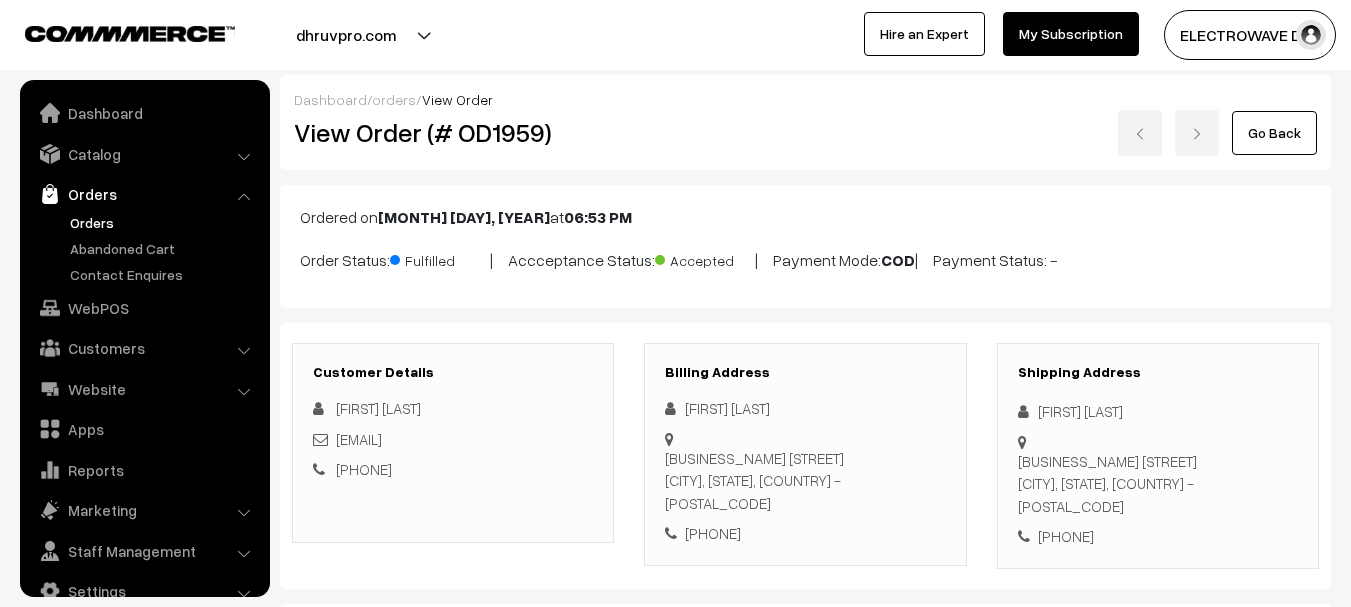 scroll, scrollTop: 500, scrollLeft: 0, axis: vertical 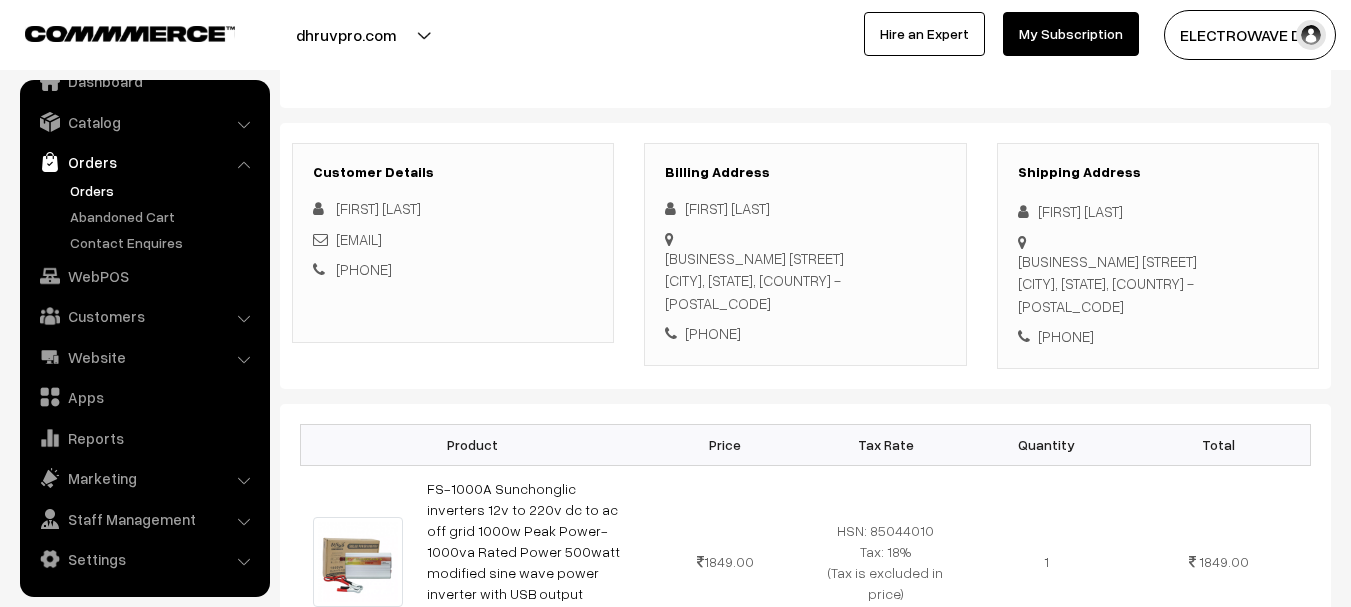 click on "[BUSINESS_NAME] [STREET]
[CITY], [STATE], [COUNTRY] - [POSTAL_CODE]" at bounding box center [1158, 284] 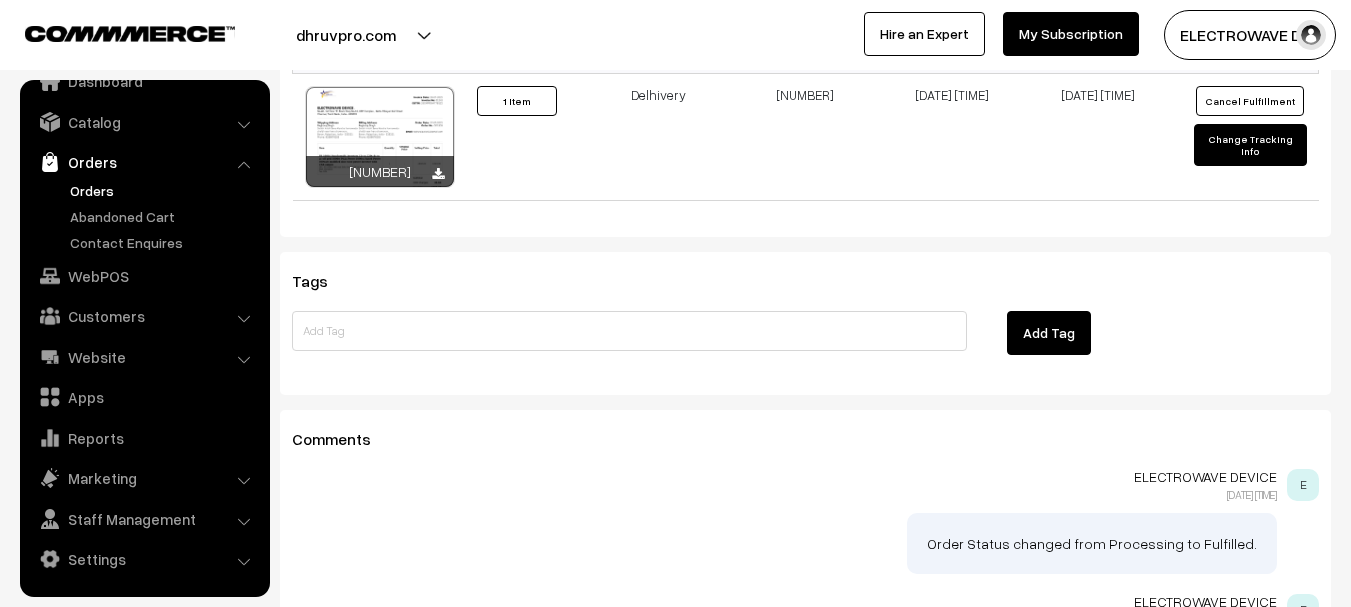 scroll, scrollTop: 1255, scrollLeft: 0, axis: vertical 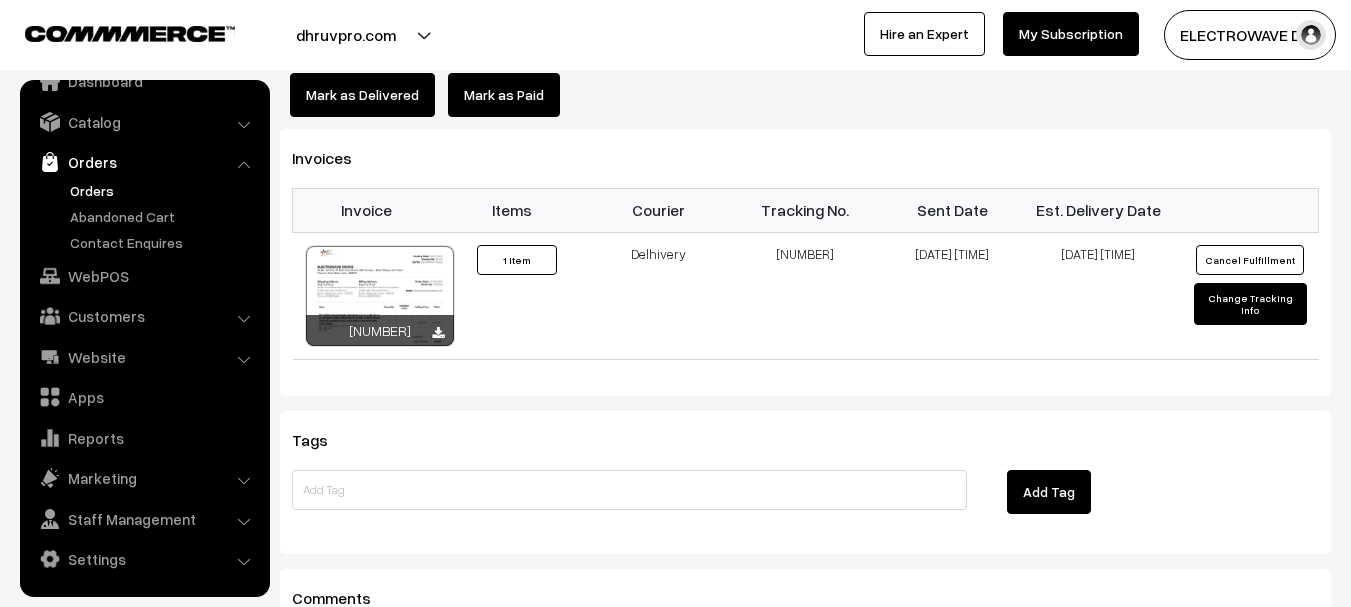 click on "dhruvpro.com" at bounding box center [346, 35] 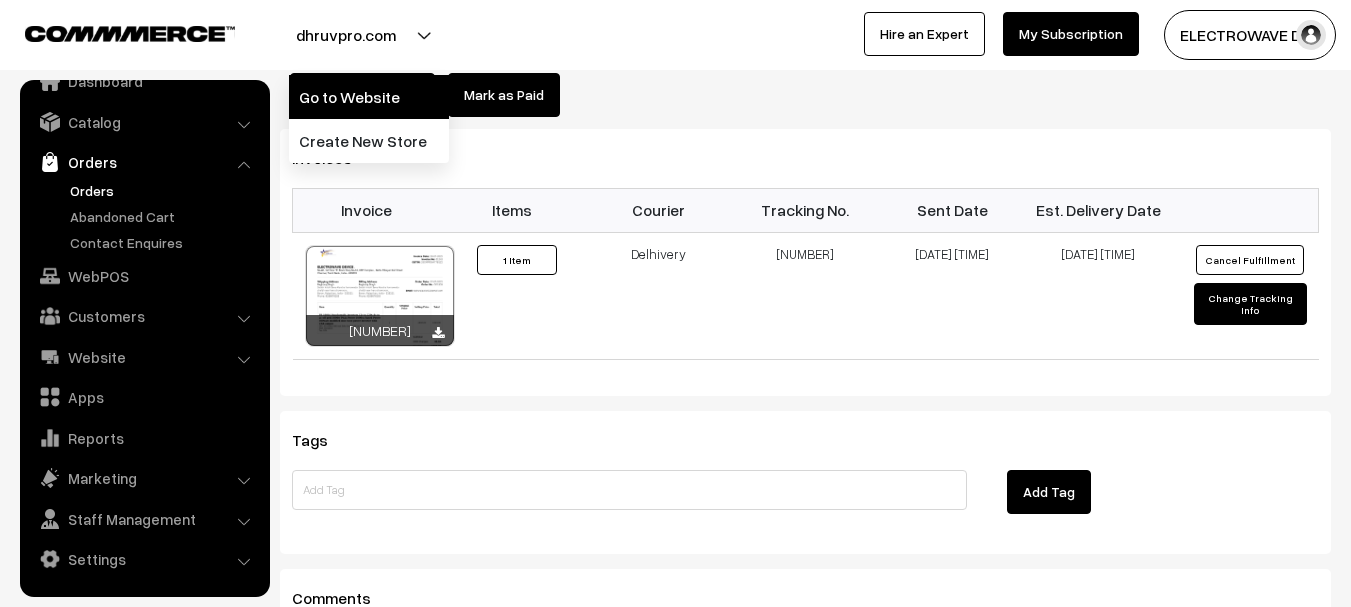 click on "Go to Website" at bounding box center (369, 97) 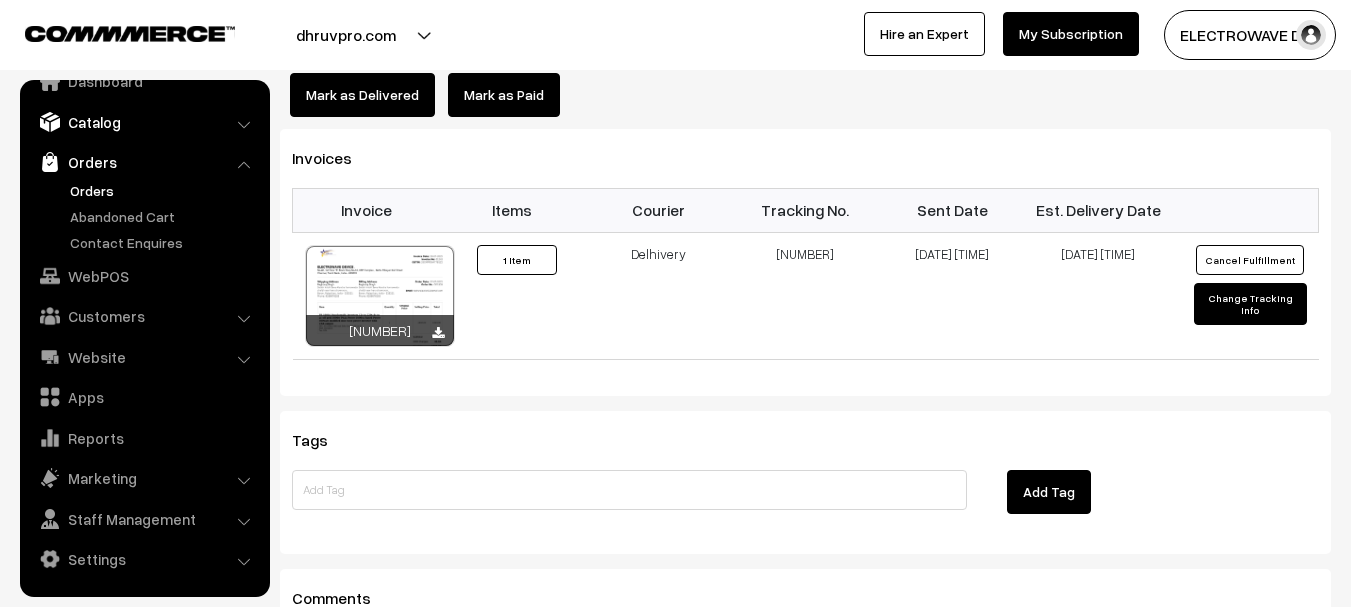 click on "Catalog" at bounding box center (144, 122) 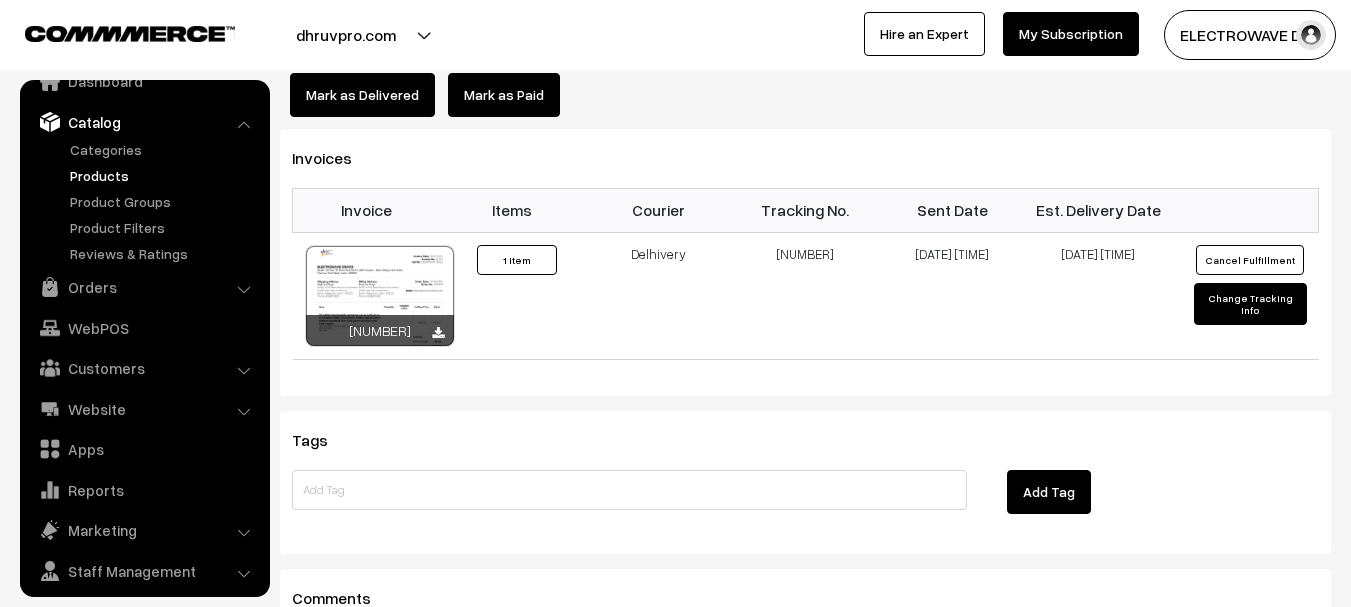 click on "Products" at bounding box center (164, 175) 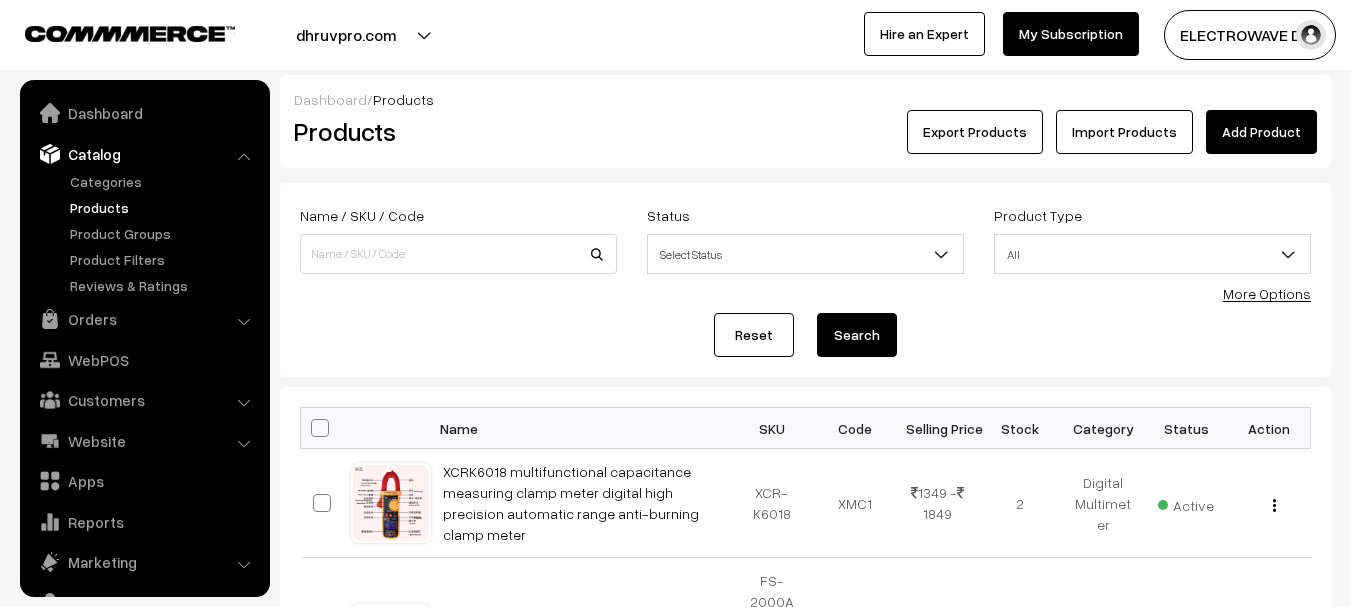 scroll, scrollTop: 0, scrollLeft: 0, axis: both 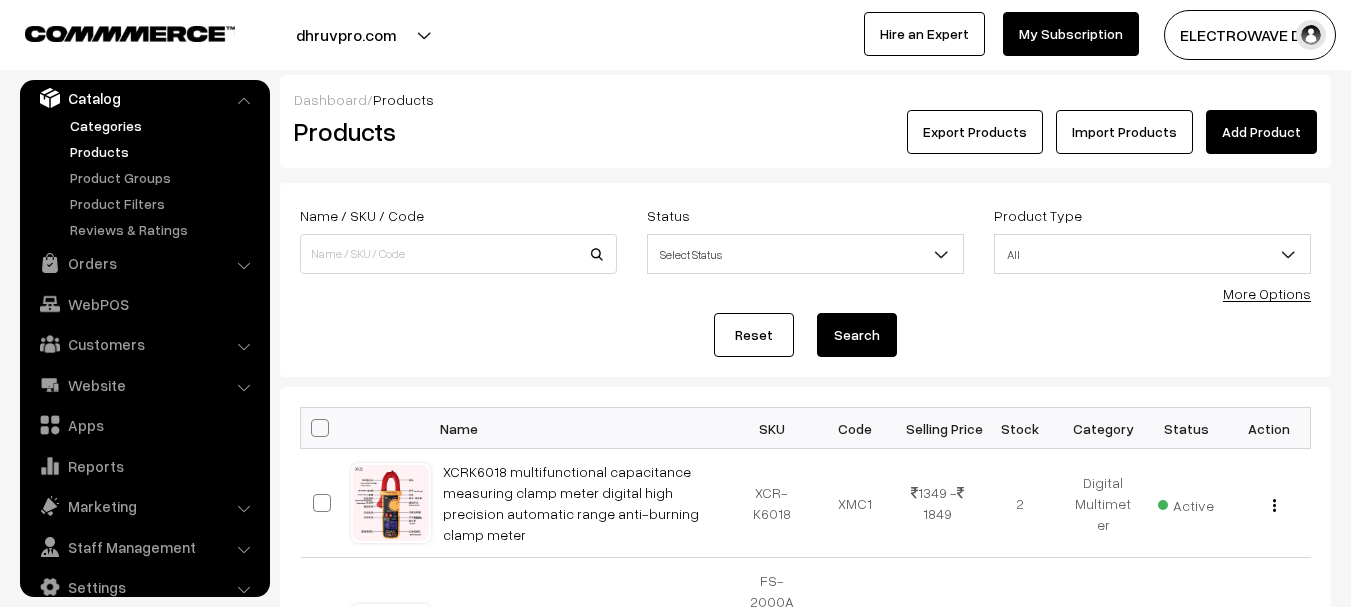click on "Categories" at bounding box center [164, 125] 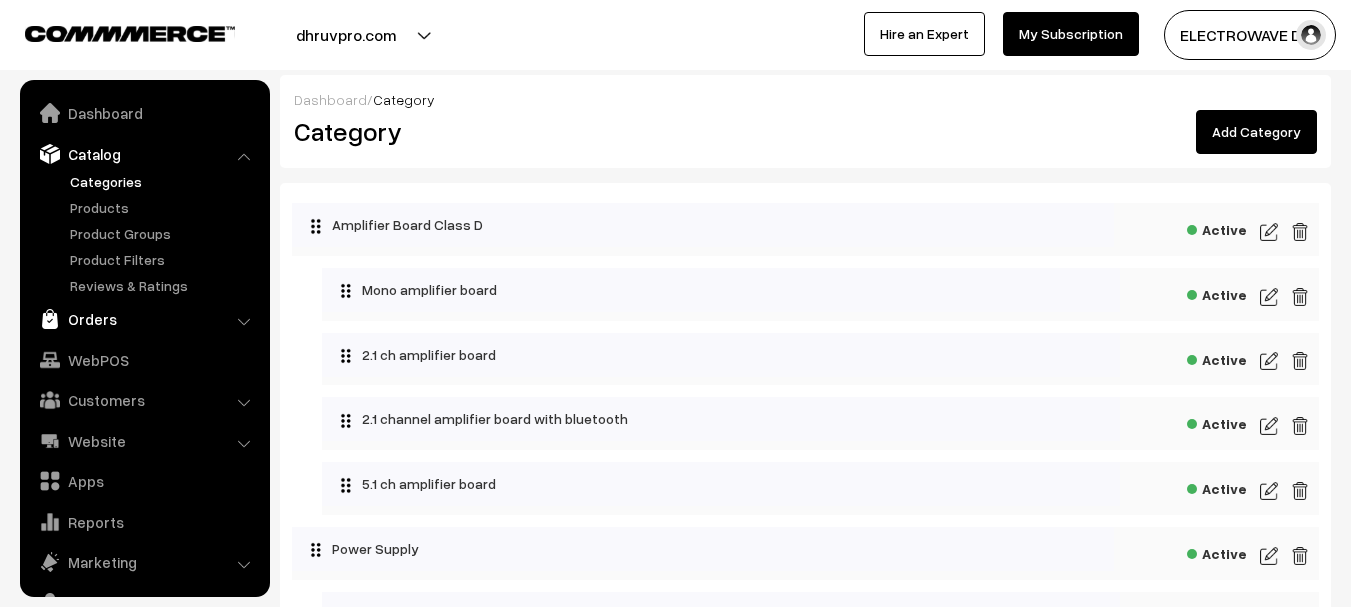 scroll, scrollTop: 0, scrollLeft: 0, axis: both 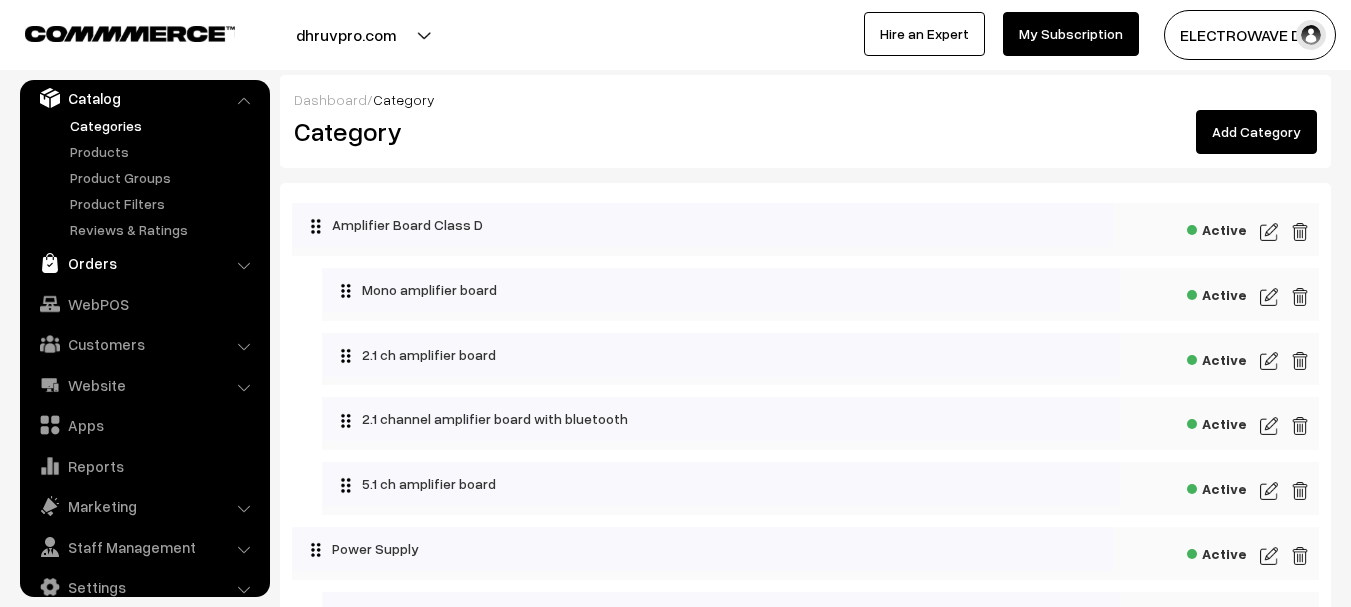 click on "Orders" at bounding box center [144, 263] 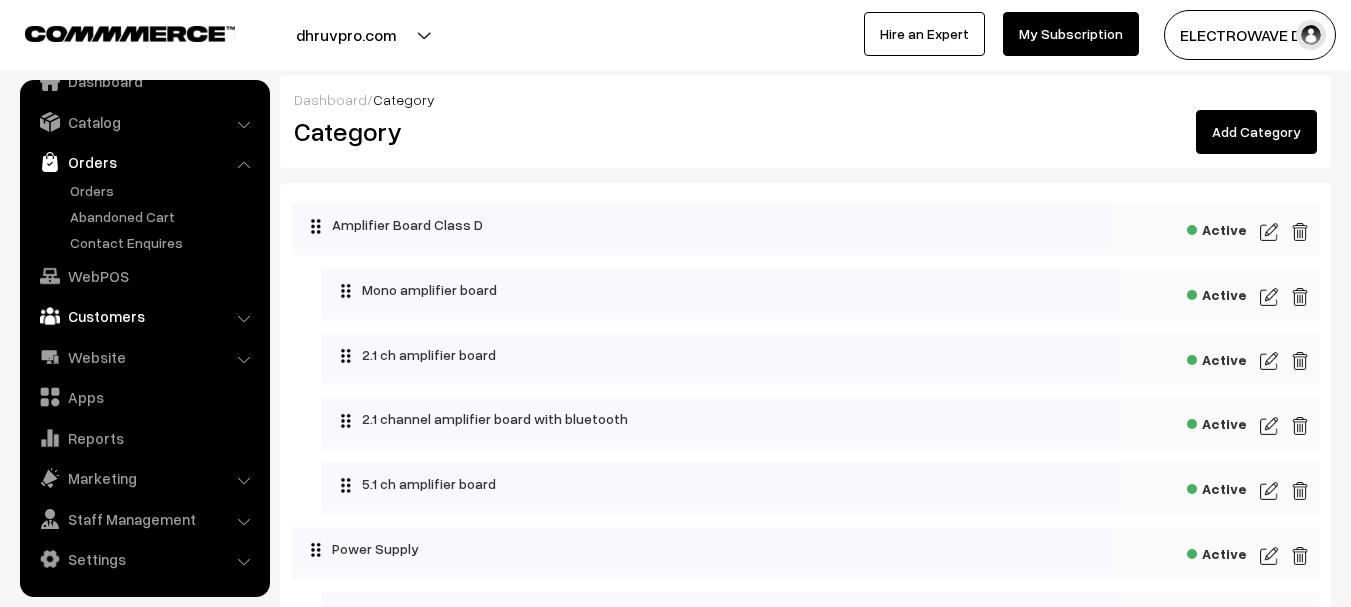 scroll, scrollTop: 32, scrollLeft: 0, axis: vertical 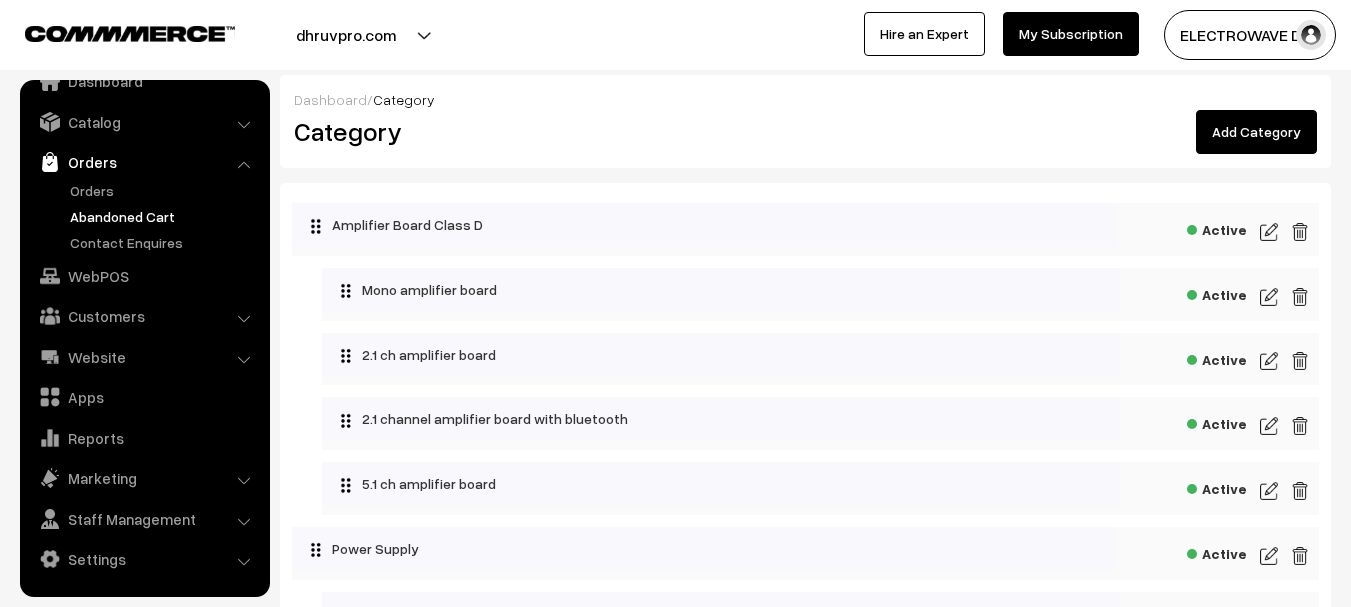 click on "Abandoned Cart" at bounding box center [164, 216] 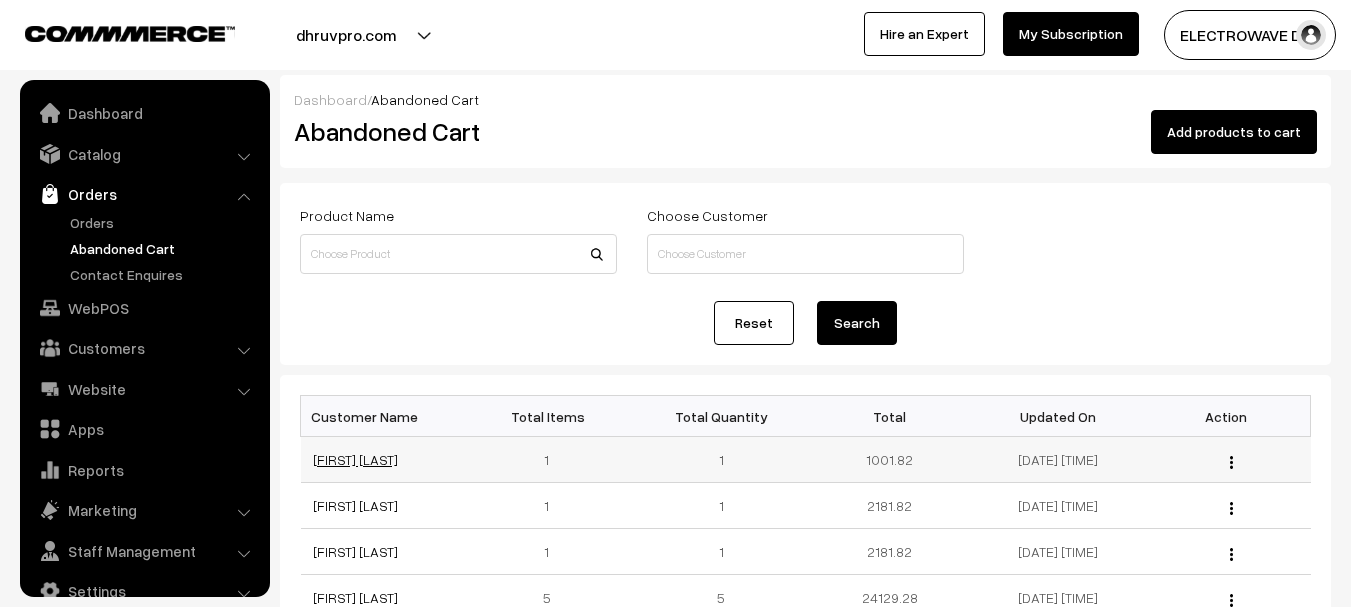 scroll, scrollTop: 0, scrollLeft: 0, axis: both 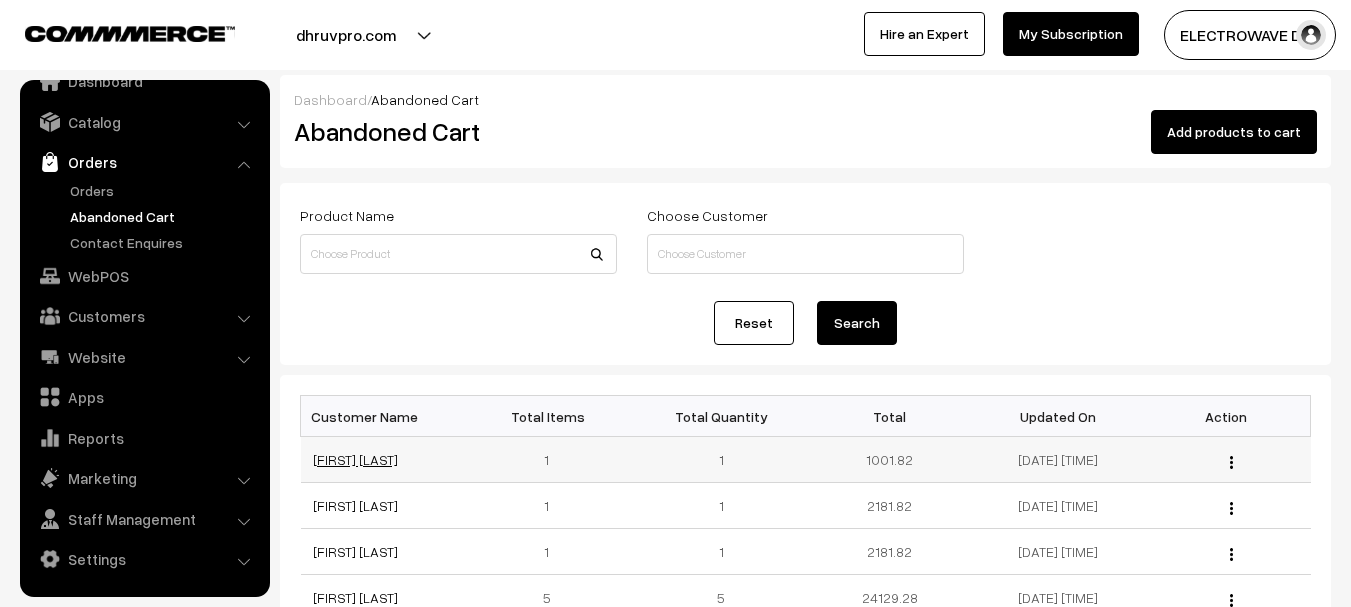 click on "Rakshith  M" at bounding box center (355, 459) 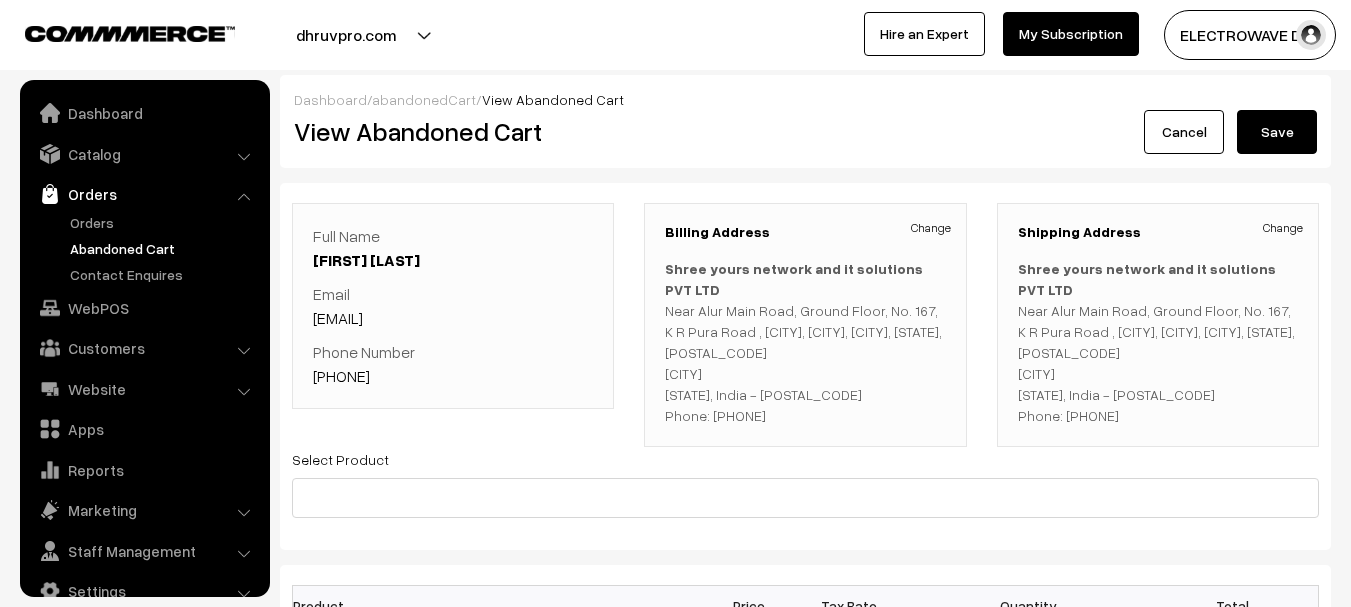 scroll, scrollTop: 0, scrollLeft: 0, axis: both 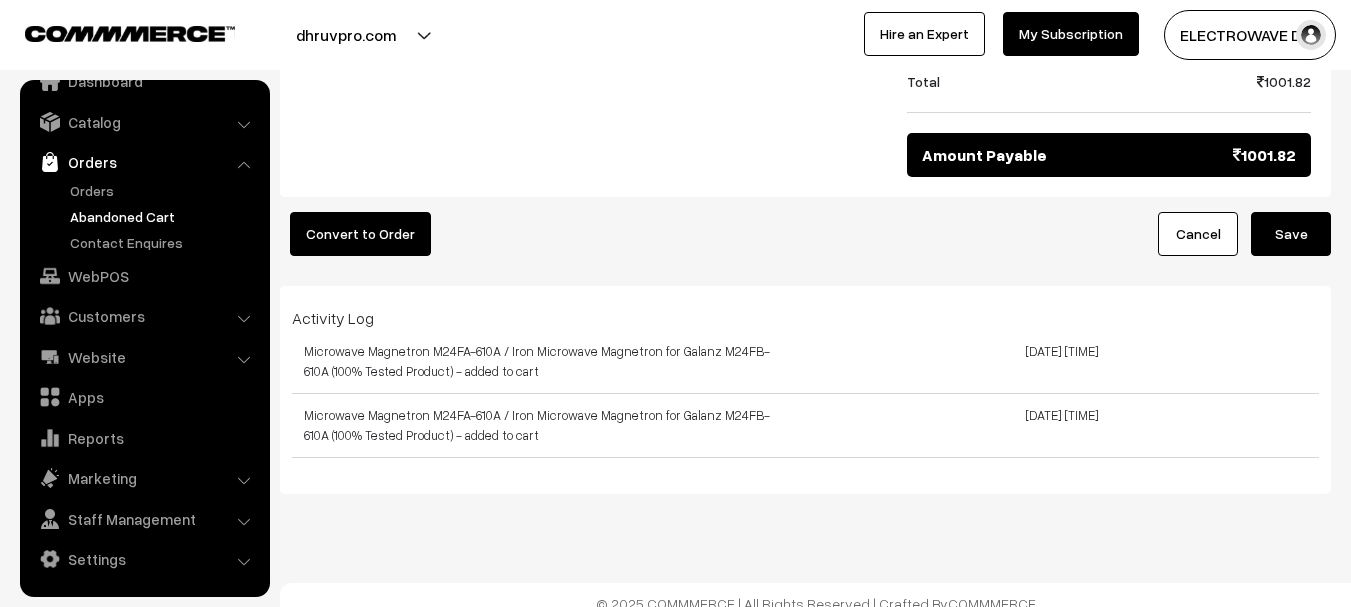 click on "Convert to Order" at bounding box center [360, 234] 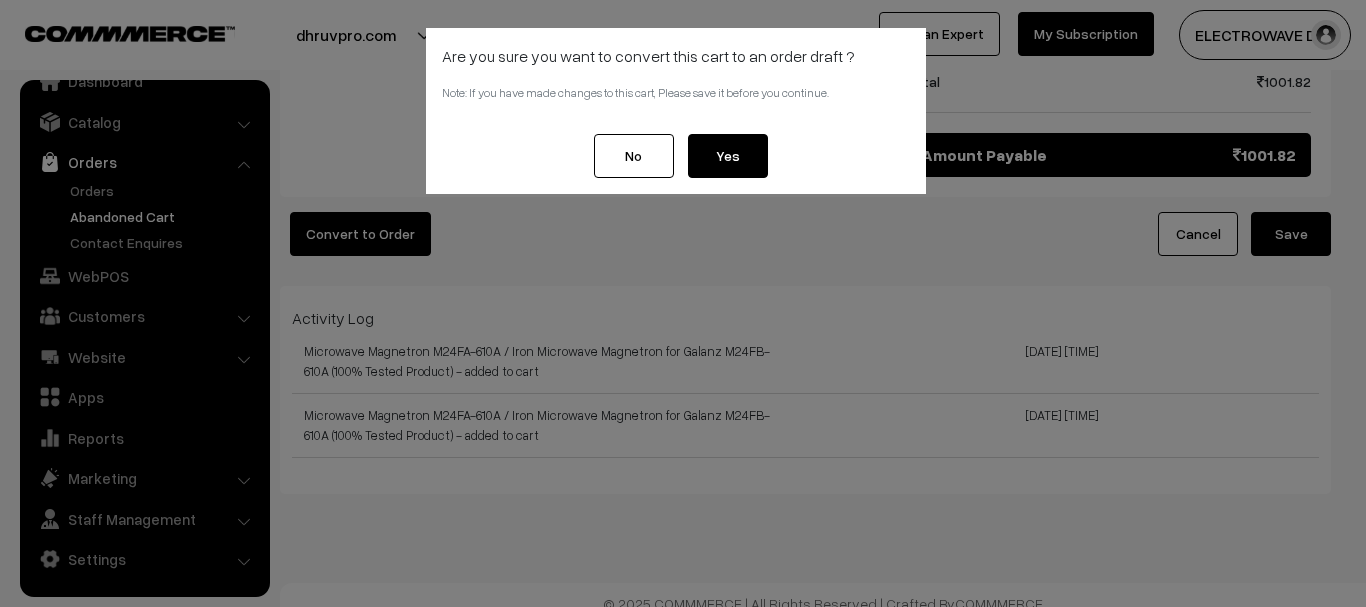 click on "Yes" at bounding box center [728, 156] 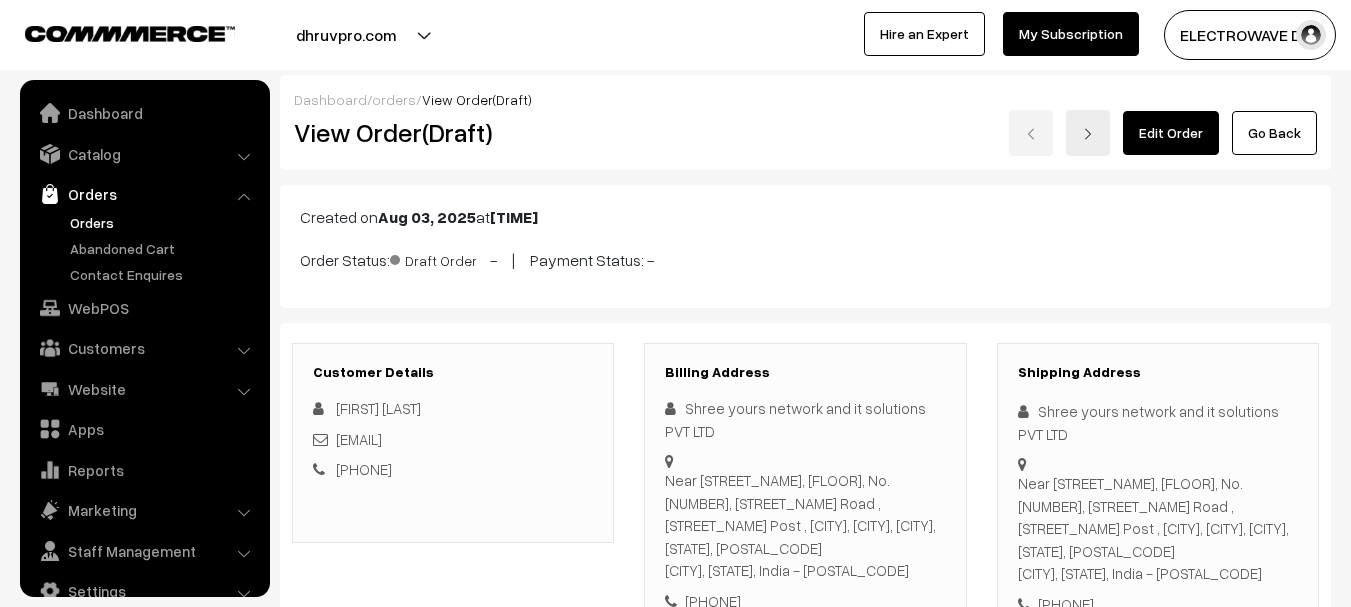 scroll, scrollTop: 101, scrollLeft: 0, axis: vertical 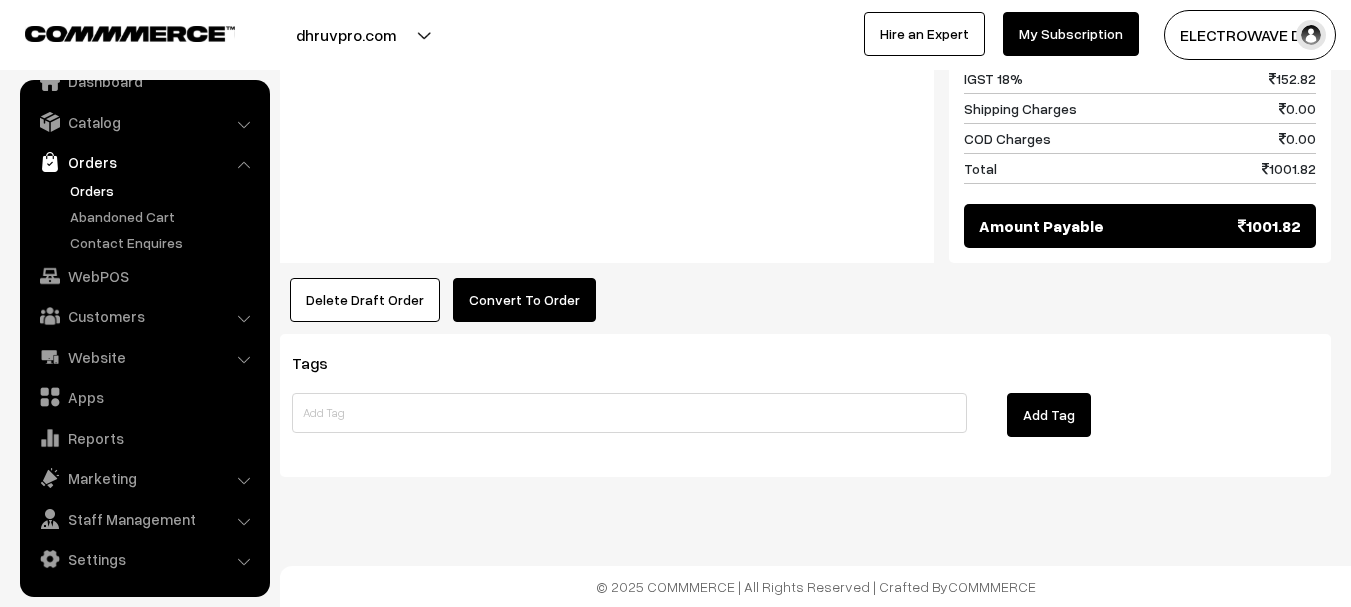 click on "Convert To Order" at bounding box center (524, 300) 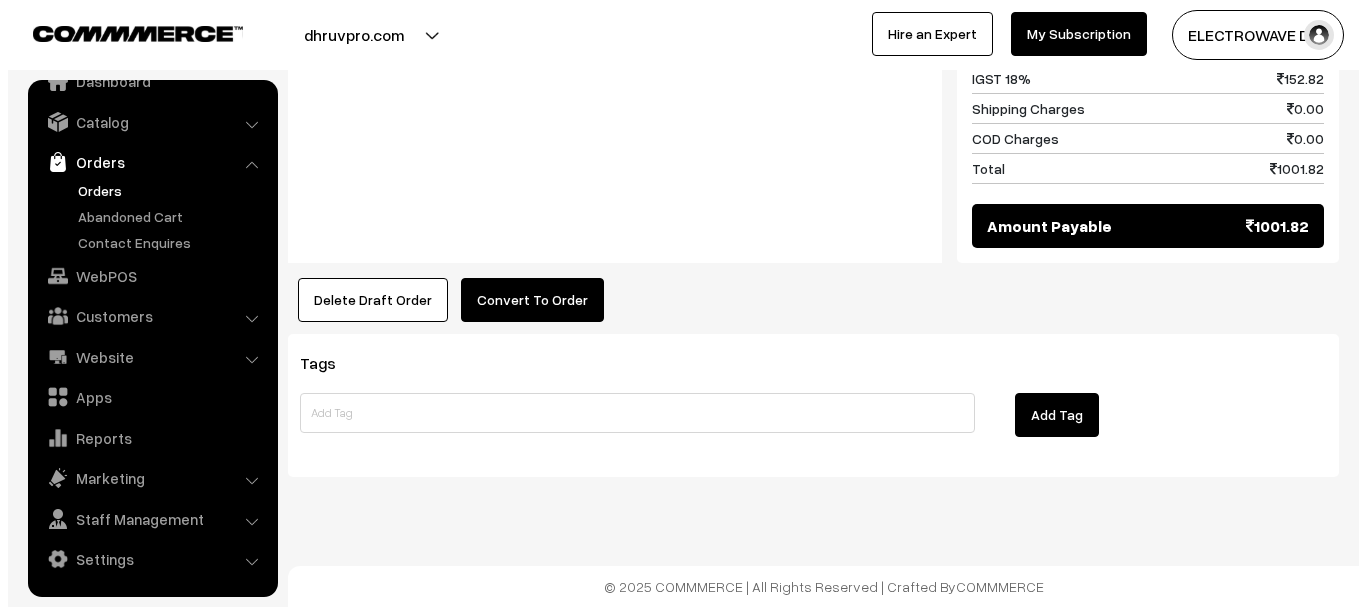 scroll, scrollTop: 1031, scrollLeft: 0, axis: vertical 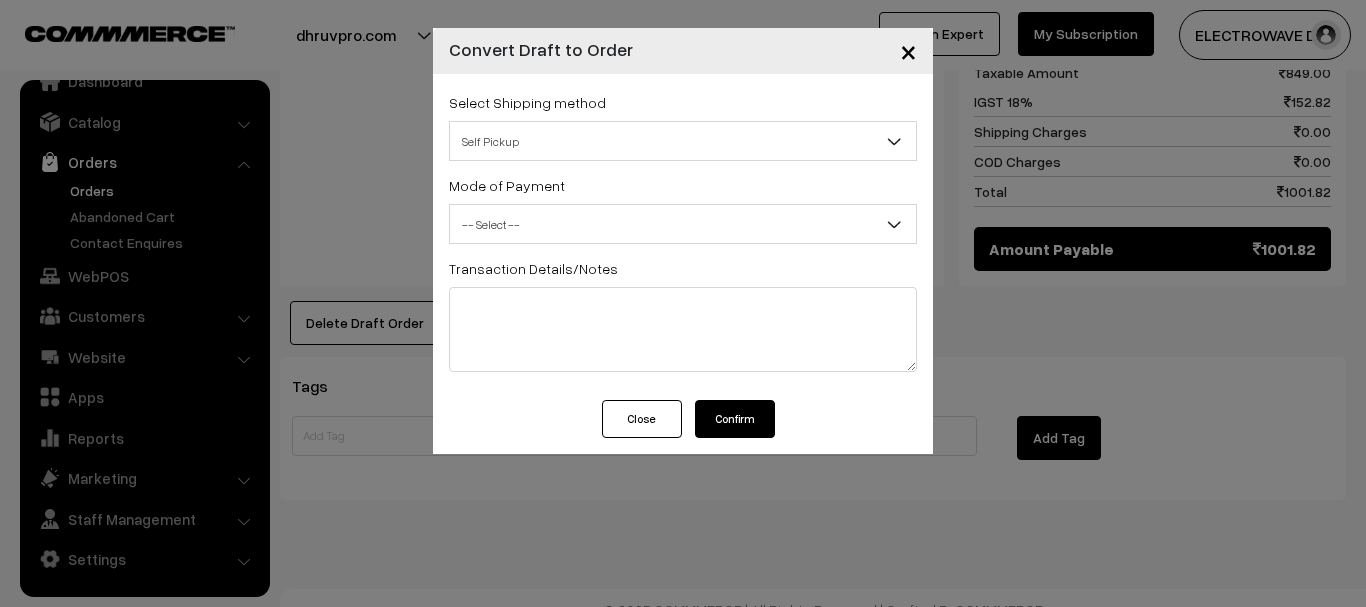 click on "Self Pickup" at bounding box center [683, 141] 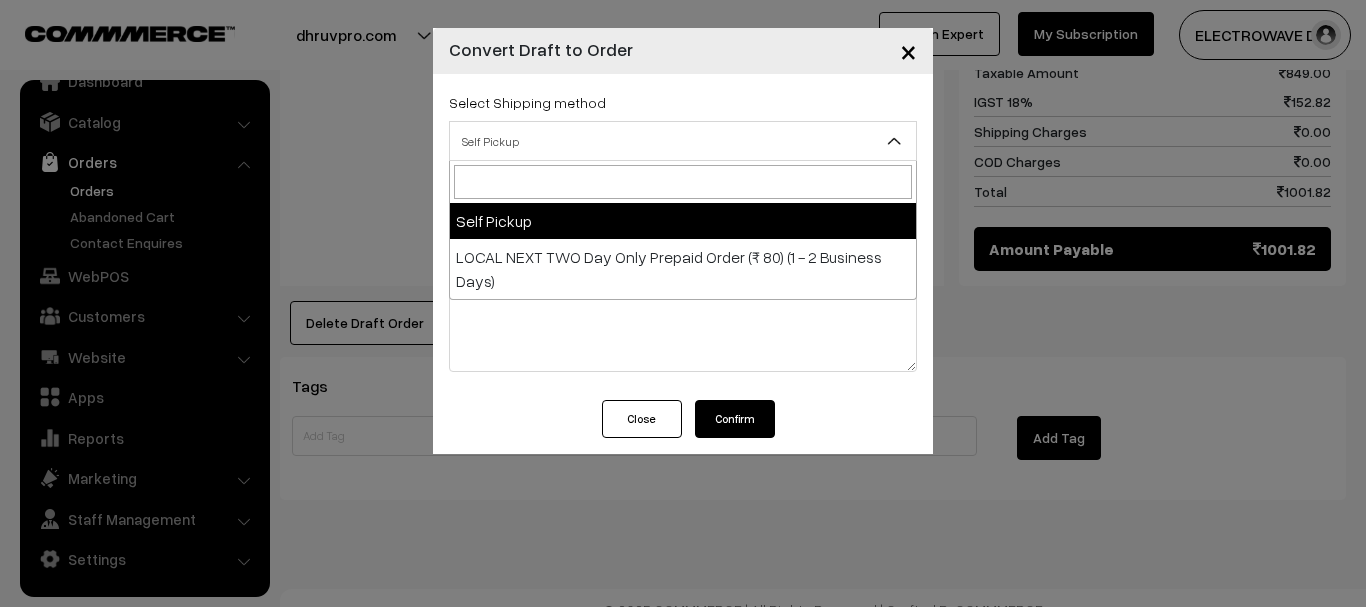 click at bounding box center [683, 182] 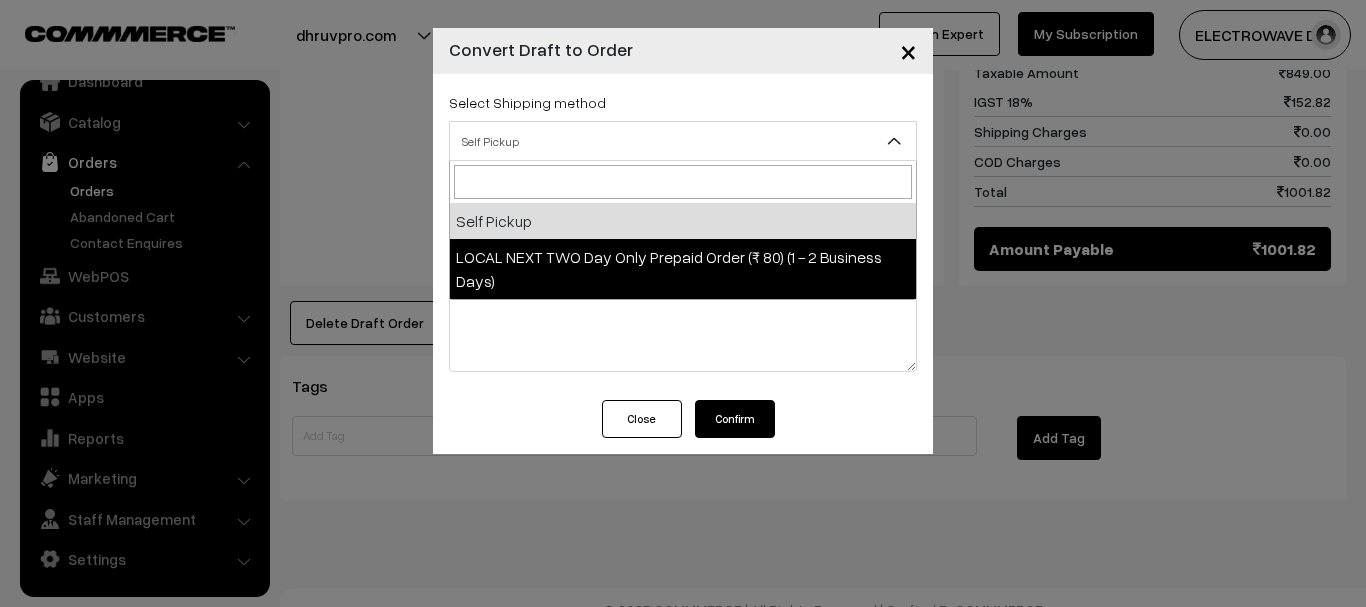 select on "LND1" 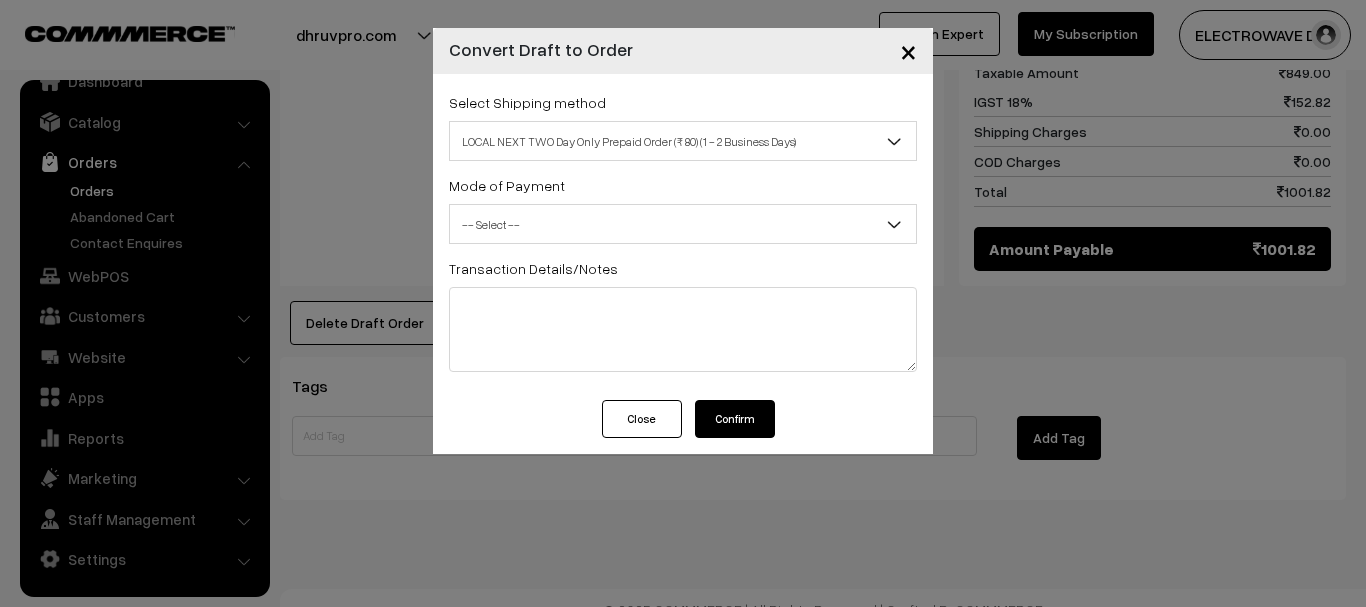 click on "-- Select --" at bounding box center (683, 224) 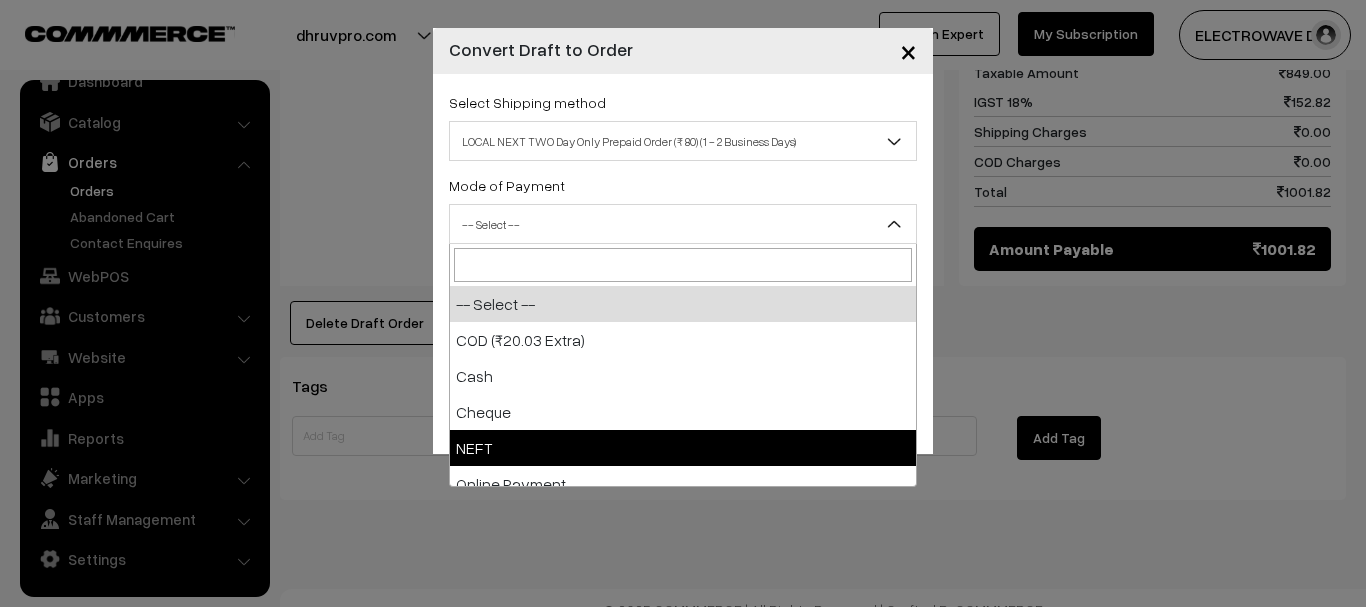 scroll, scrollTop: 88, scrollLeft: 0, axis: vertical 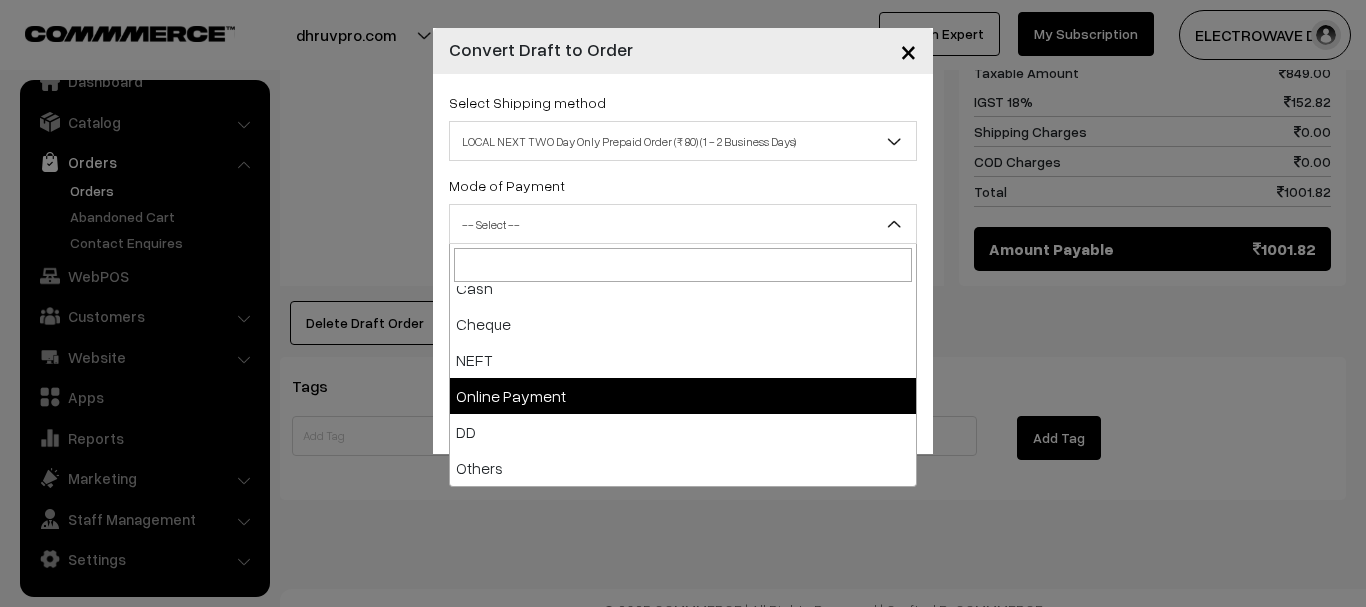 select on "5" 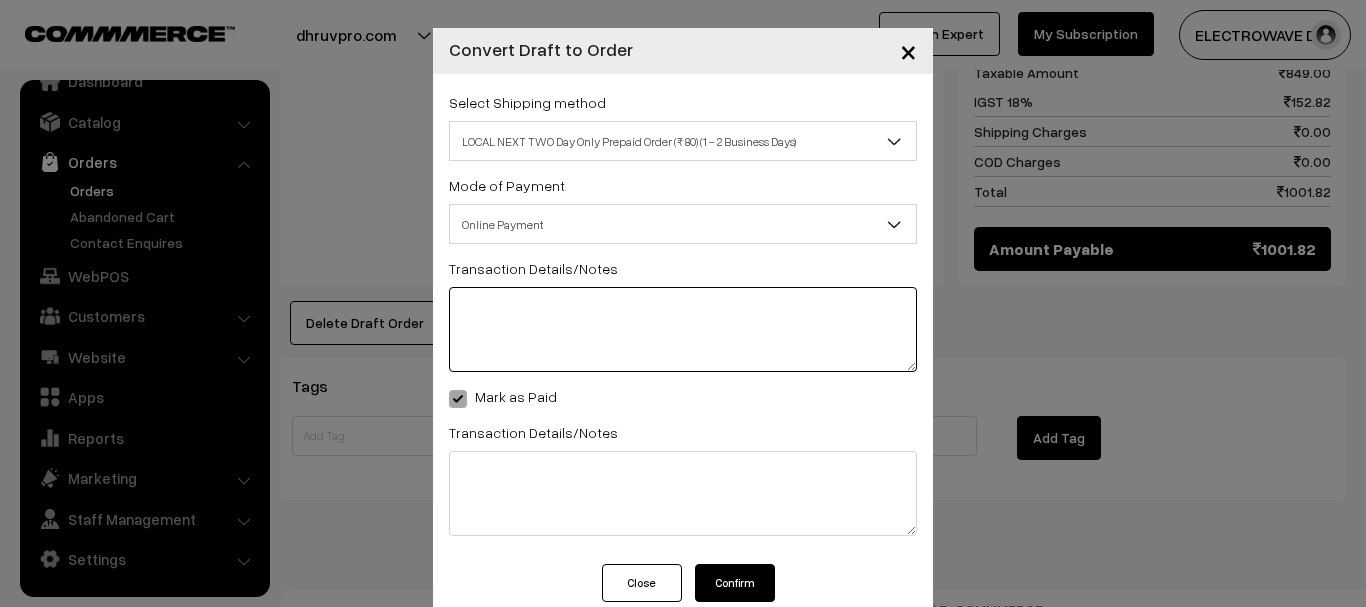 click at bounding box center [683, 329] 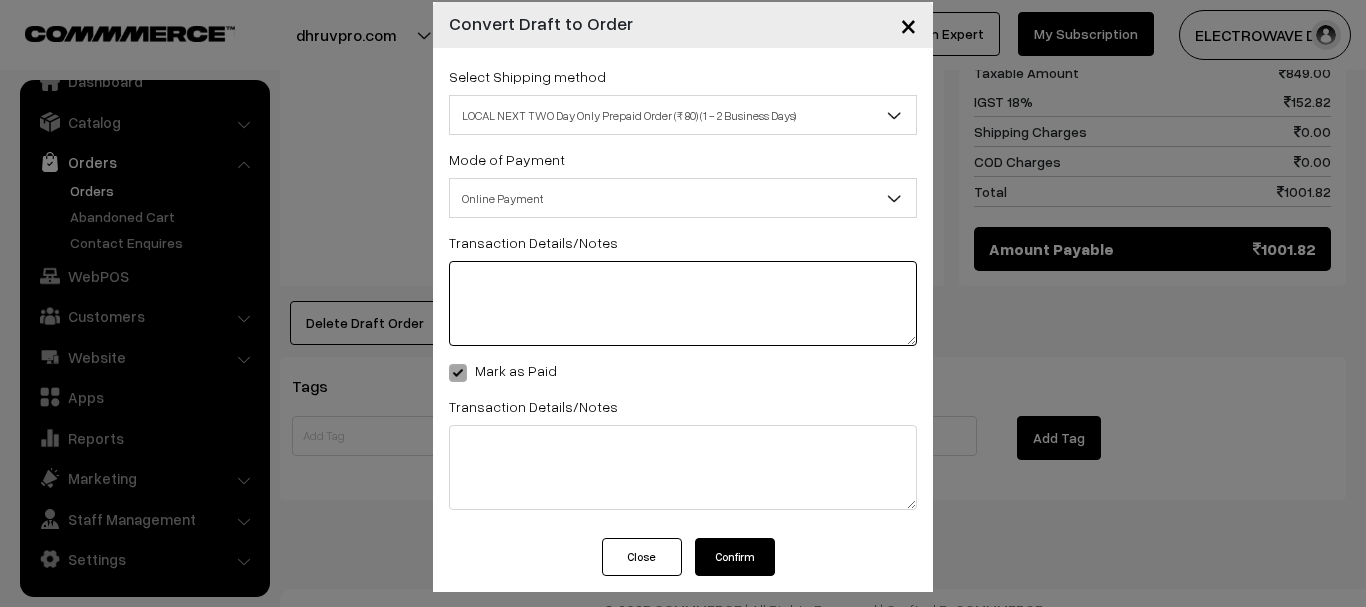 scroll, scrollTop: 39, scrollLeft: 0, axis: vertical 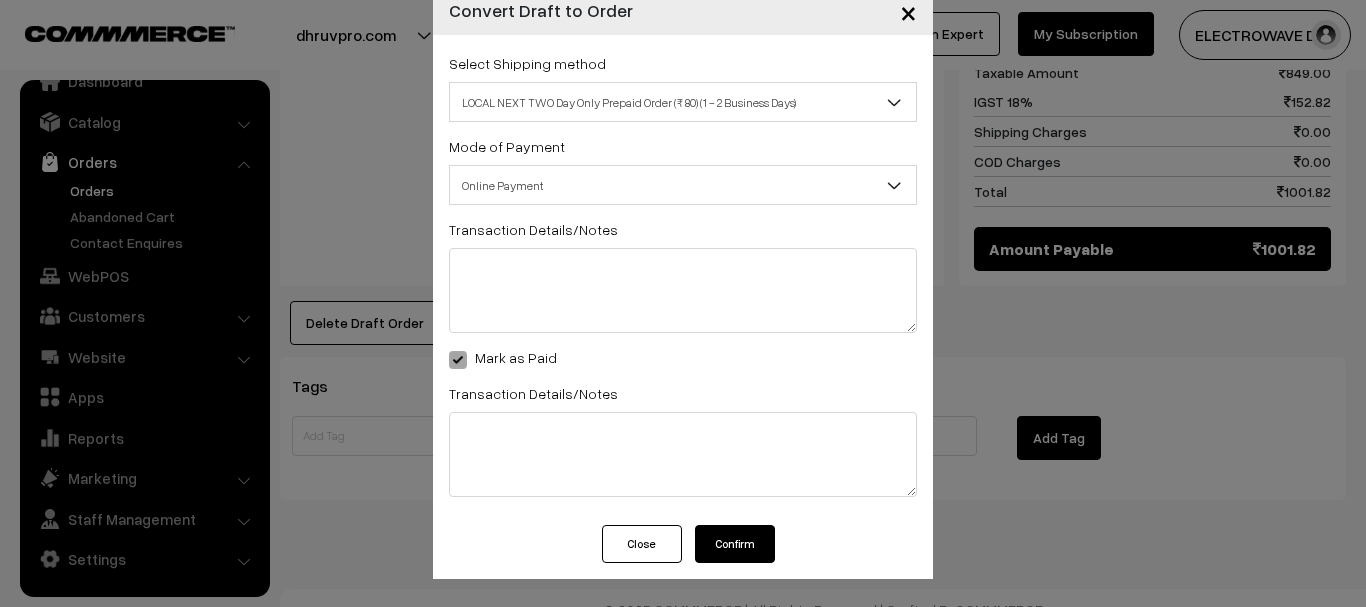click on "×
Convert Draft to Order
Select Shipping method
Self Pickup
LOCAL NEXT TWO Day  Only Prepaid Order (₹ 80) (1 - 2 Business Days)
LOCAL NEXT TWO Day  Only Prepaid Order (₹ 80) (1 - 2 Business Days)
-- Select --" at bounding box center [683, 303] 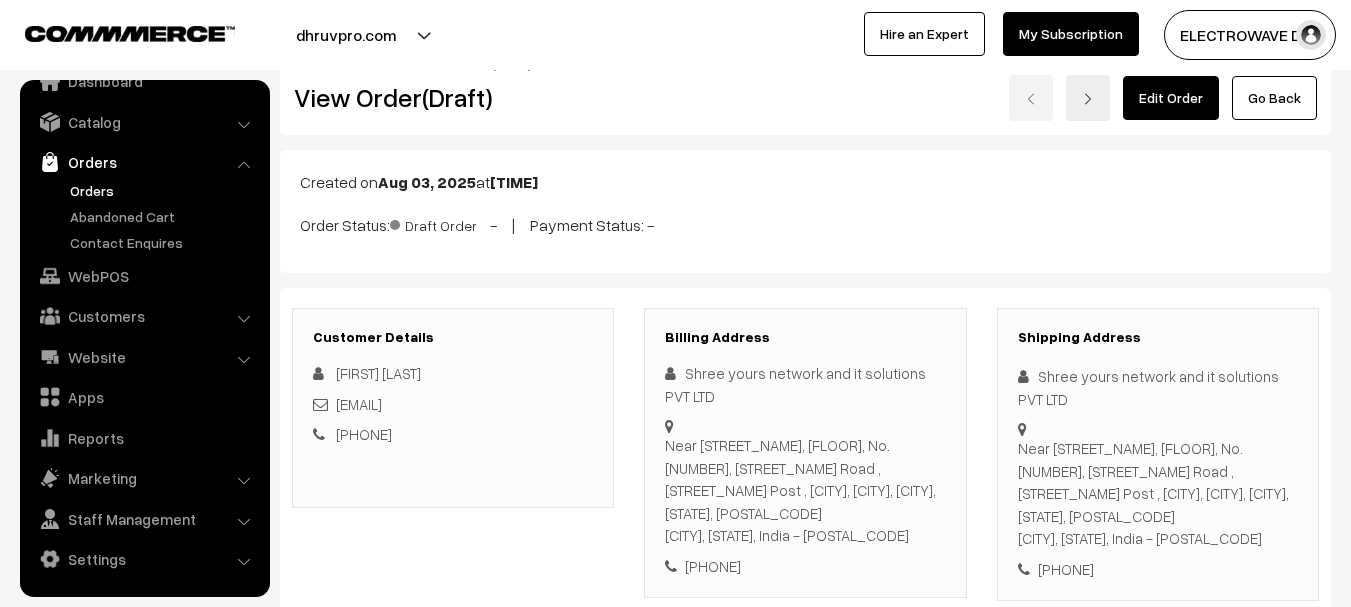 scroll, scrollTop: 0, scrollLeft: 0, axis: both 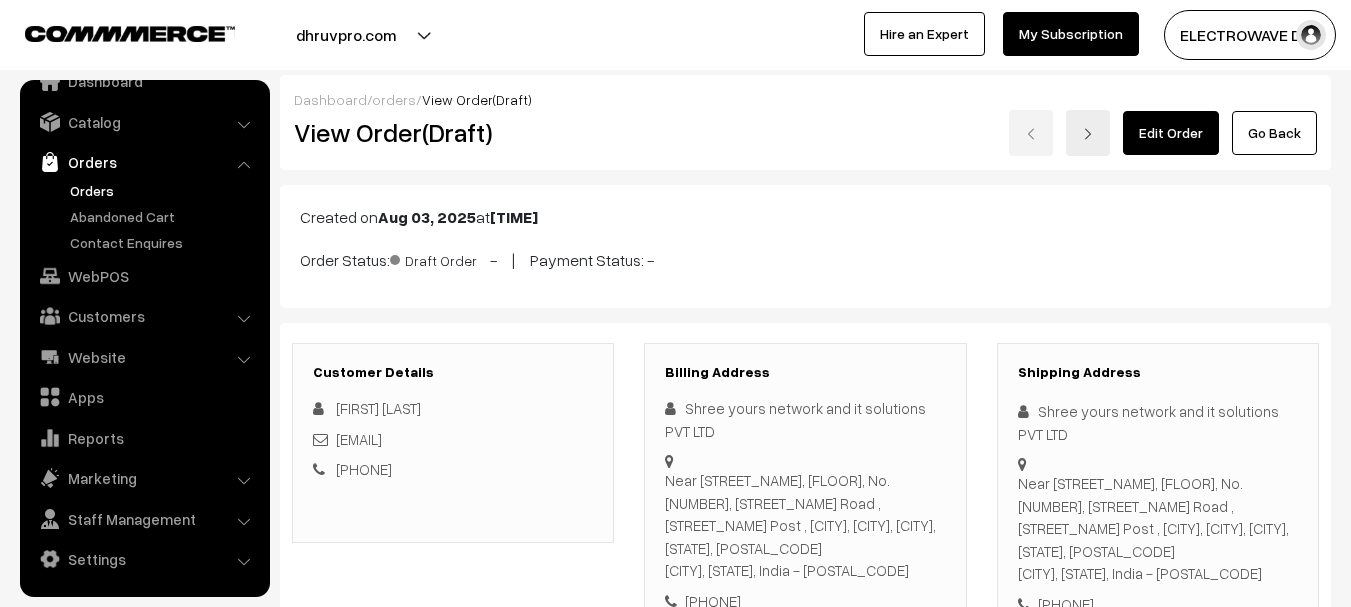 click on "Orders" at bounding box center (164, 190) 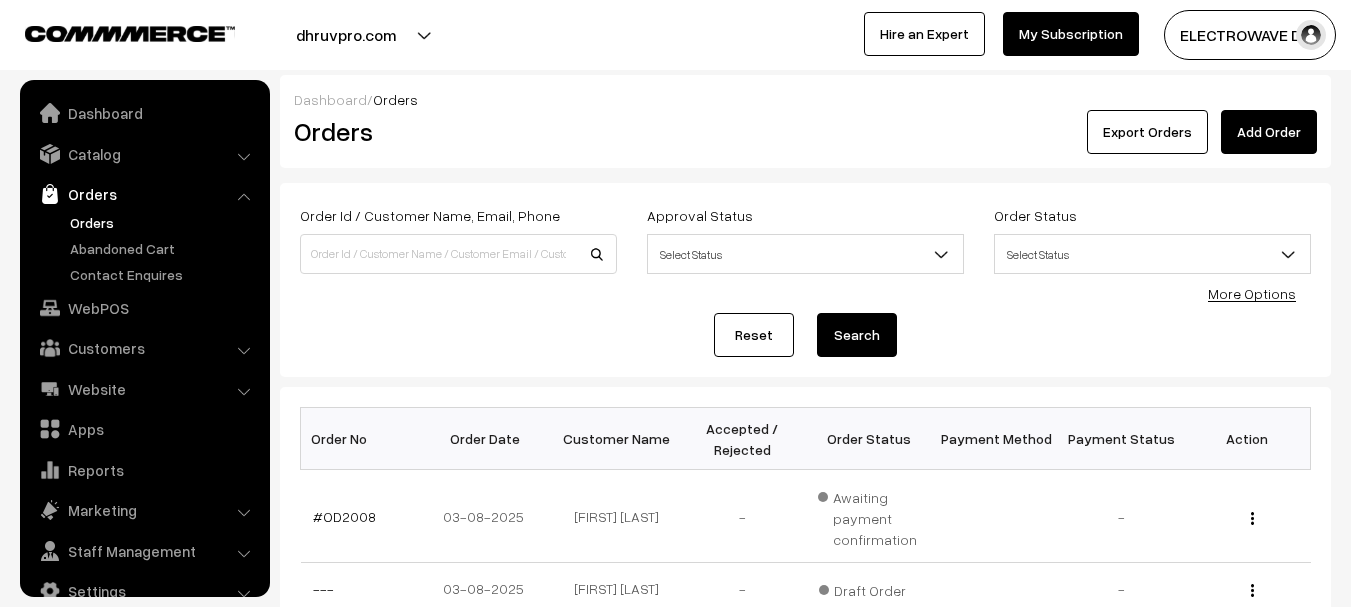 scroll, scrollTop: 300, scrollLeft: 0, axis: vertical 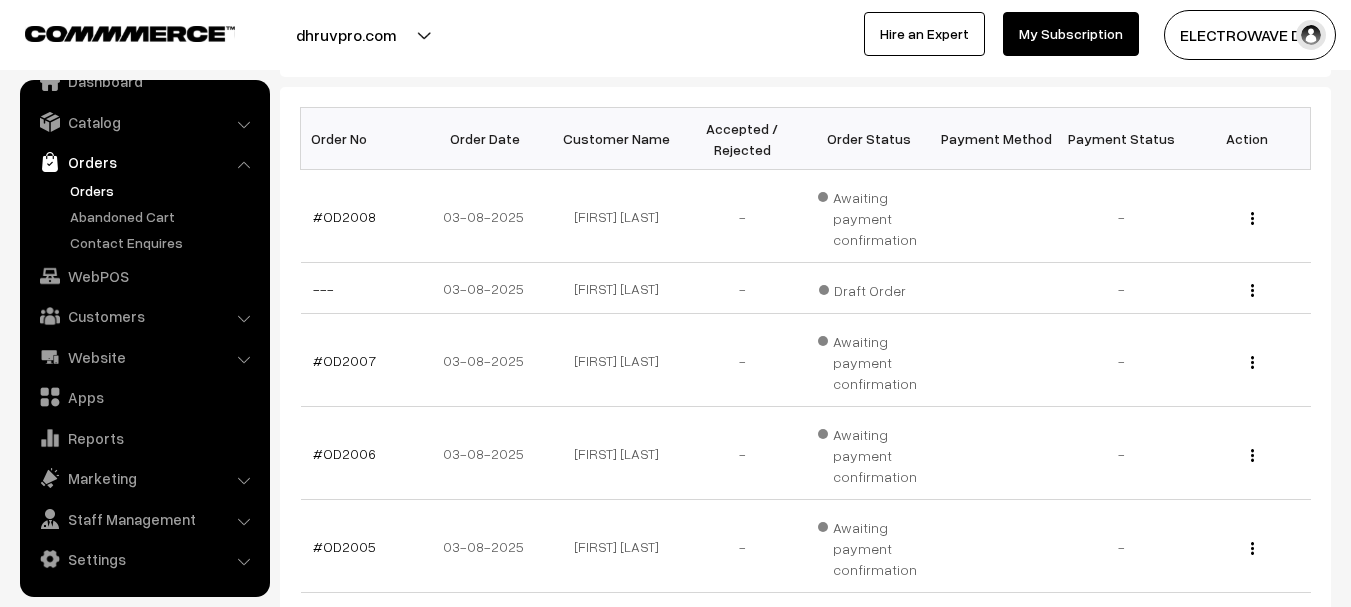 click on "Orders" at bounding box center [164, 190] 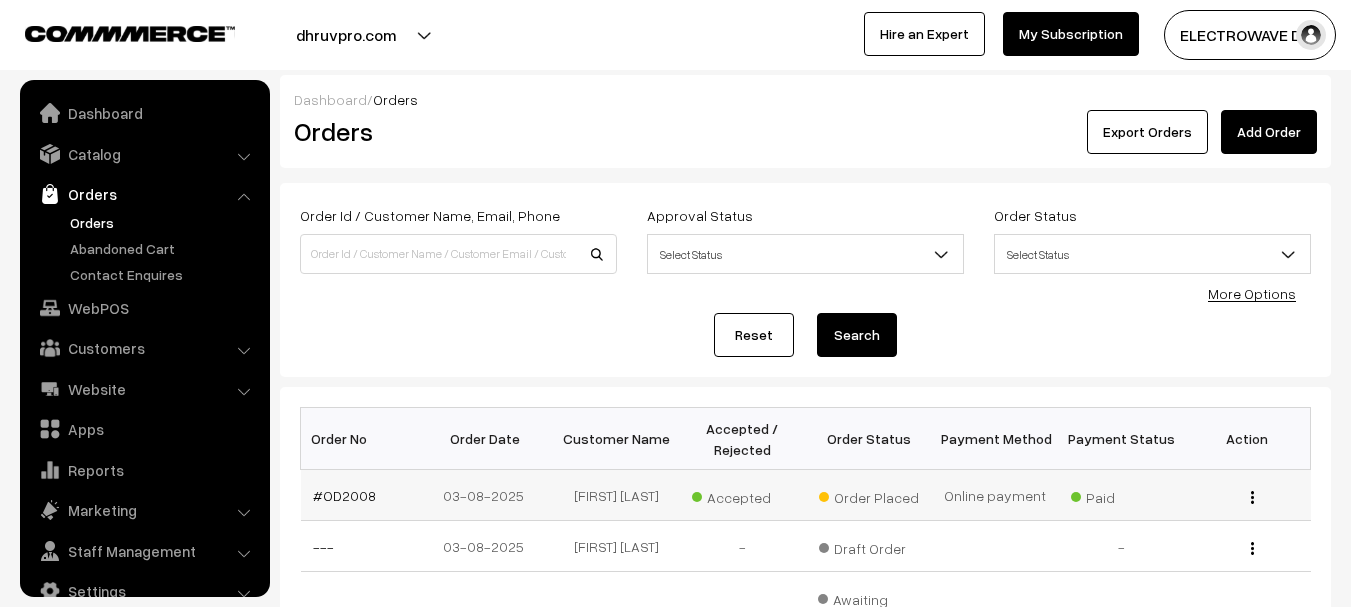 scroll, scrollTop: 100, scrollLeft: 0, axis: vertical 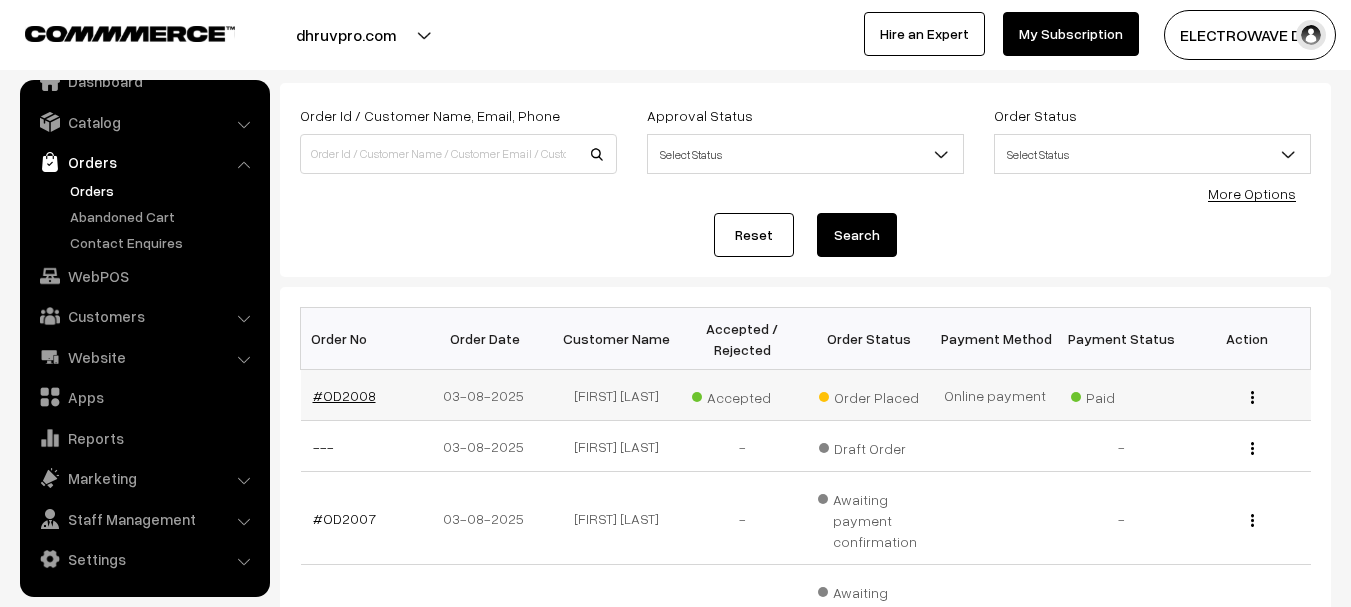 click on "#OD2008" at bounding box center (344, 395) 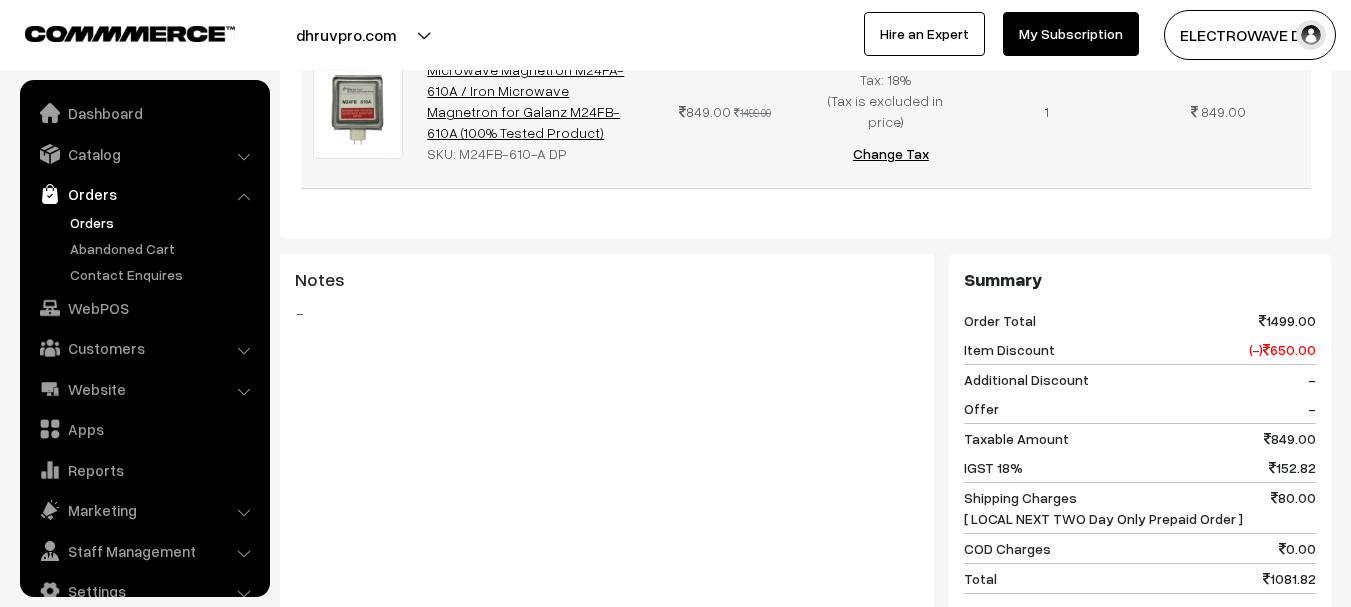 scroll, scrollTop: 800, scrollLeft: 0, axis: vertical 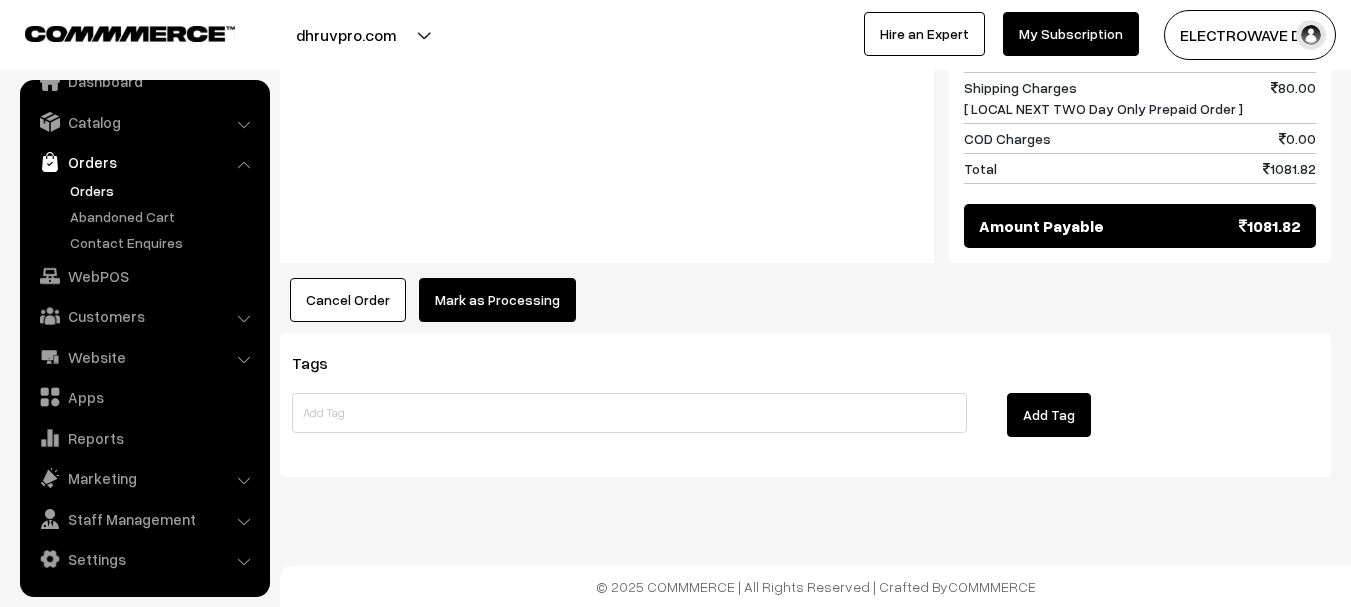 click on "Mark as Processing" at bounding box center [497, 300] 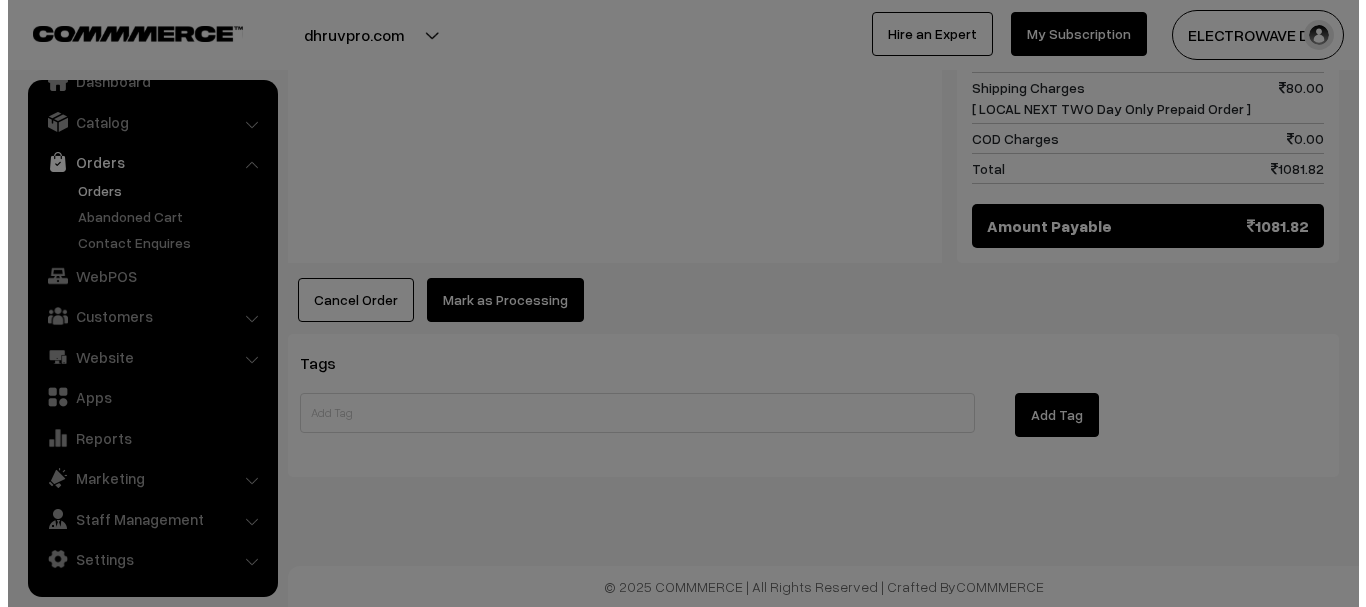 scroll, scrollTop: 1181, scrollLeft: 0, axis: vertical 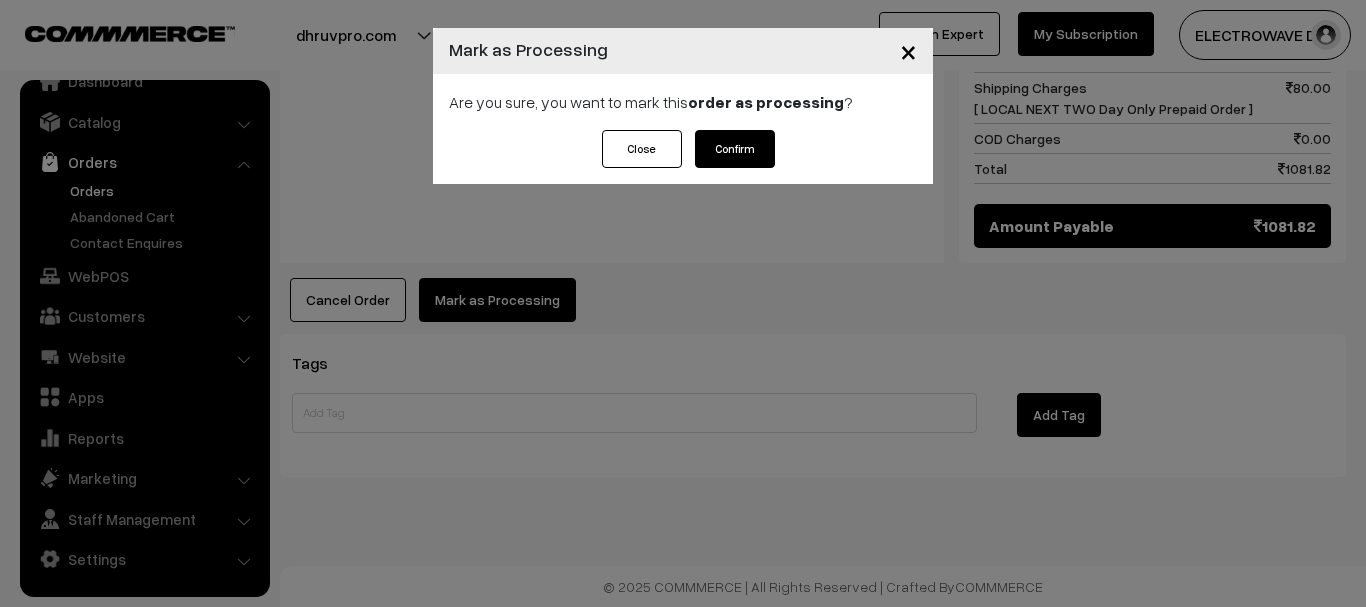 click on "Confirm" at bounding box center [735, 149] 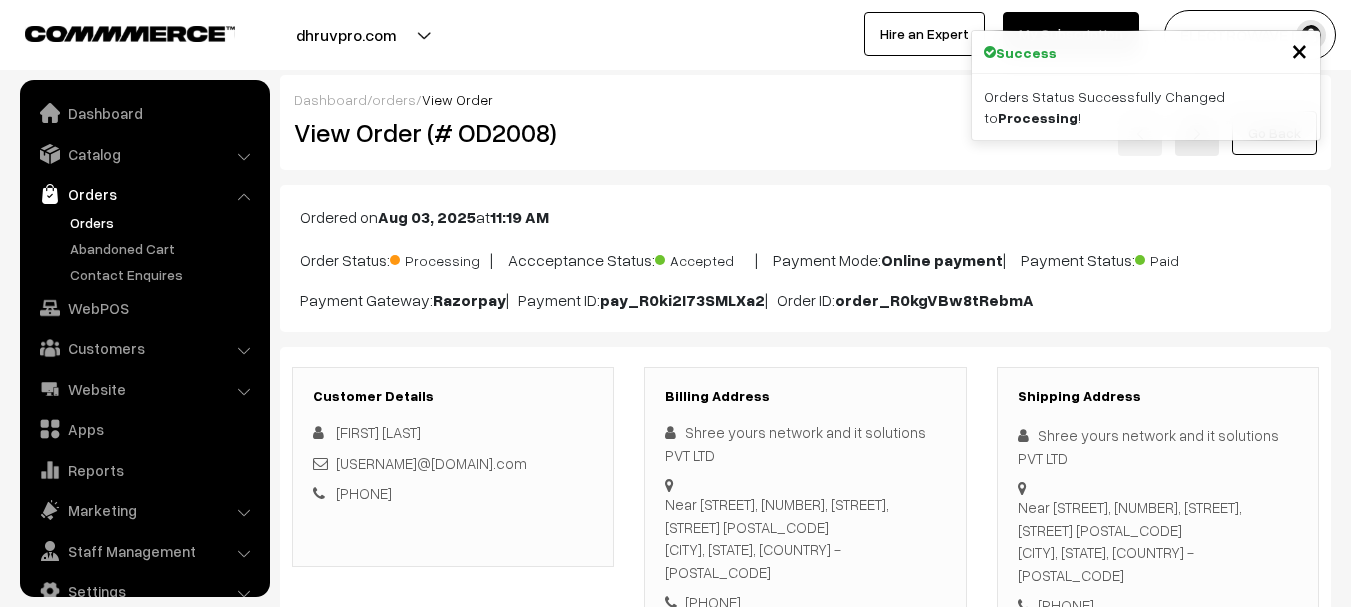 scroll, scrollTop: 0, scrollLeft: 0, axis: both 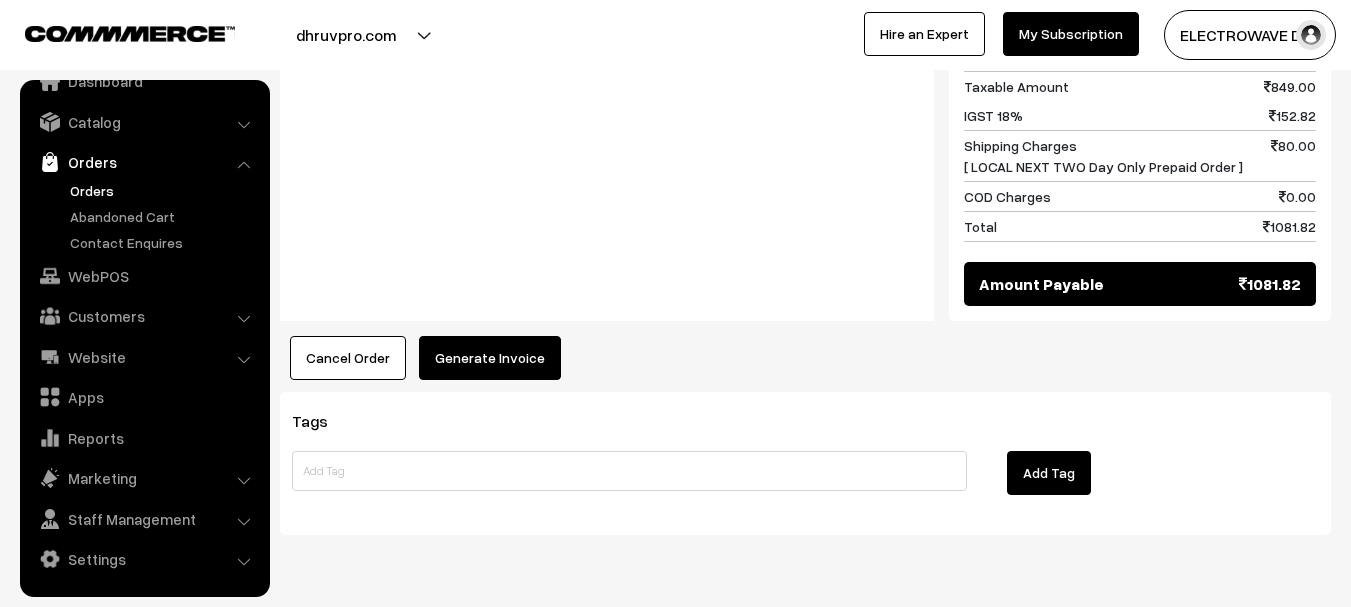 click on "Orders" at bounding box center (164, 190) 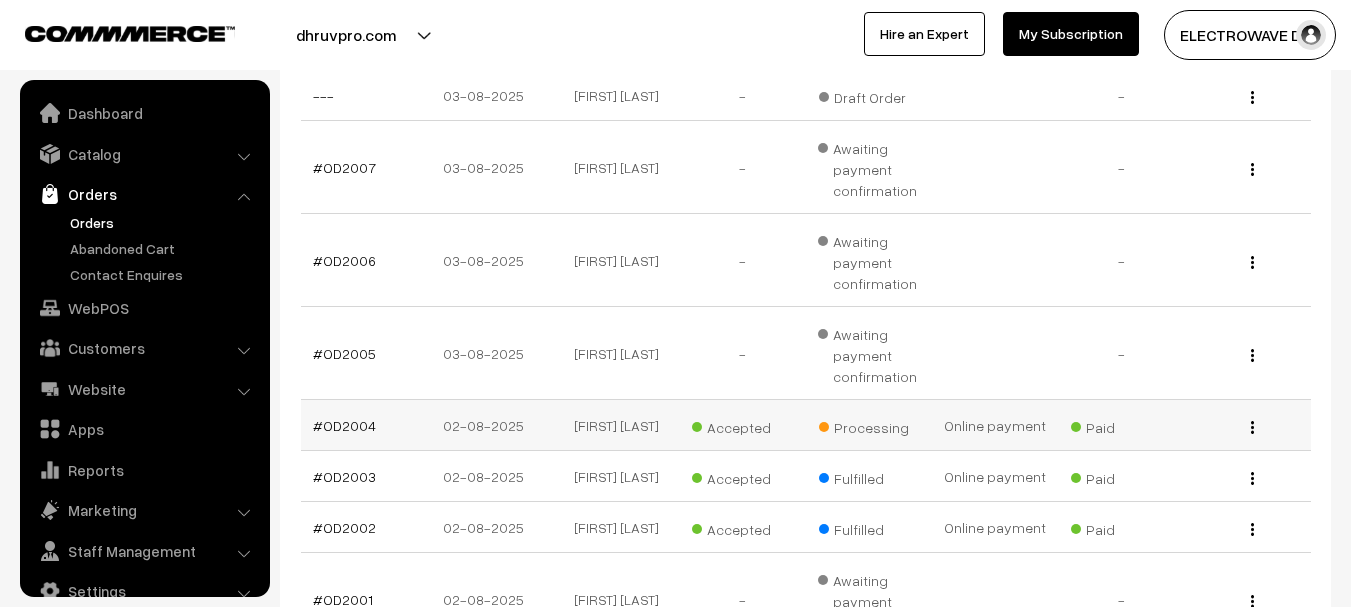 scroll, scrollTop: 500, scrollLeft: 0, axis: vertical 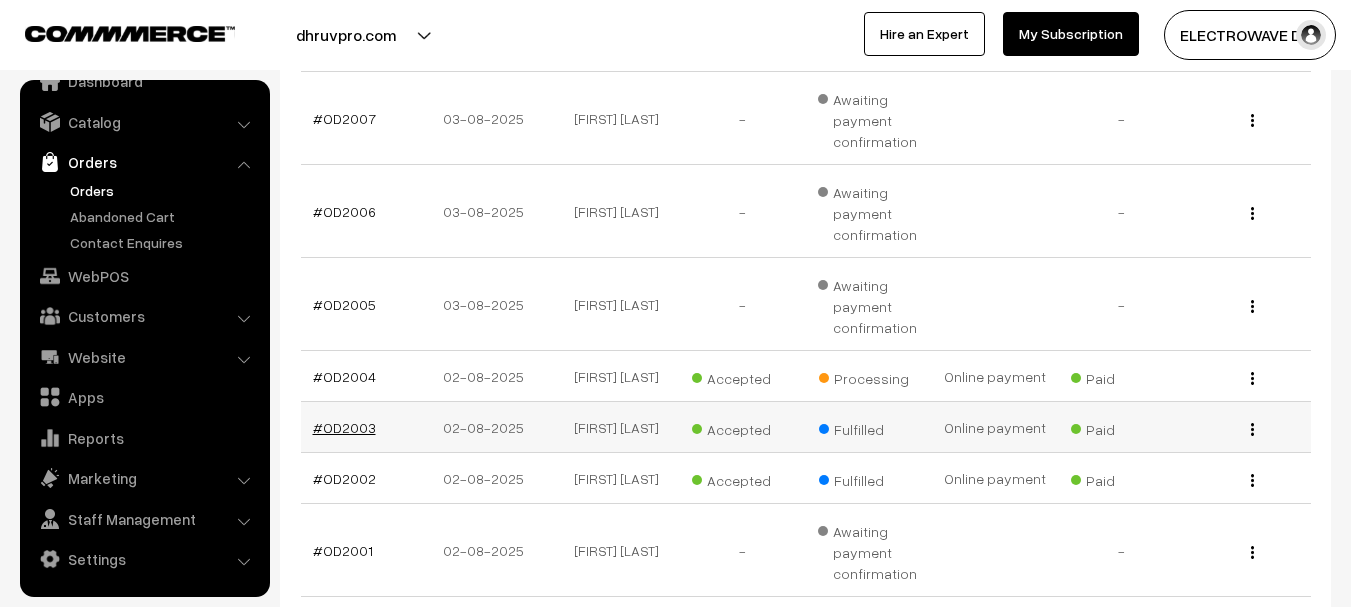 click on "#OD2003" at bounding box center [344, 427] 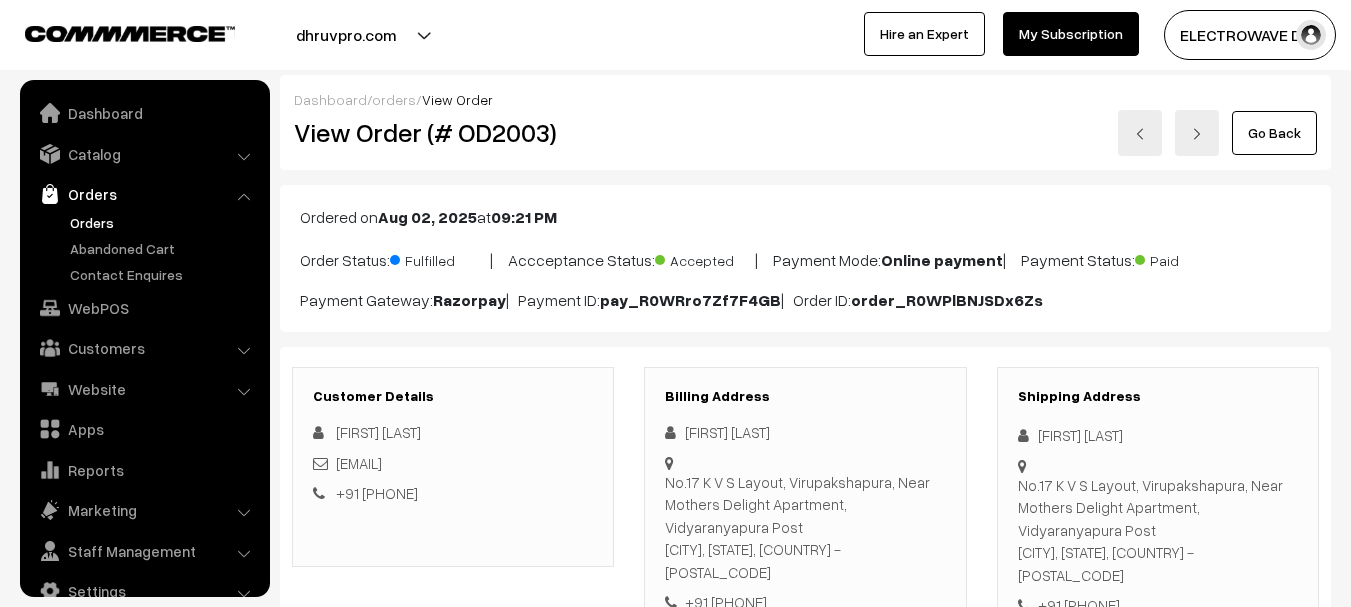 scroll, scrollTop: 1000, scrollLeft: 0, axis: vertical 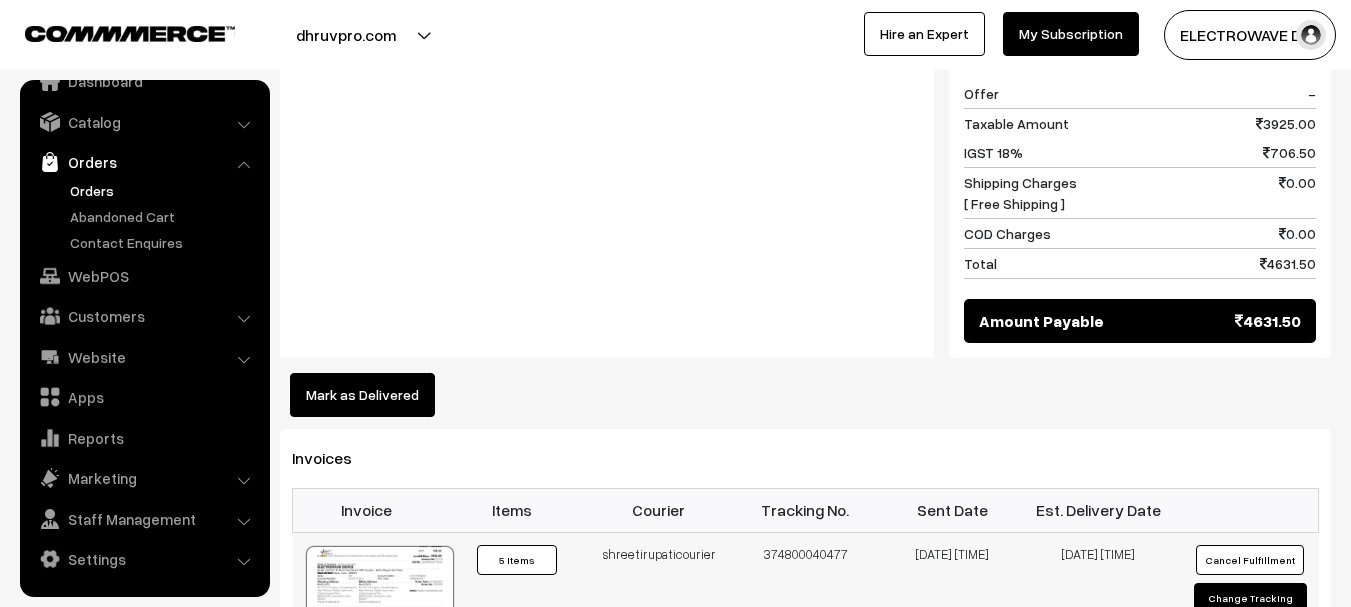 click on "374800040477" at bounding box center [805, 607] 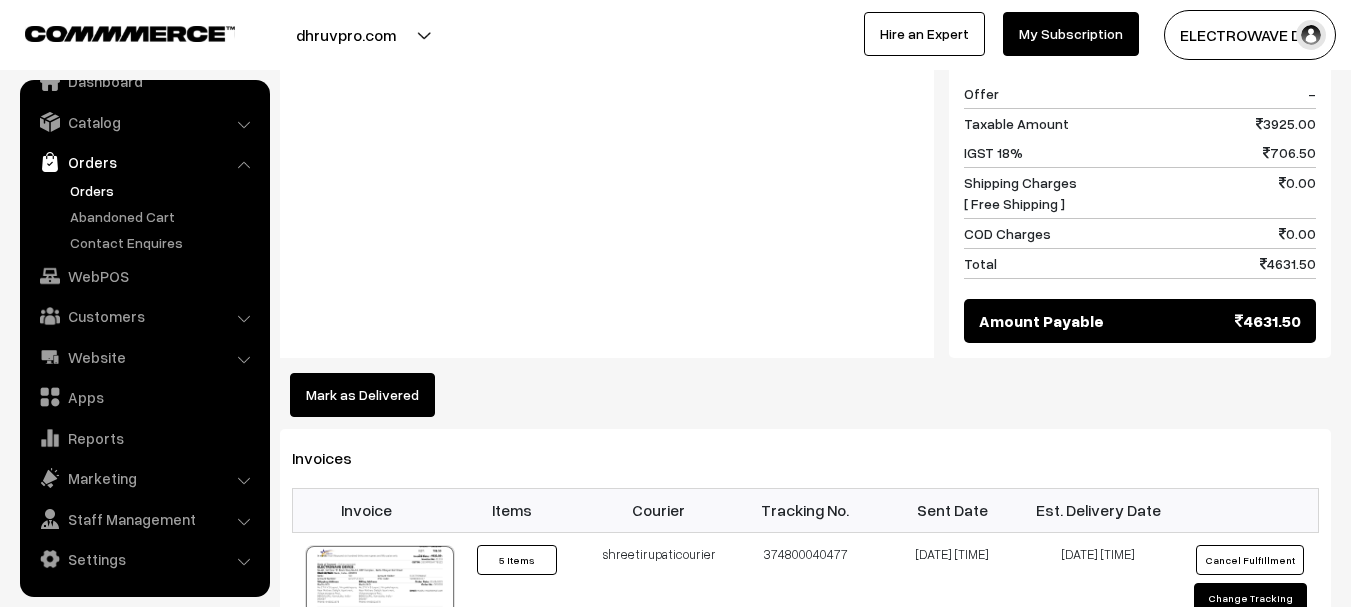 copy on "374800040477" 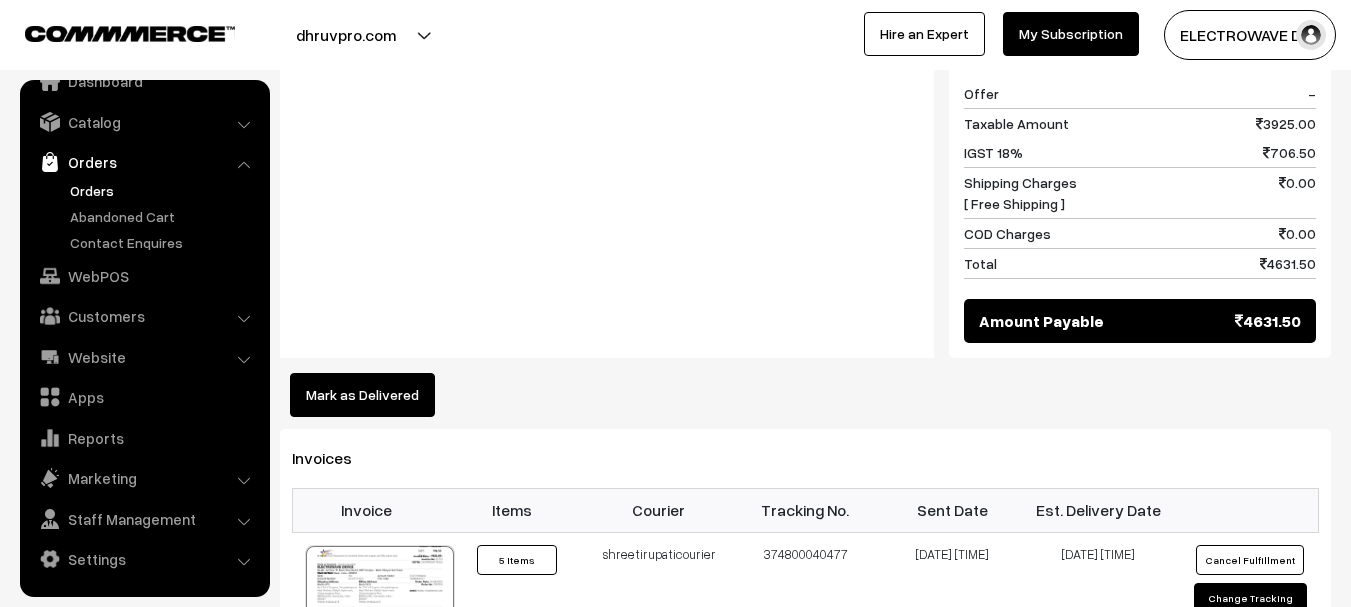 click on "Orders" at bounding box center (164, 190) 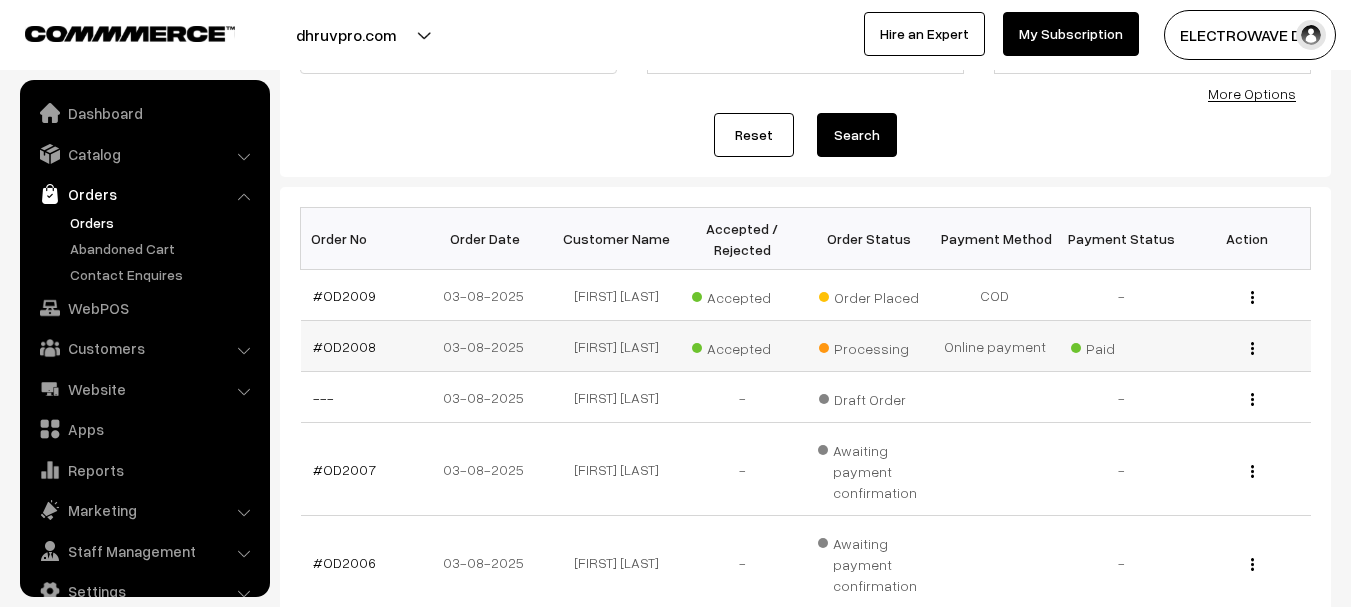 scroll, scrollTop: 200, scrollLeft: 0, axis: vertical 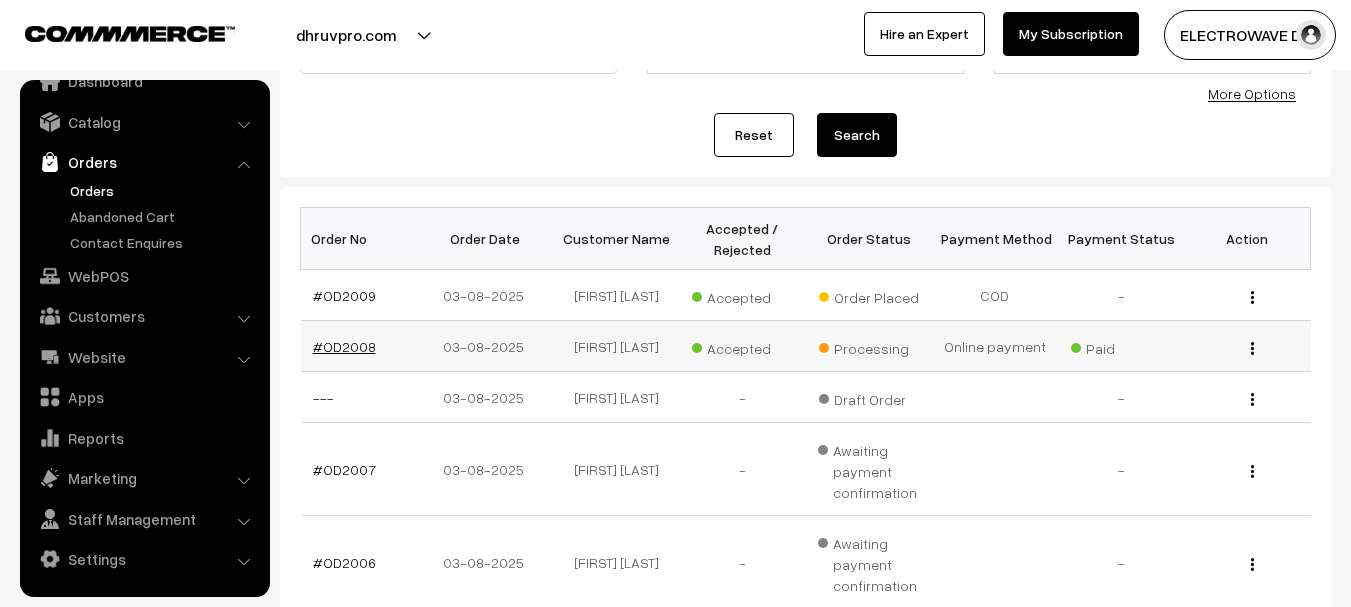 click on "#OD2008" at bounding box center [344, 346] 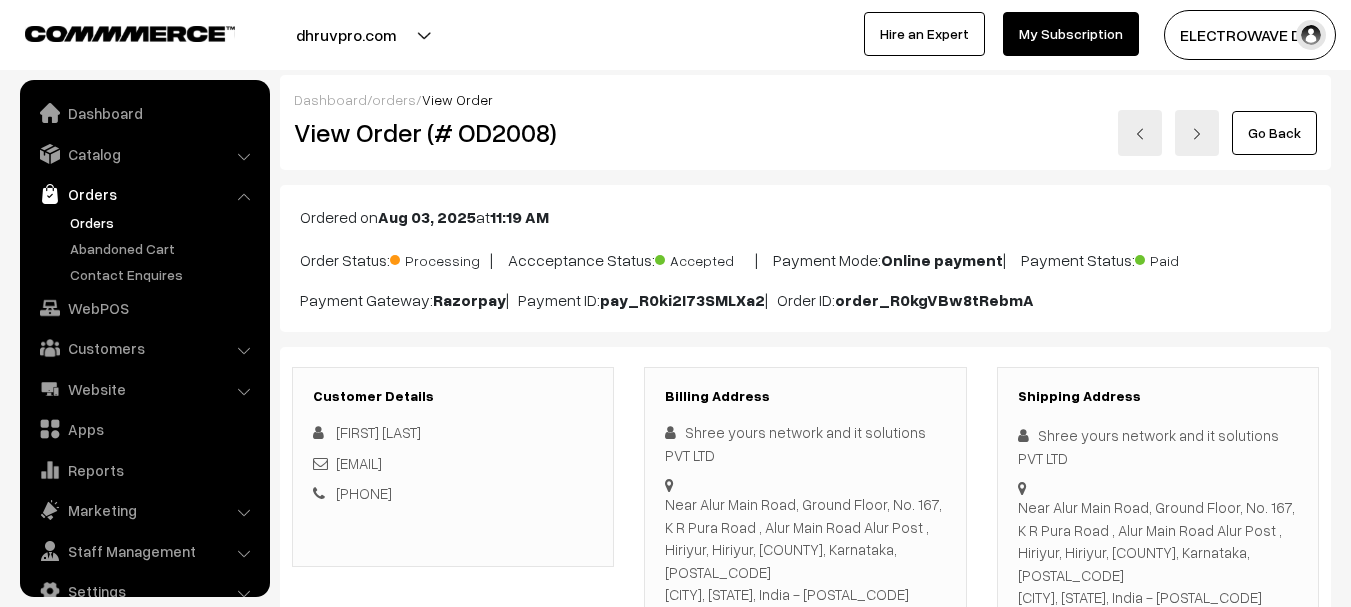scroll, scrollTop: 0, scrollLeft: 0, axis: both 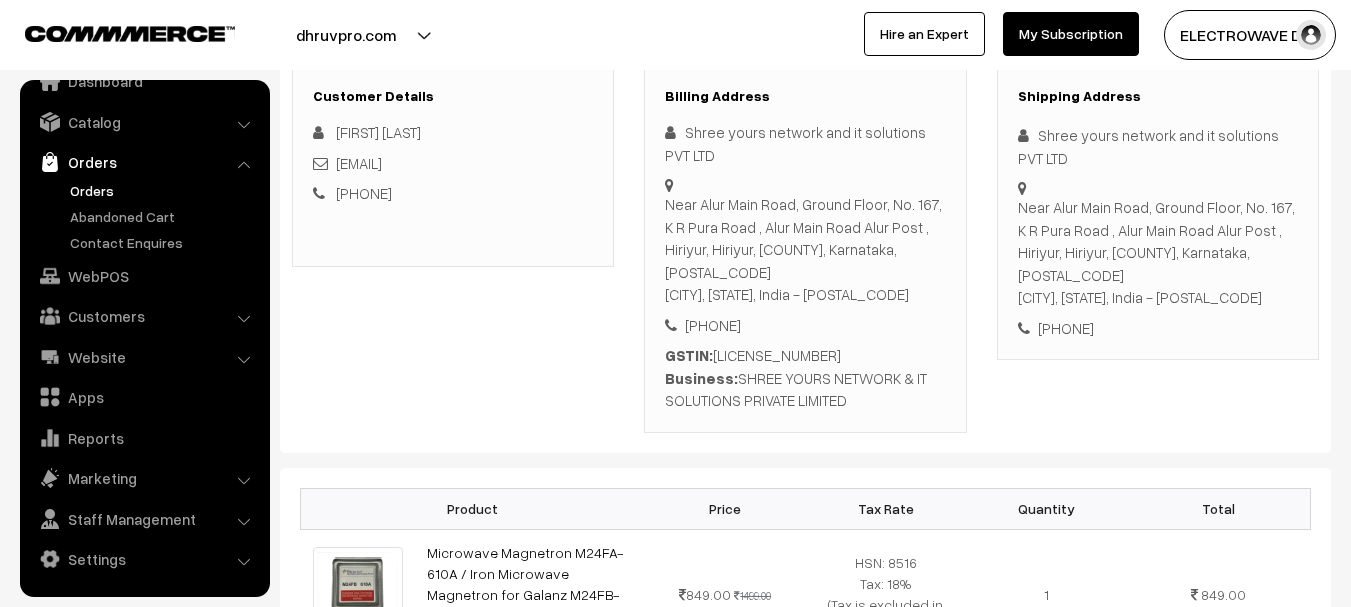 click on "Near Alur Main Road, Ground Floor, No. 167, K R Pura Road , Alur Main Road Alur Post , Hiriyur, Hiriyur, [COUNTY], Karnataka, [POSTAL_CODE]
Chitradurga, Karnataka, India - [POSTAL_CODE]" at bounding box center [1158, 252] 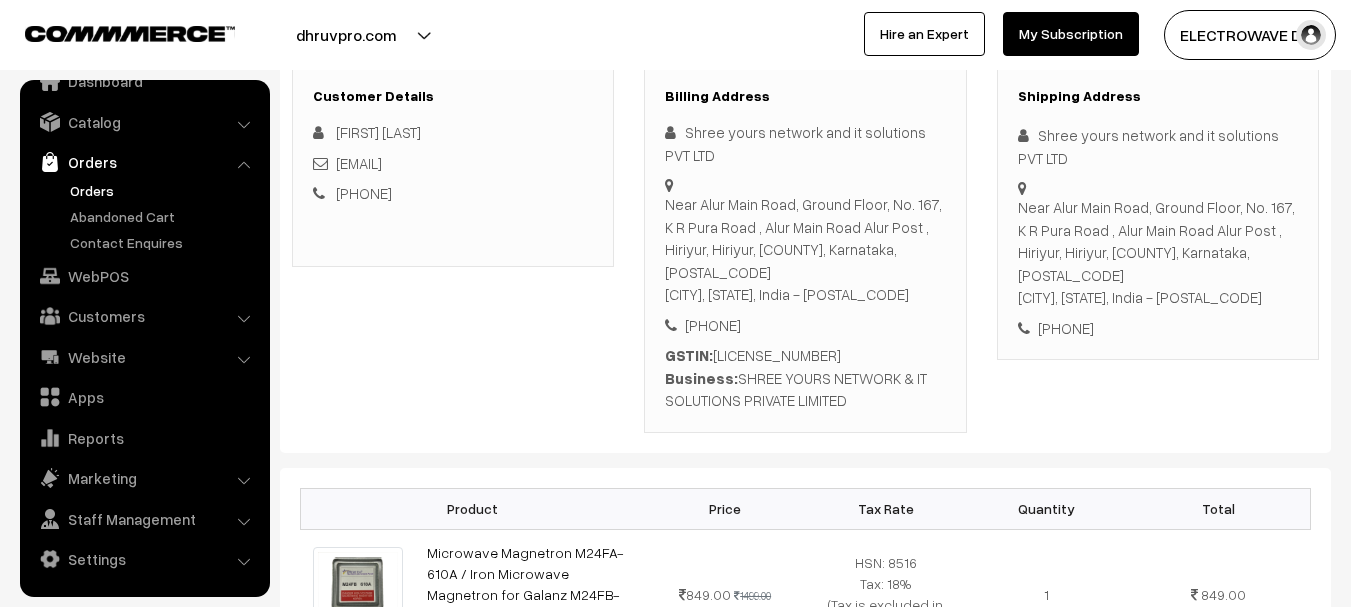 scroll, scrollTop: 0, scrollLeft: 0, axis: both 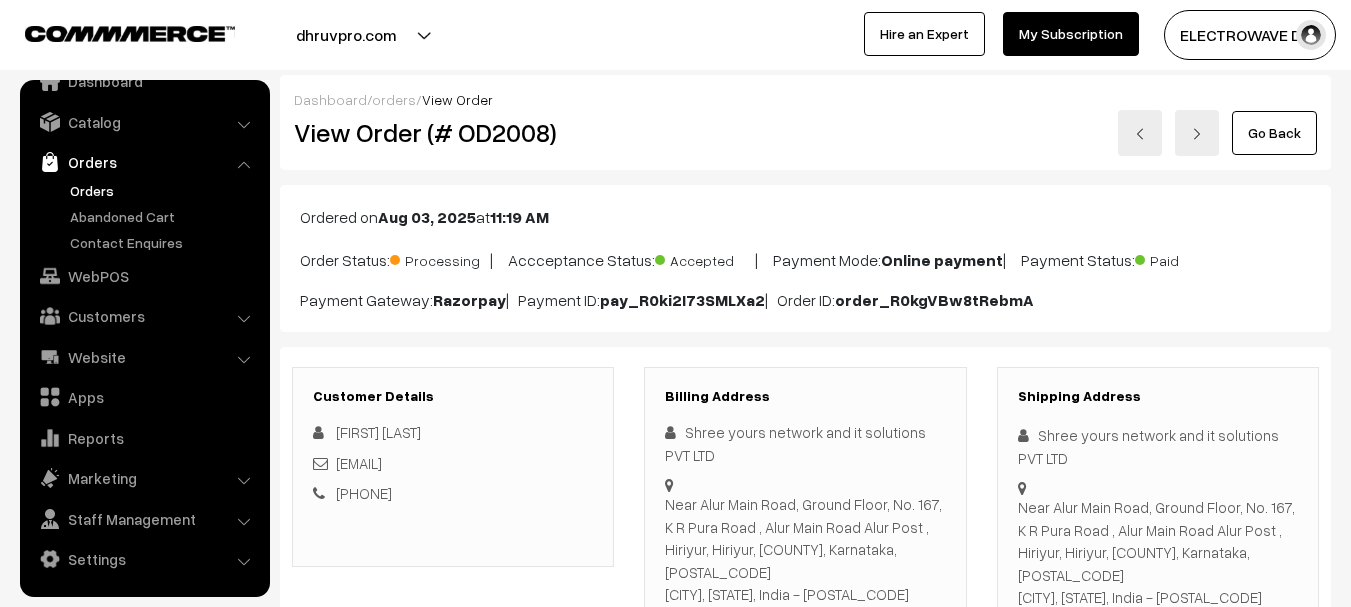 click at bounding box center [1140, 134] 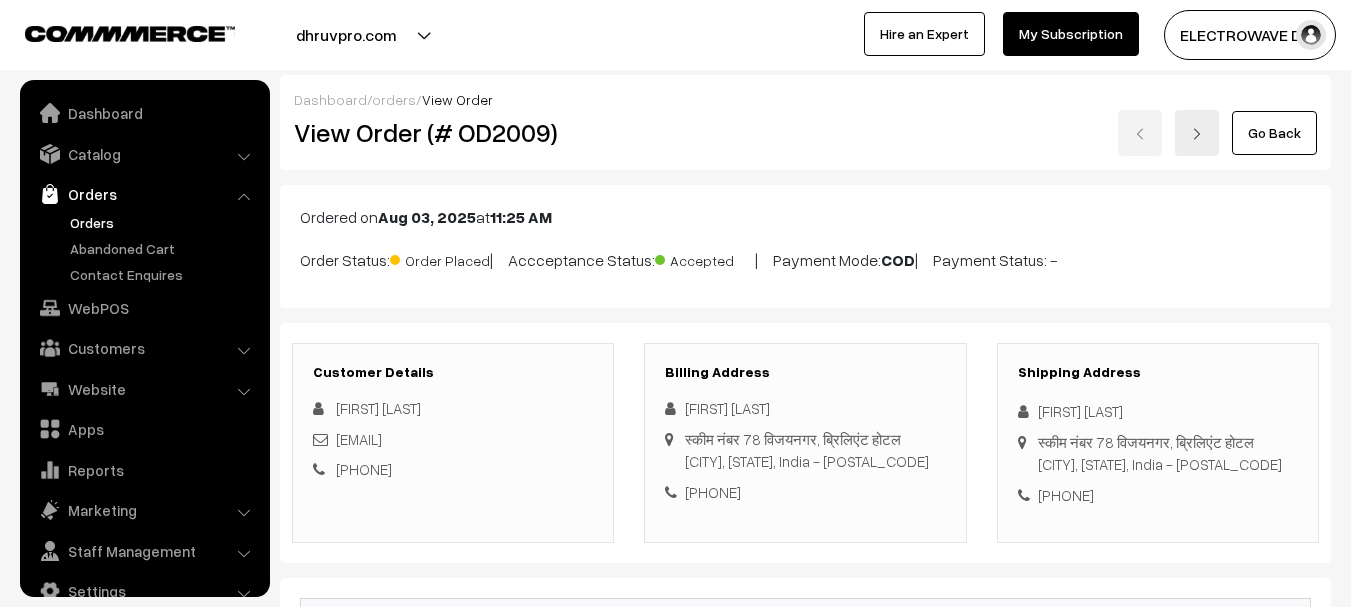 scroll, scrollTop: 0, scrollLeft: 0, axis: both 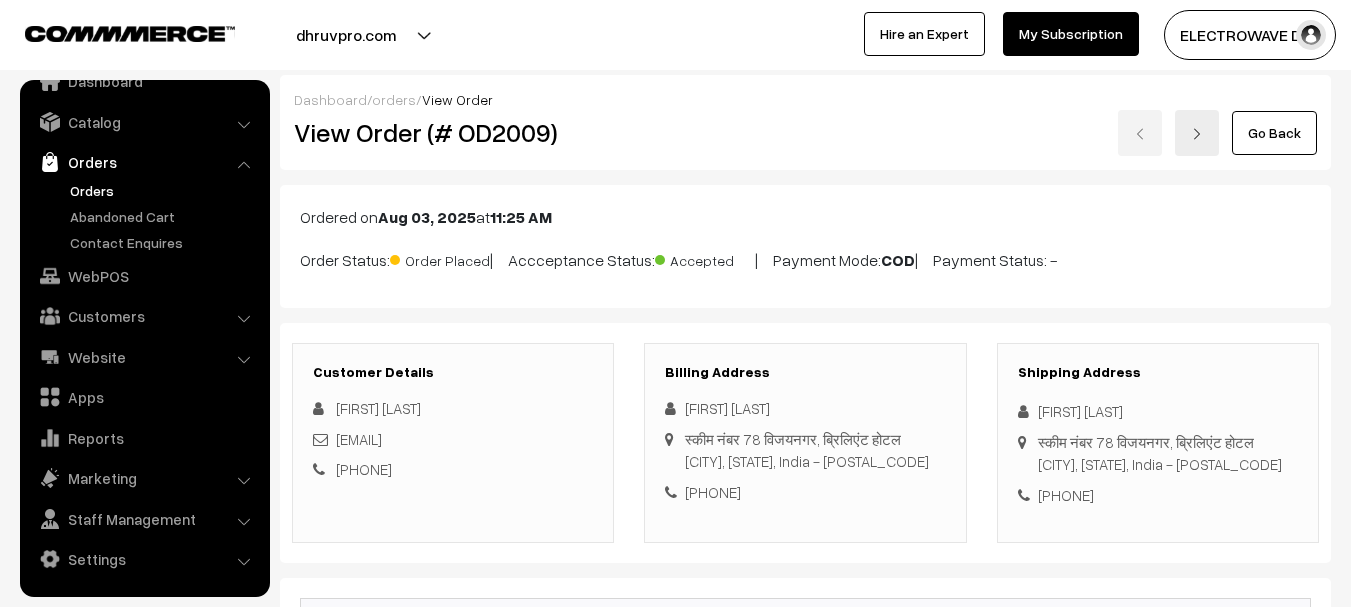 click on "स्कीम नंबर 78 विजयनगर, ब्रिलिएंट होटल
Indore,                                 Madhya Pradesh,  India                                 - 452010" at bounding box center (1160, 453) 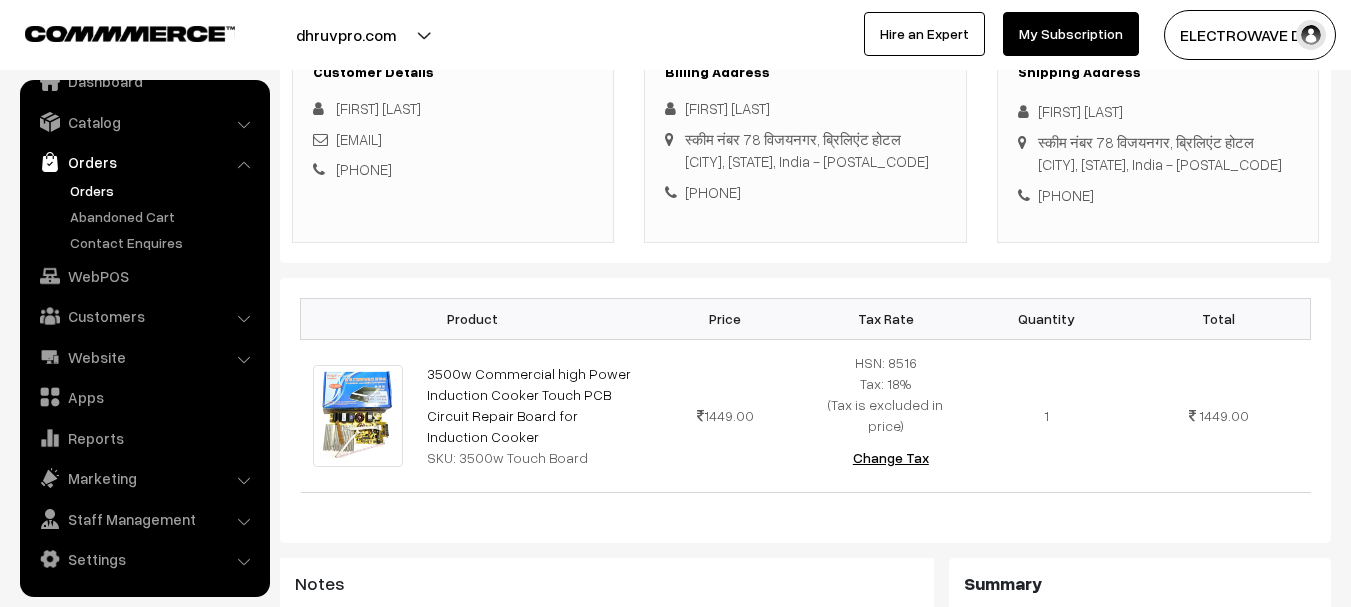 scroll, scrollTop: 0, scrollLeft: 0, axis: both 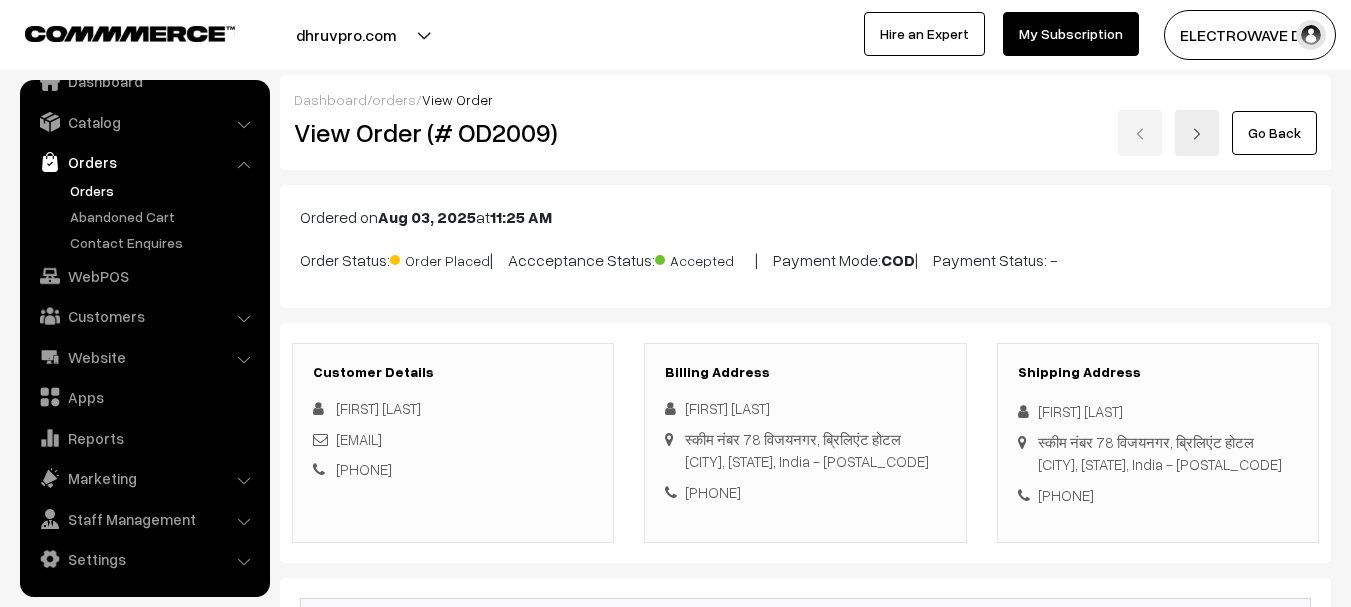 click at bounding box center [1197, 133] 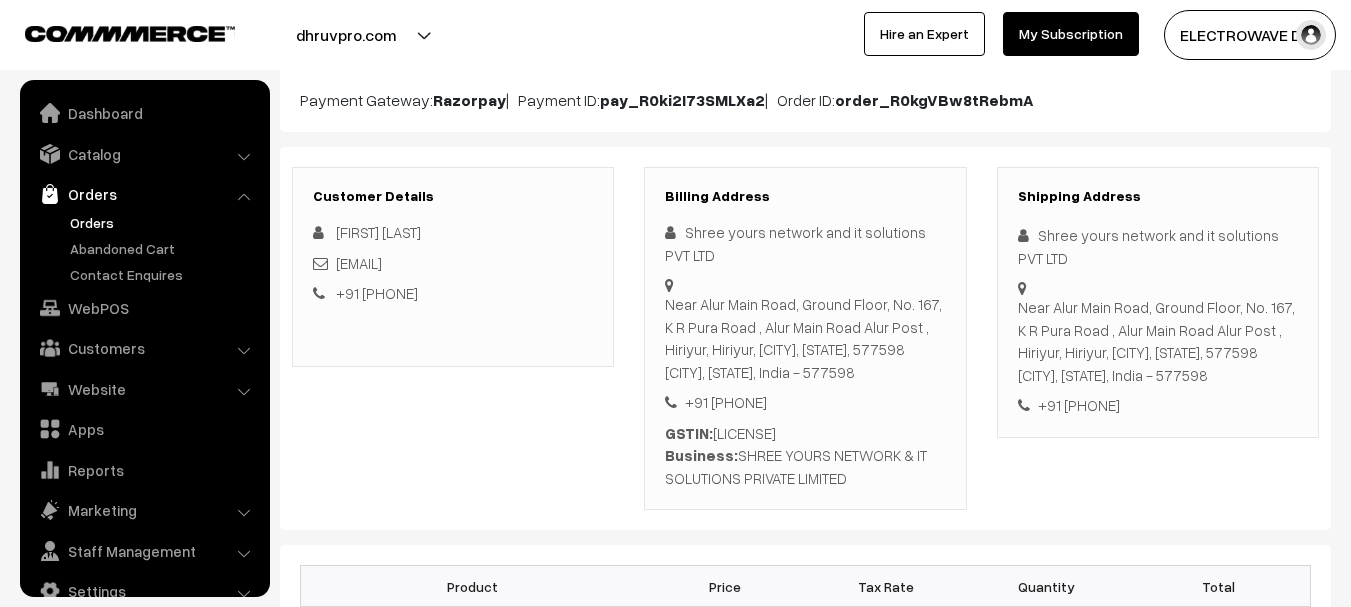 scroll, scrollTop: 200, scrollLeft: 0, axis: vertical 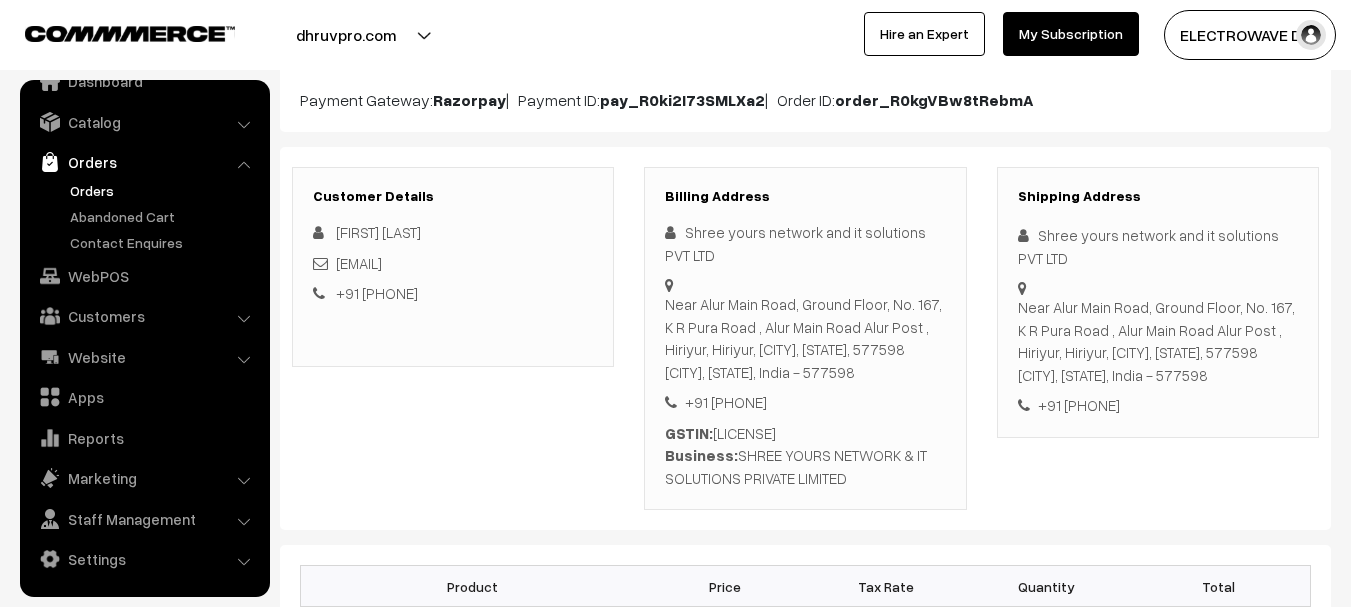 copy on "Shree yours network and it solutions PVT LTD
Near Alur Main Road, Ground Floor, No. 167, K R Pura Road , Alur Main Road Alur Post , Hiriyur, Hiriyur, [CITY], [STATE], 577598
[CITY],                                 [STATE],  India                                 - 577598
+91 [PHONE]" 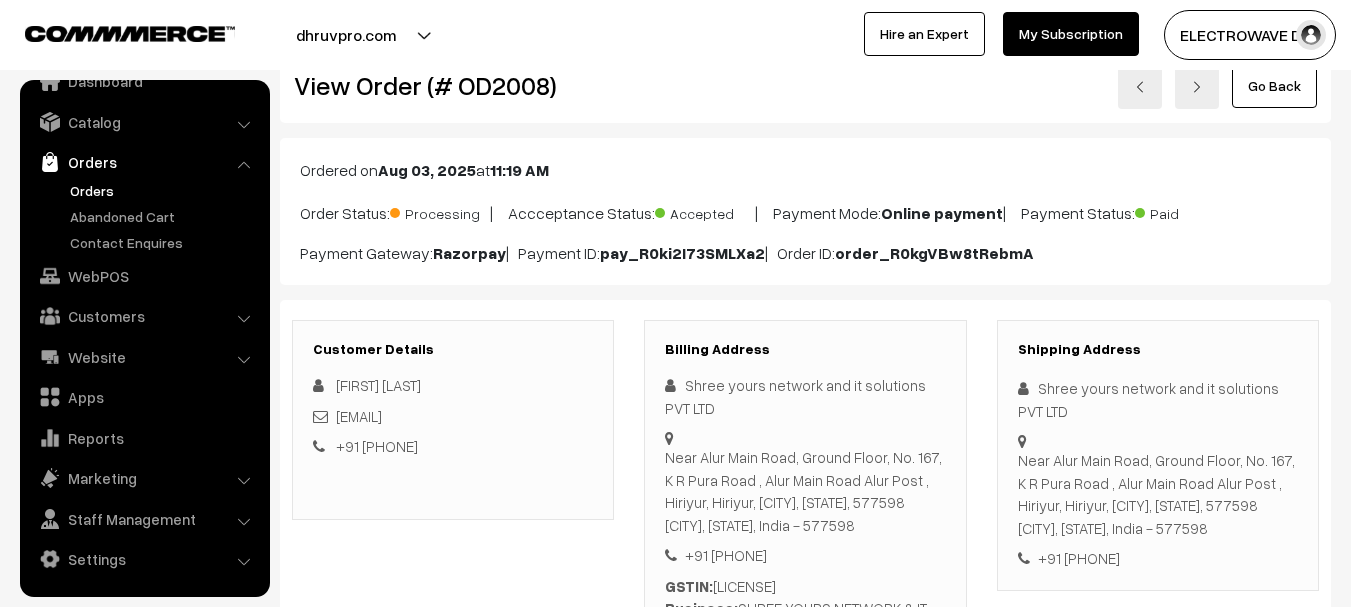 scroll, scrollTop: 0, scrollLeft: 0, axis: both 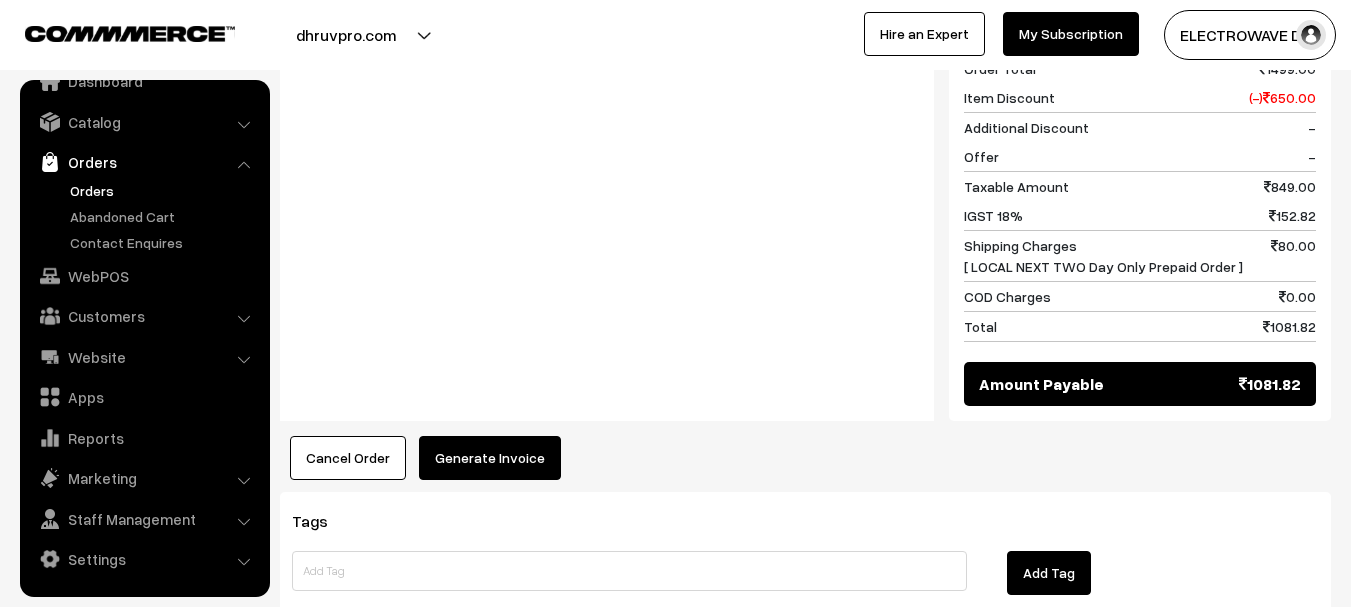 click on "Generate Invoice" at bounding box center [490, 458] 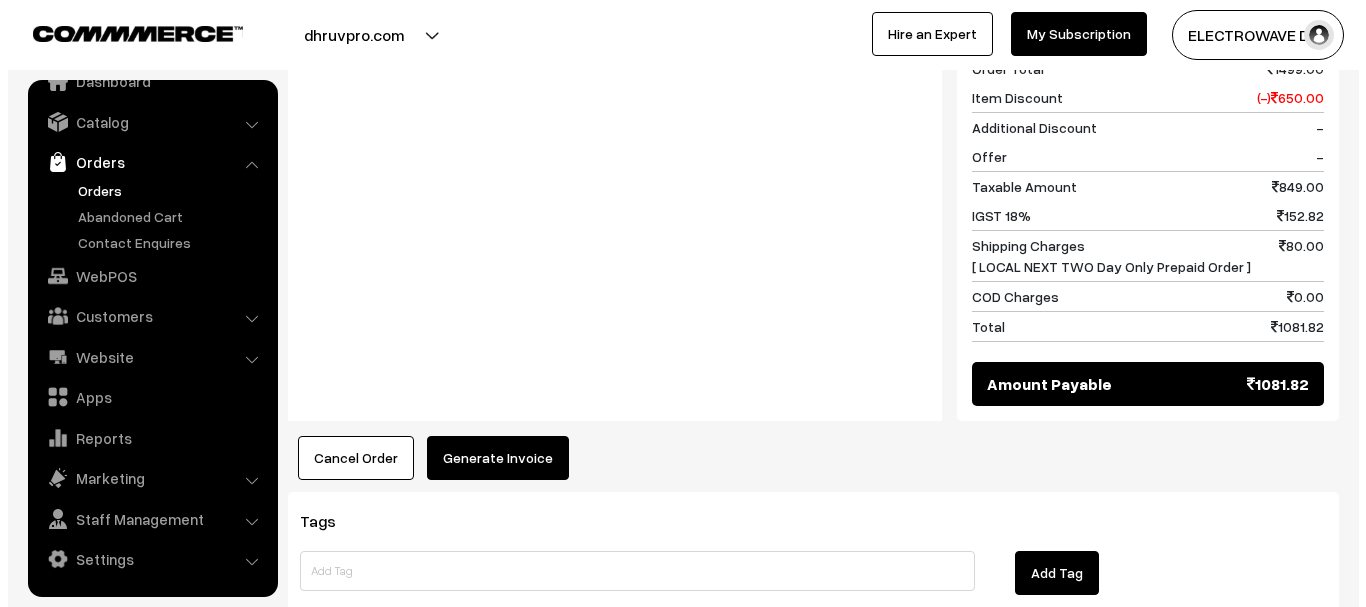 scroll, scrollTop: 977, scrollLeft: 0, axis: vertical 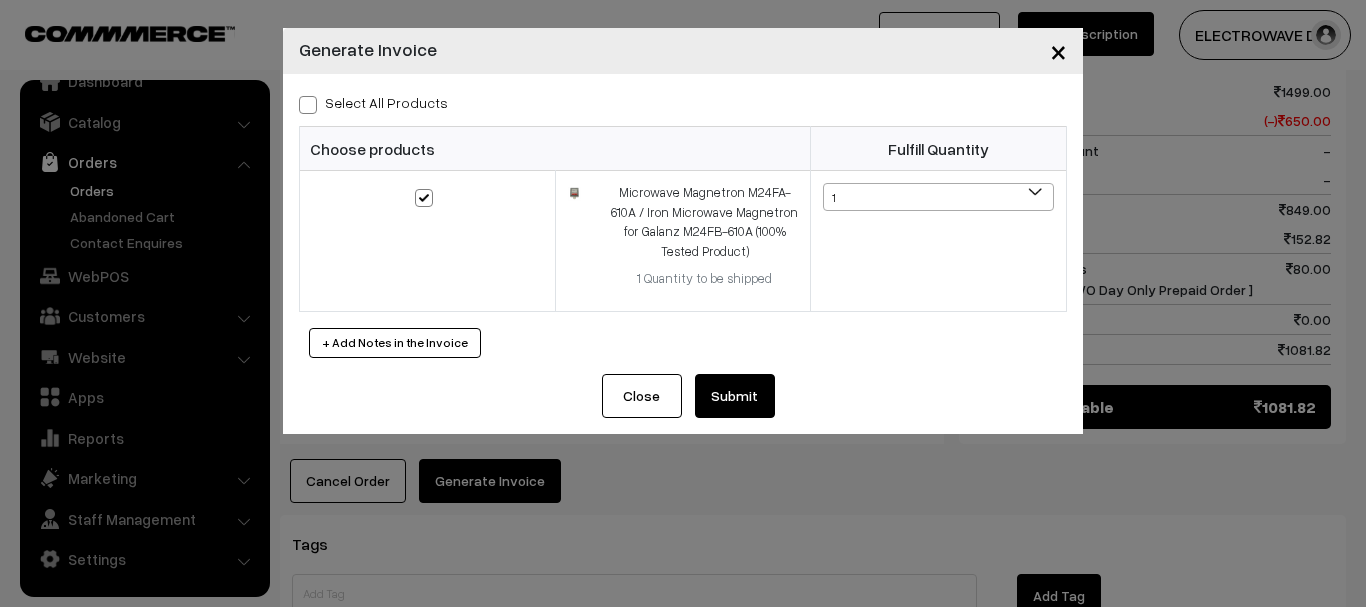 click on "Submit" at bounding box center (735, 396) 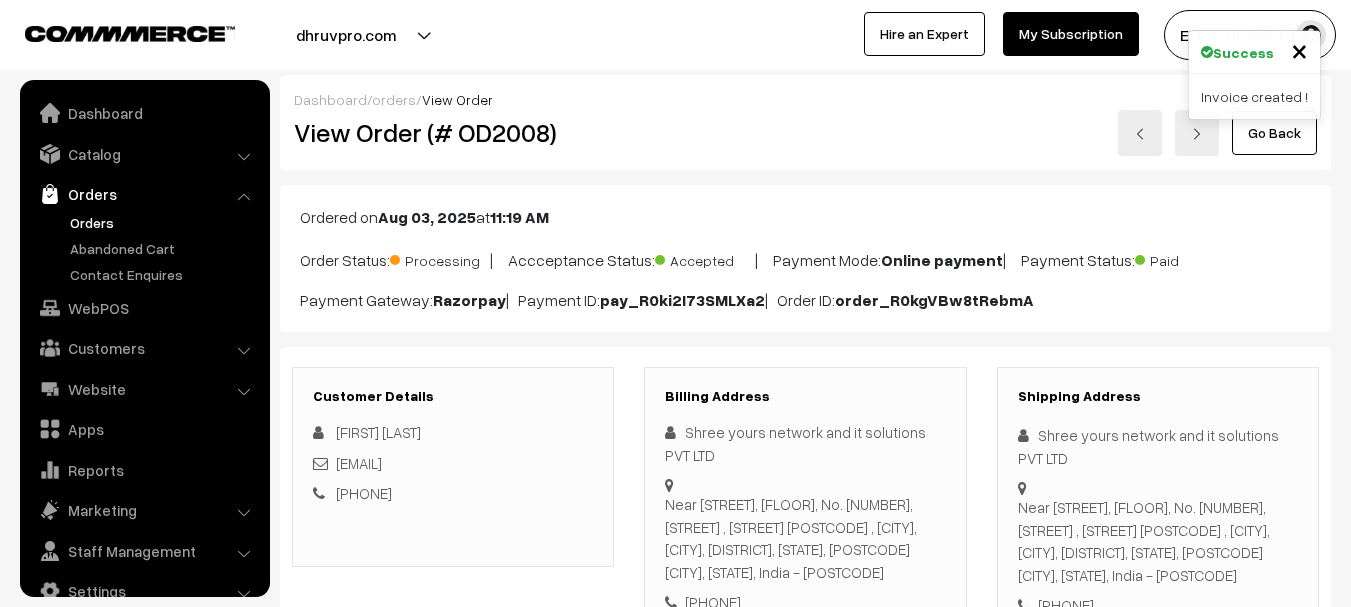 scroll, scrollTop: 1300, scrollLeft: 0, axis: vertical 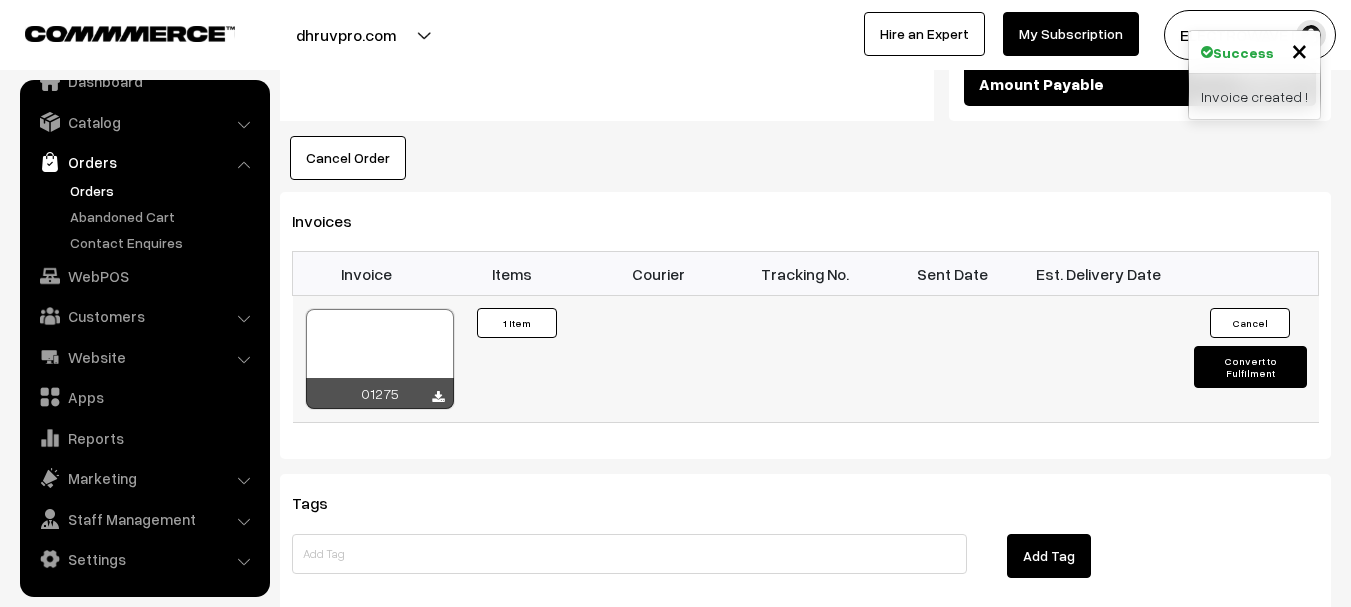 click at bounding box center (380, 359) 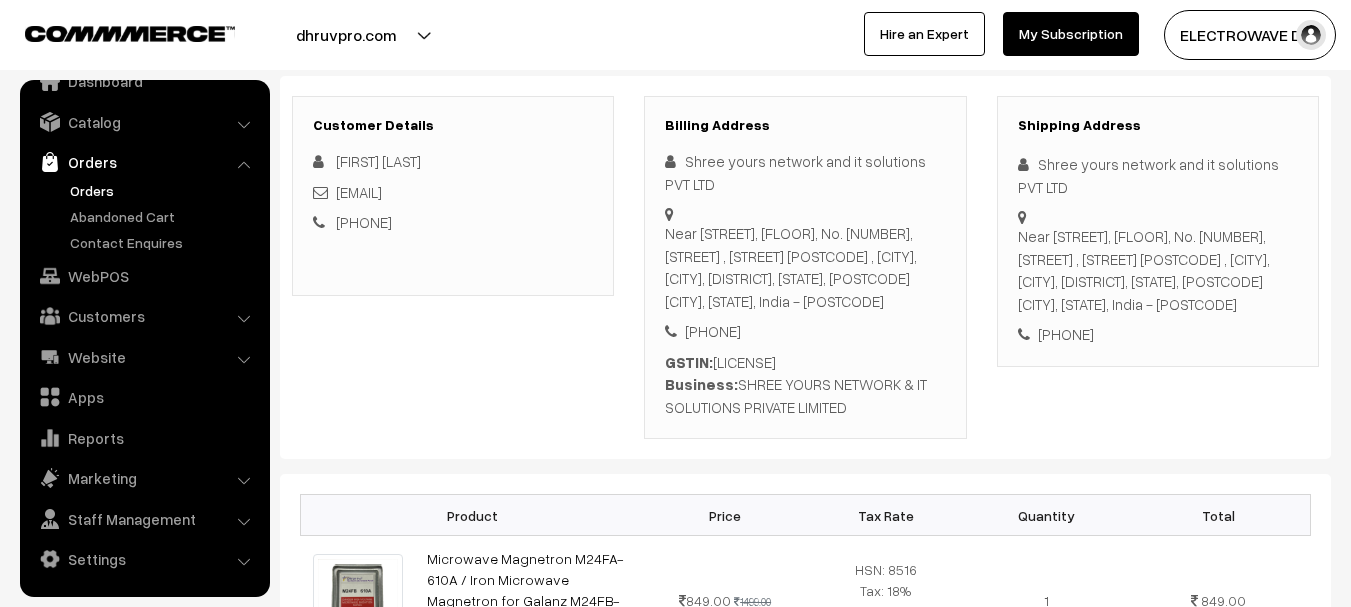 scroll, scrollTop: 300, scrollLeft: 0, axis: vertical 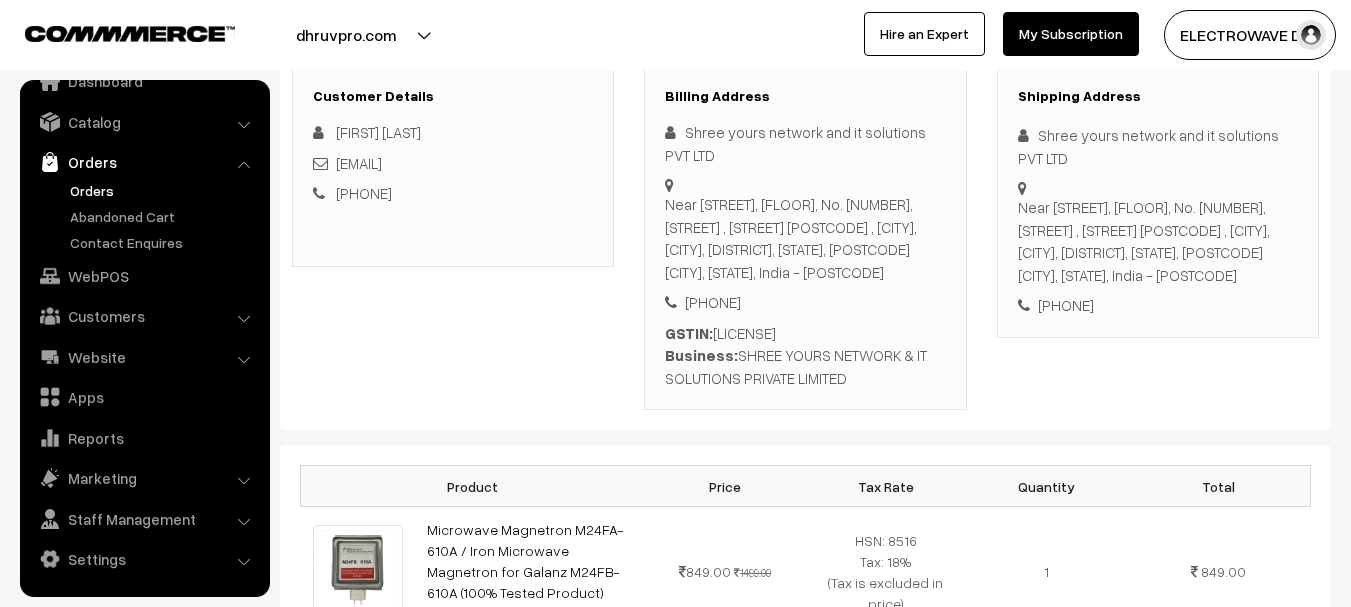 click on "Near Alur Main Road, Ground Floor, No. 167, K R Pura Road , Alur Main Road Alur Post , Hiriyur, Hiriyur, Chitradurga, Karnataka, 577598
Chitradurga,                                 Karnataka,  India                                 - 577598" at bounding box center [1158, 241] 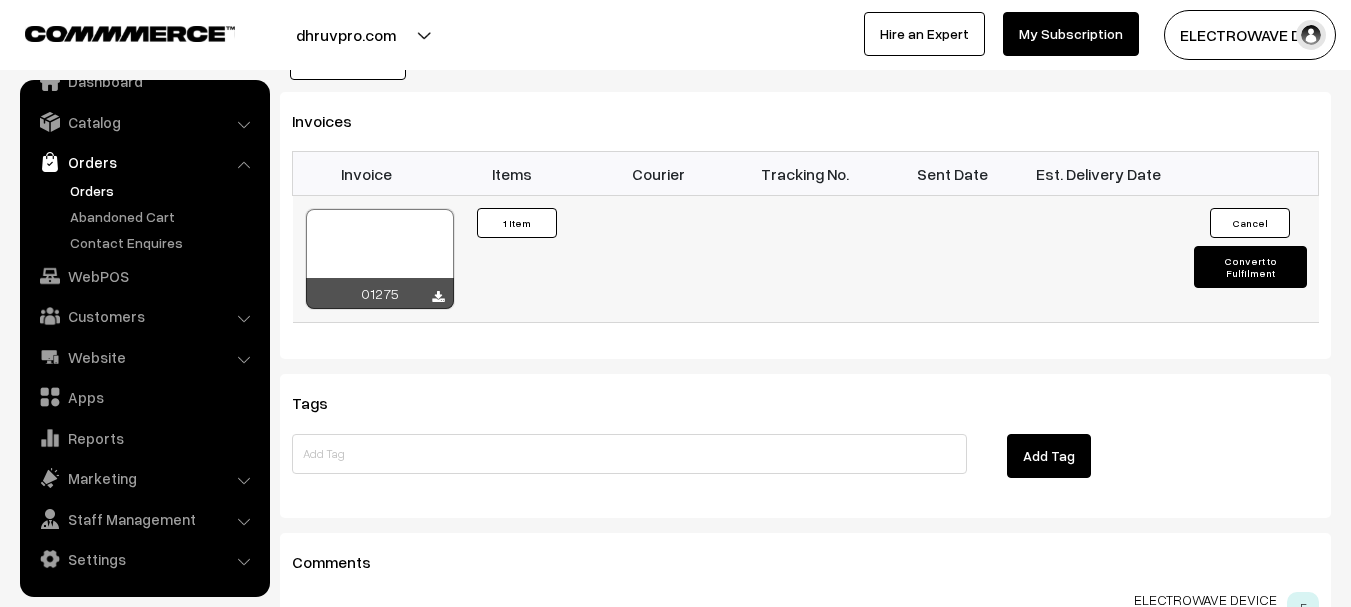 click on "Convert to Fulfilment" at bounding box center (1250, 267) 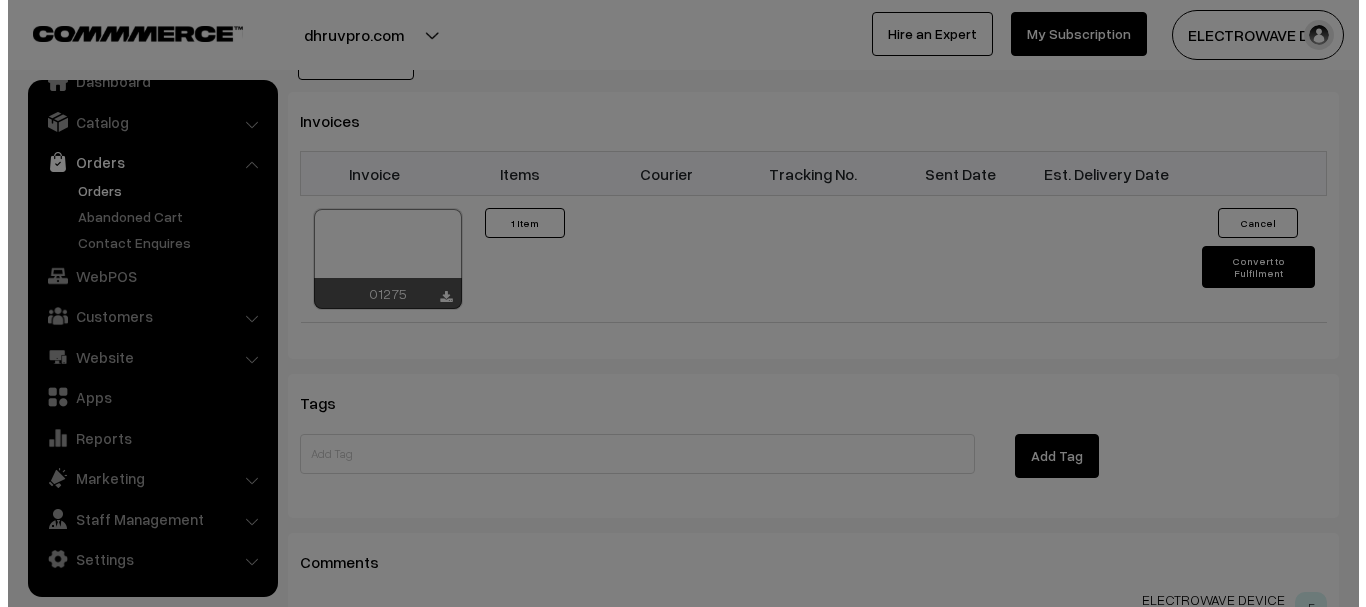 scroll, scrollTop: 1377, scrollLeft: 0, axis: vertical 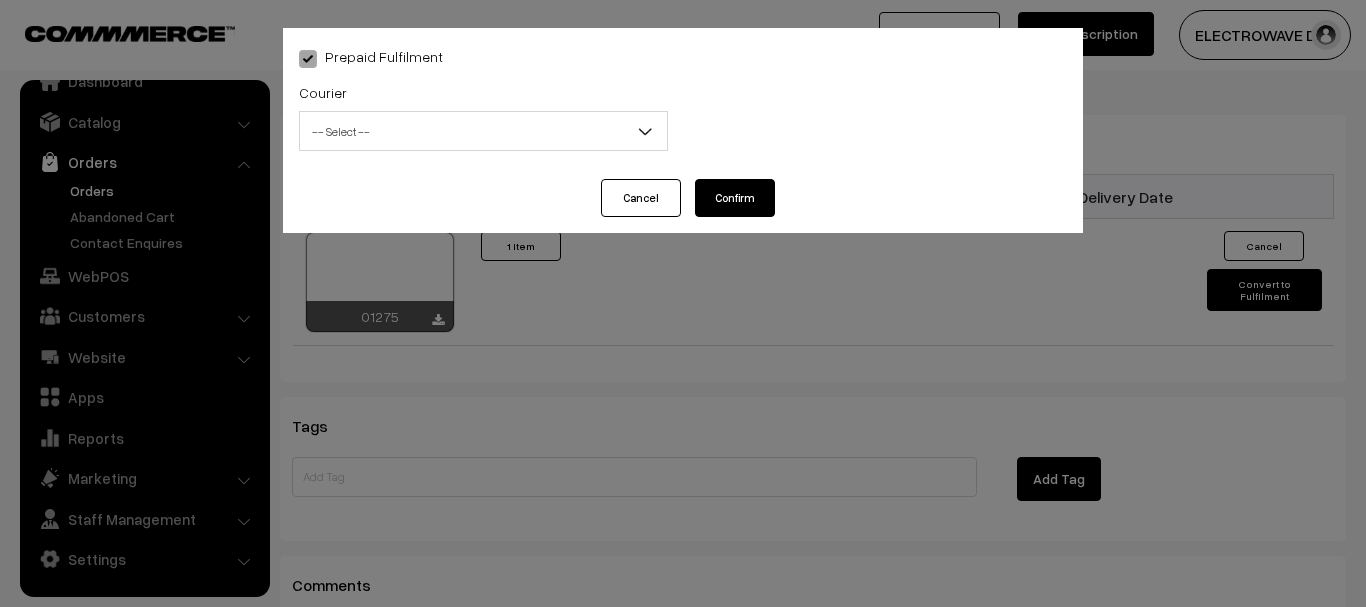 click on "-- Select --" at bounding box center (483, 131) 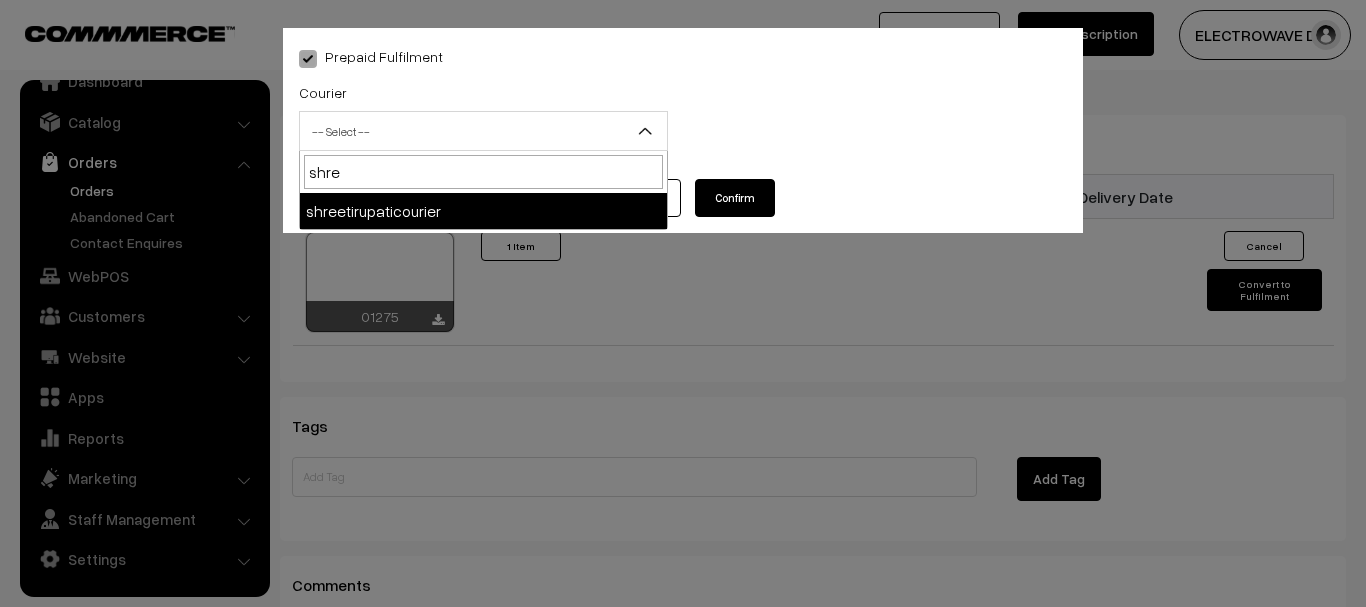 type on "shree" 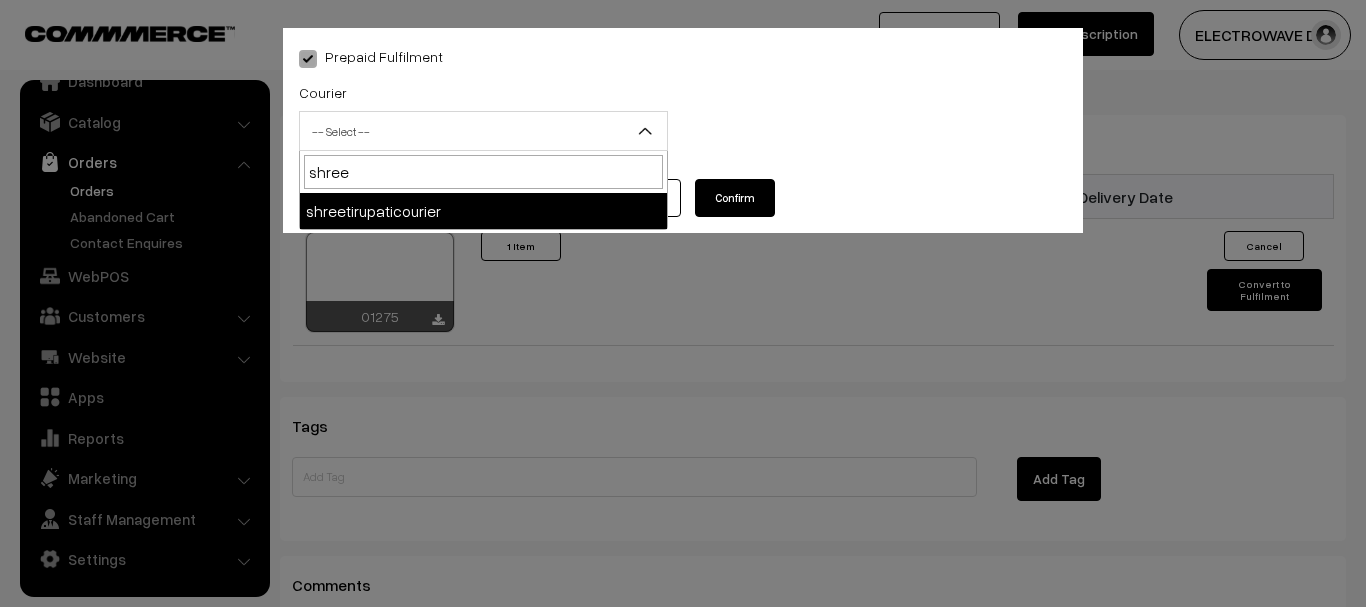 select on "8" 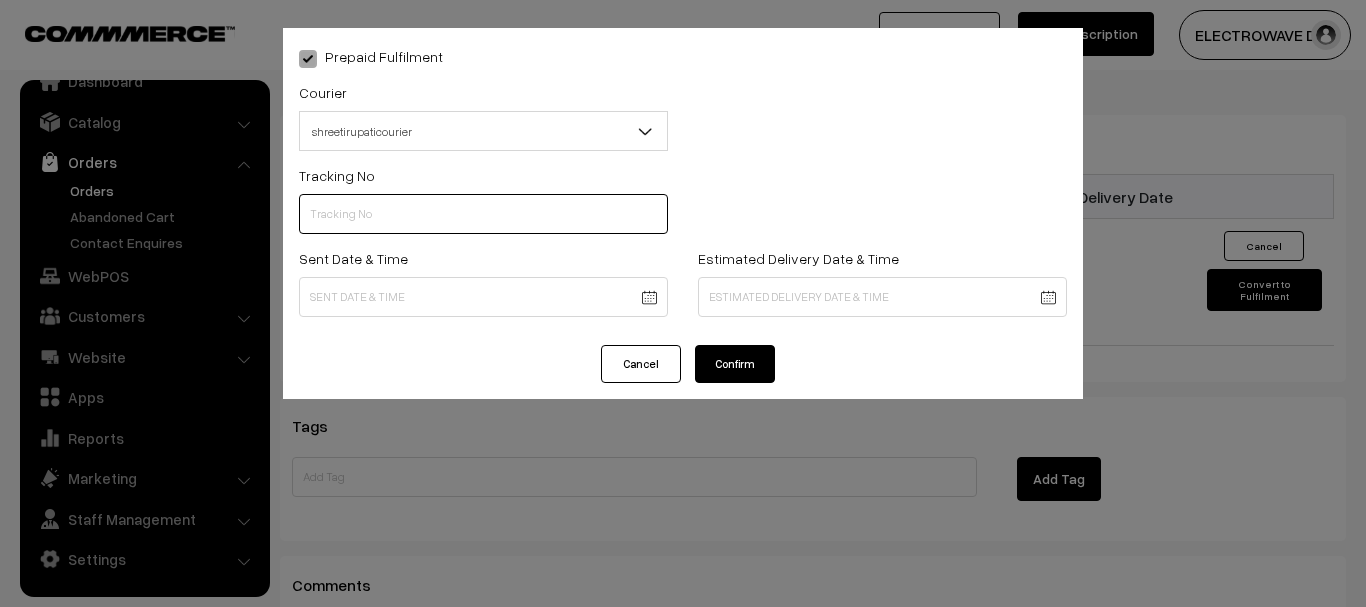 click at bounding box center [483, 214] 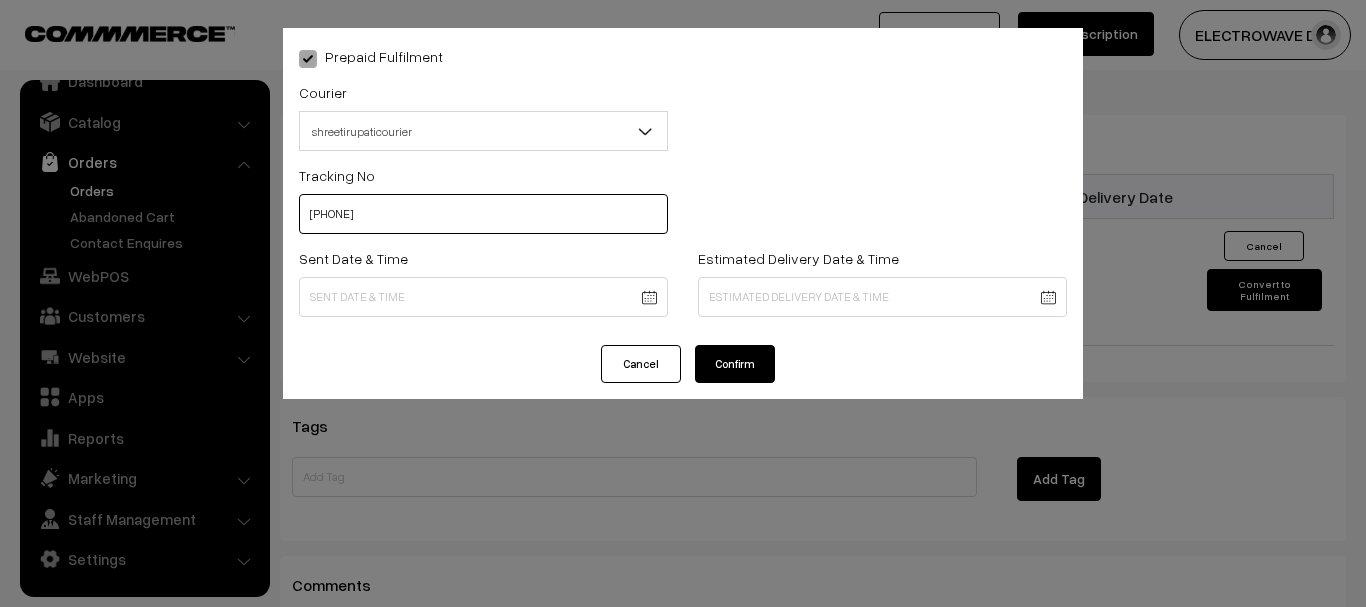 type on "374800040486" 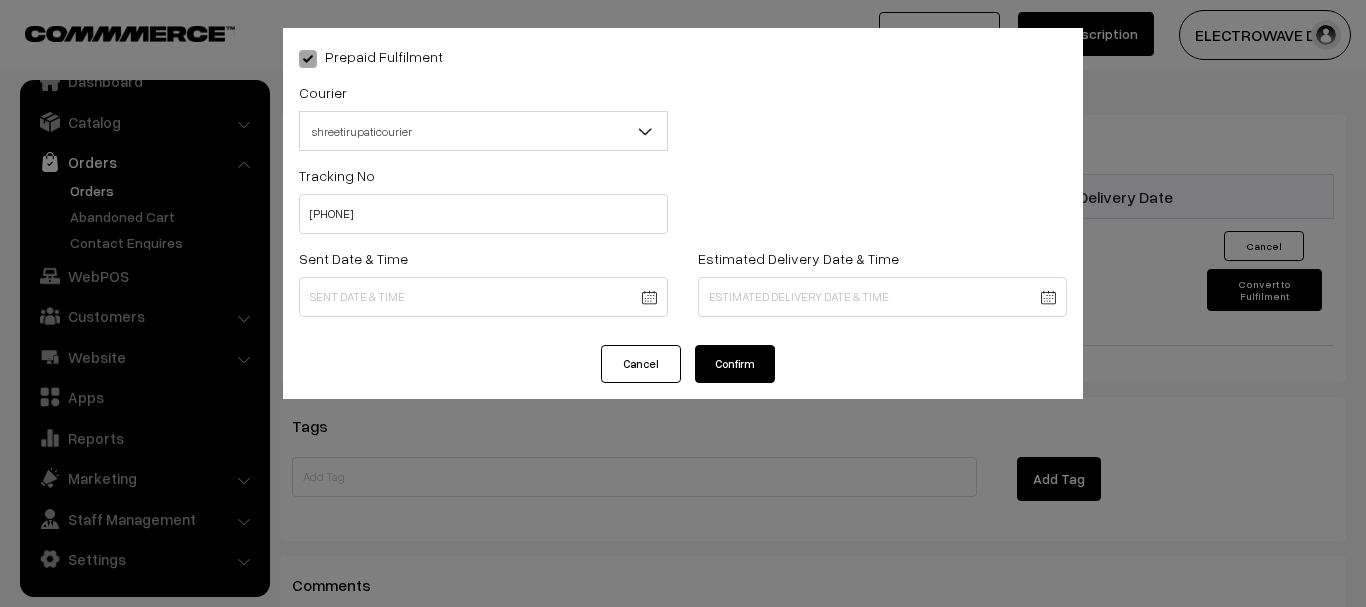 click on "Thank you for showing interest. Our team will call you shortly.
Close
dhruvpro.com
Go to Website
Create New Store" at bounding box center [683, -244] 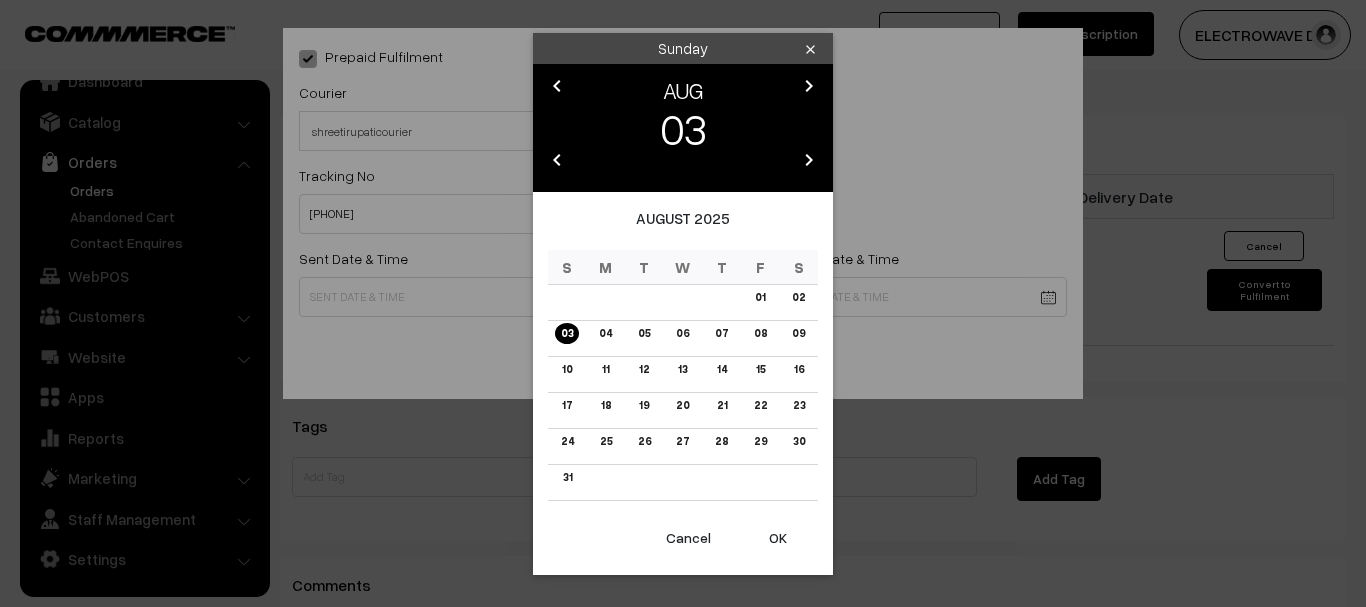 click on "OK" at bounding box center (778, 538) 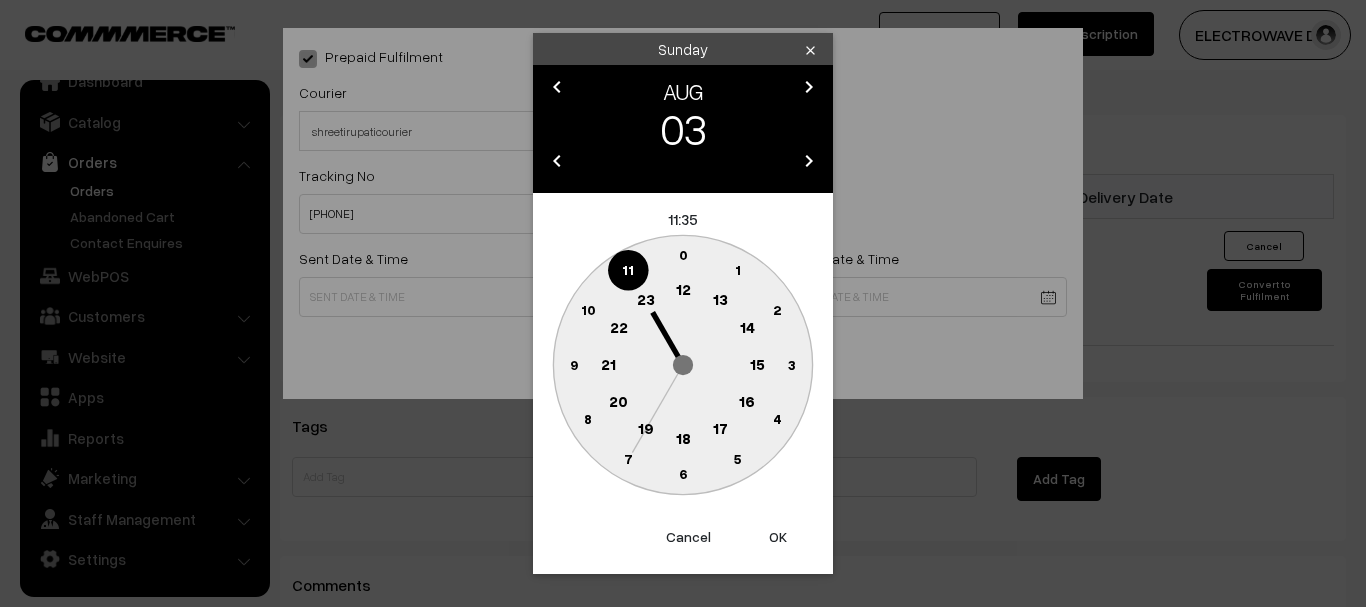 click on "OK" at bounding box center (778, 537) 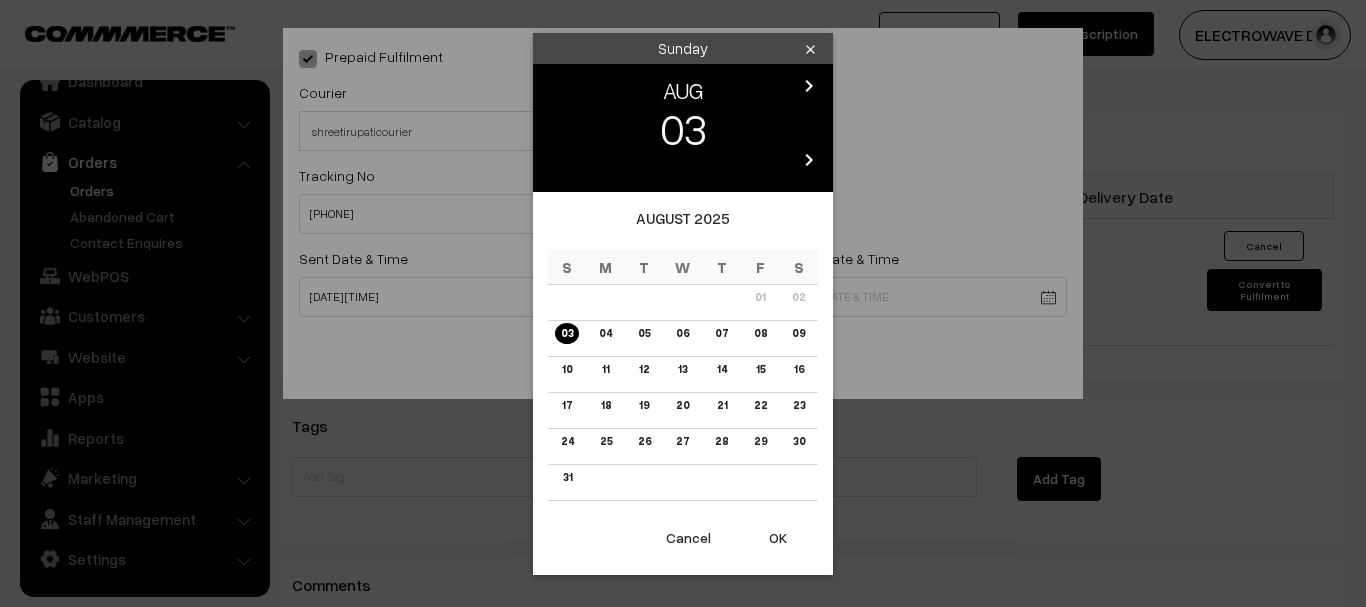 click on "Thank you for showing interest. Our team will call you shortly.
Close
dhruvpro.com
Go to Website
Create New Store" at bounding box center [683, -244] 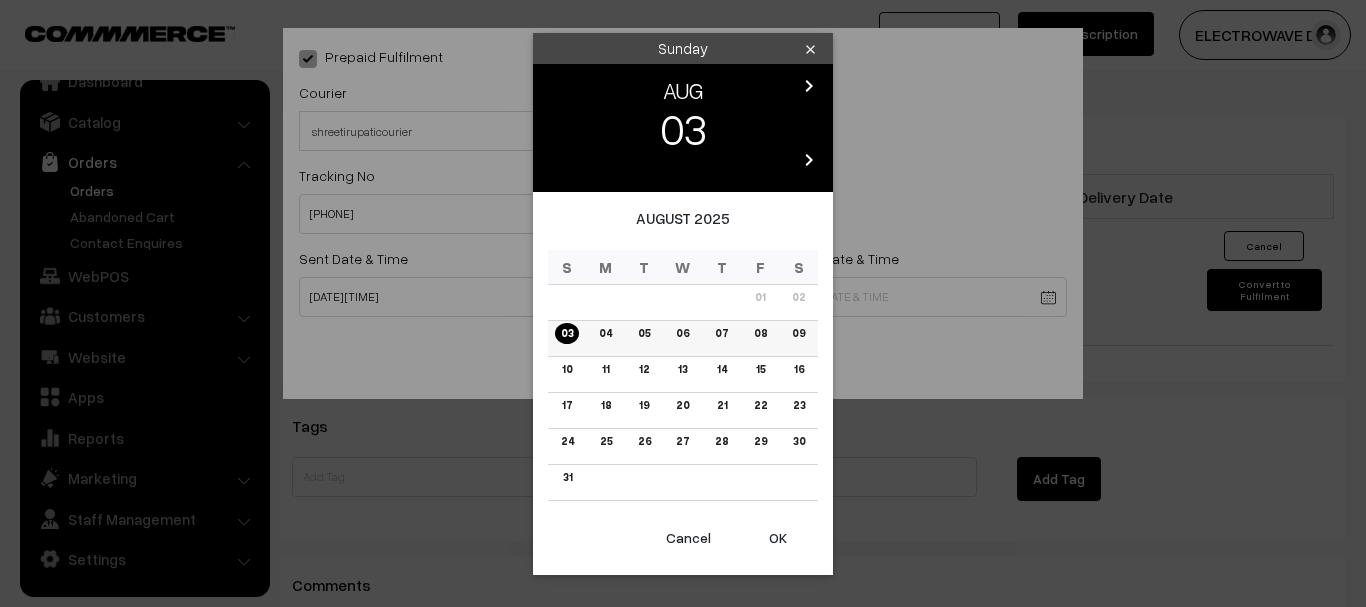 click on "07" at bounding box center (721, 333) 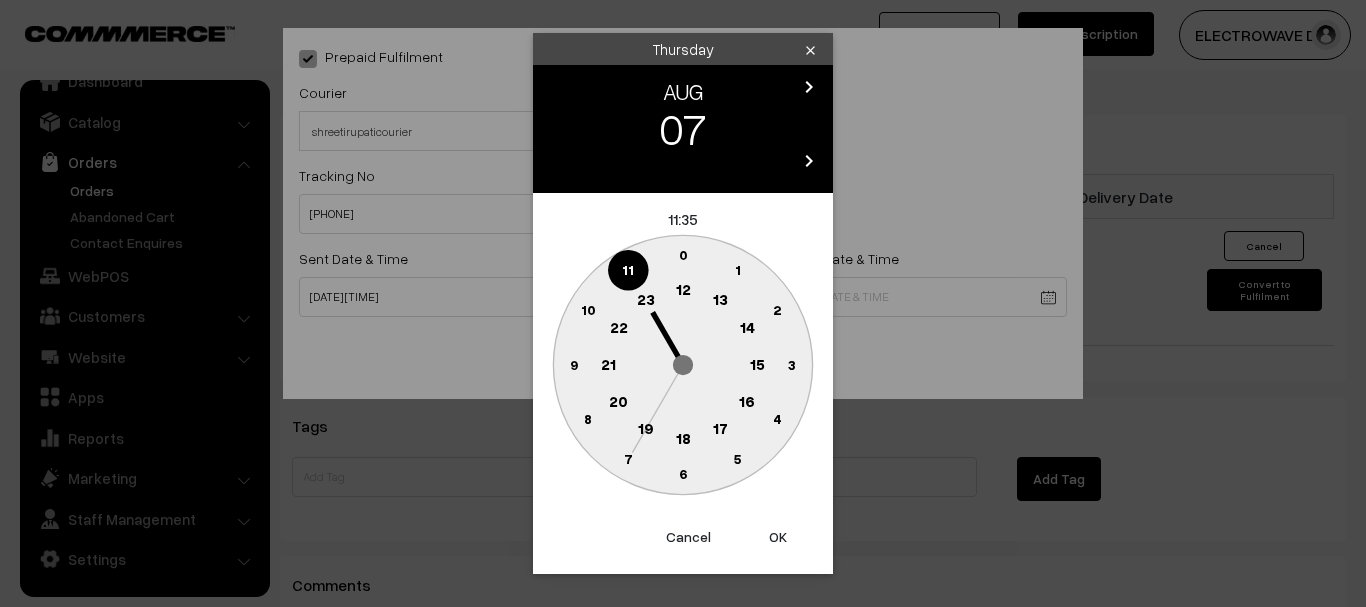 click on "OK" at bounding box center [778, 537] 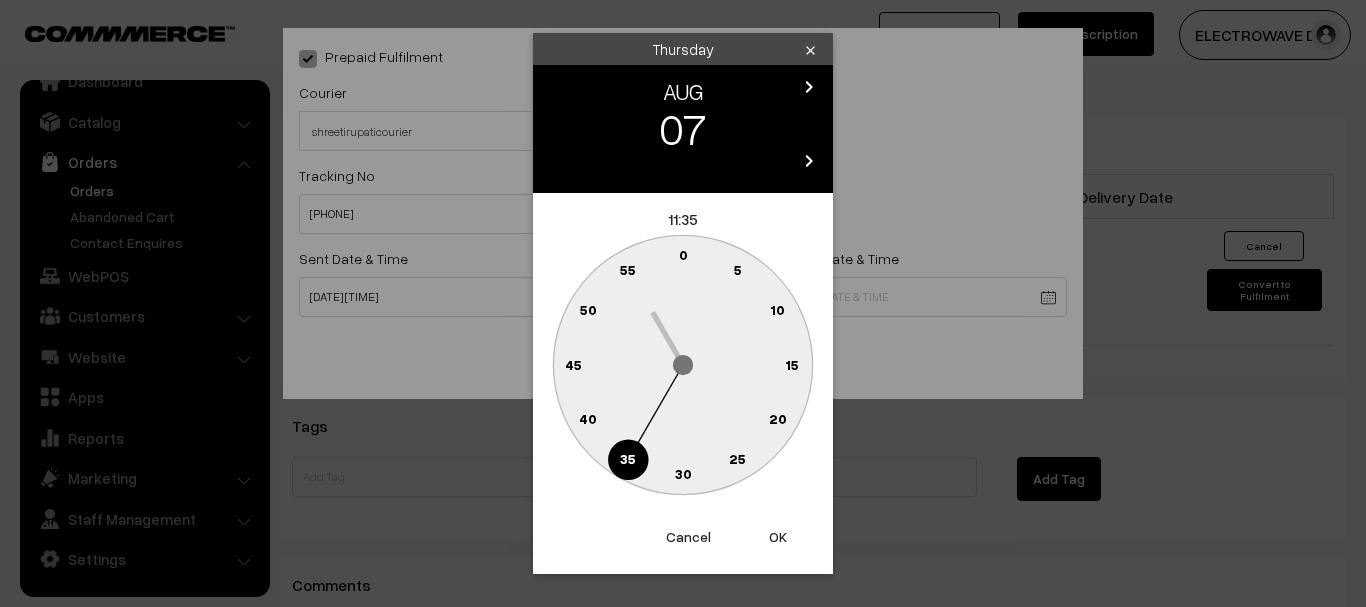 click on "OK" at bounding box center (778, 537) 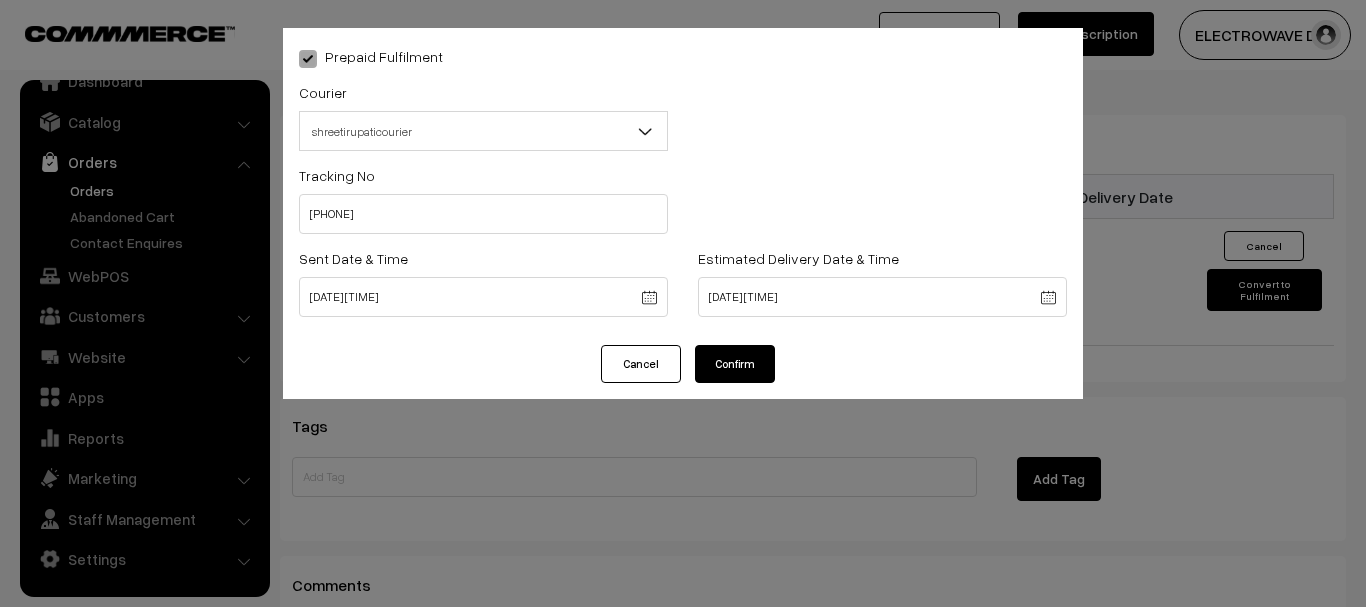 click on "Confirm" at bounding box center (735, 364) 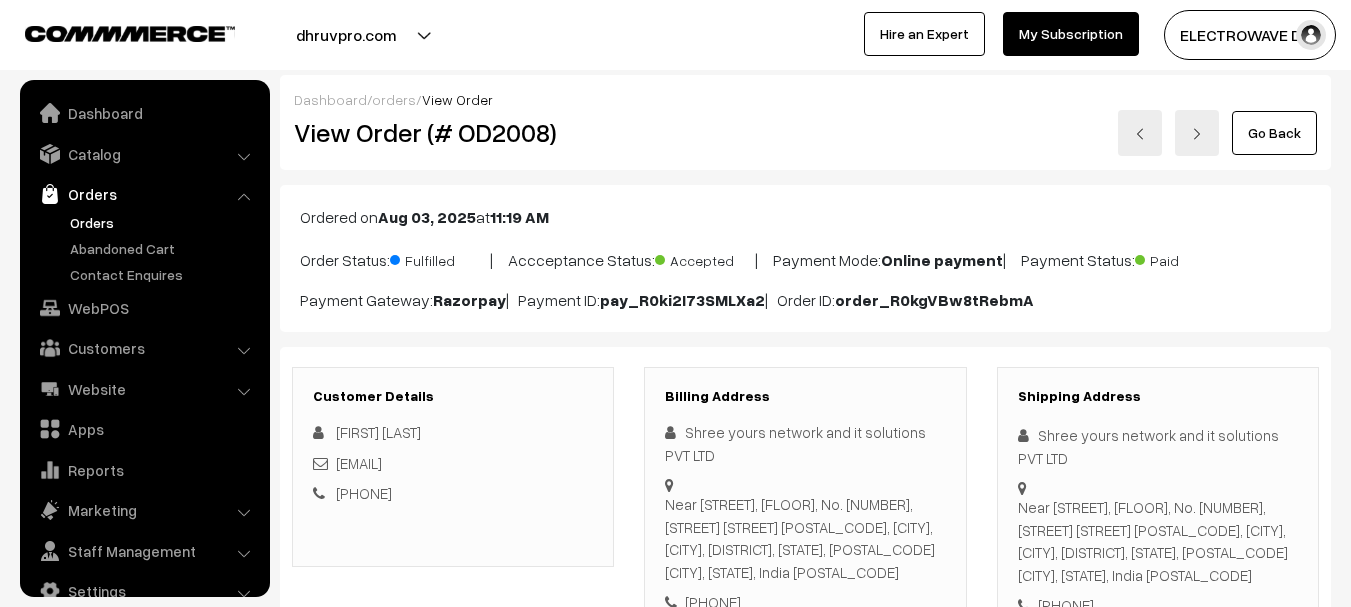 scroll, scrollTop: 1377, scrollLeft: 0, axis: vertical 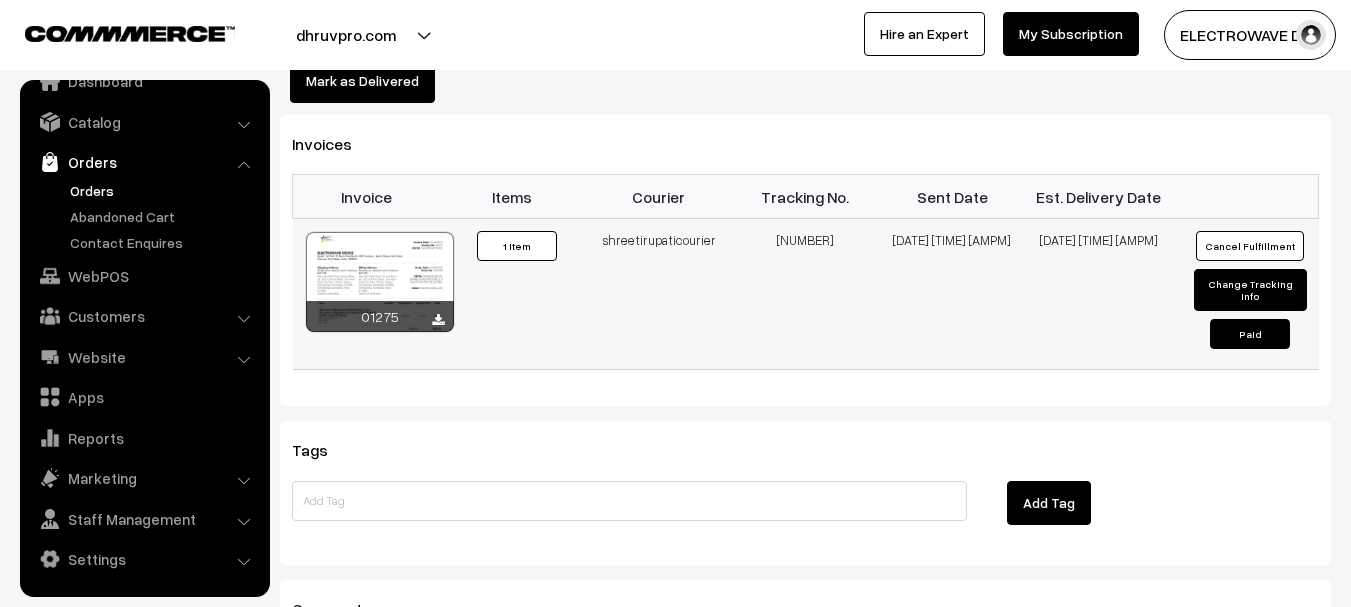 click on "374800040486" at bounding box center (805, 294) 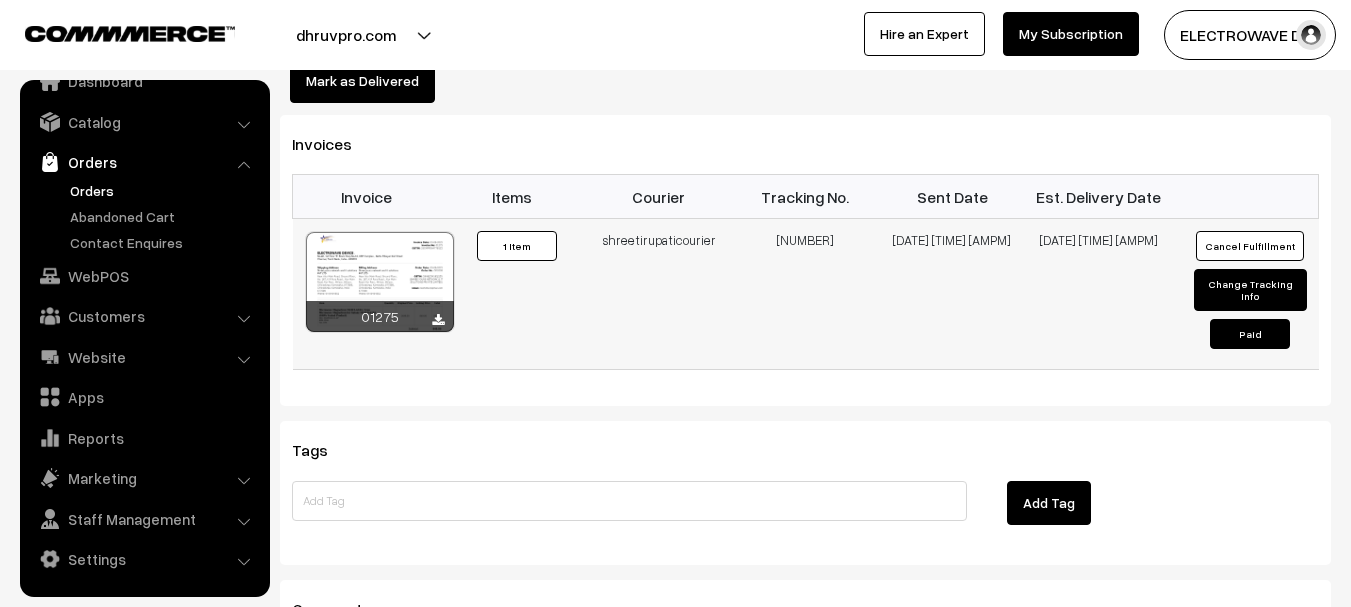 click on "374800040486" at bounding box center (805, 294) 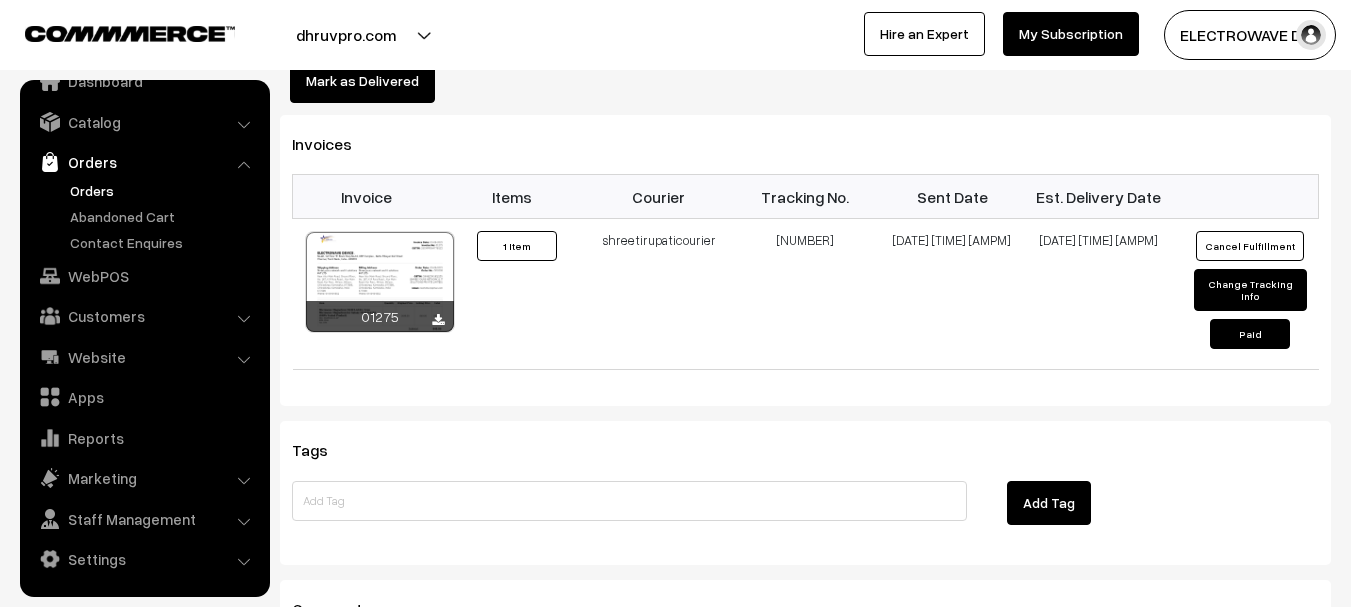 click on "Orders" at bounding box center (164, 190) 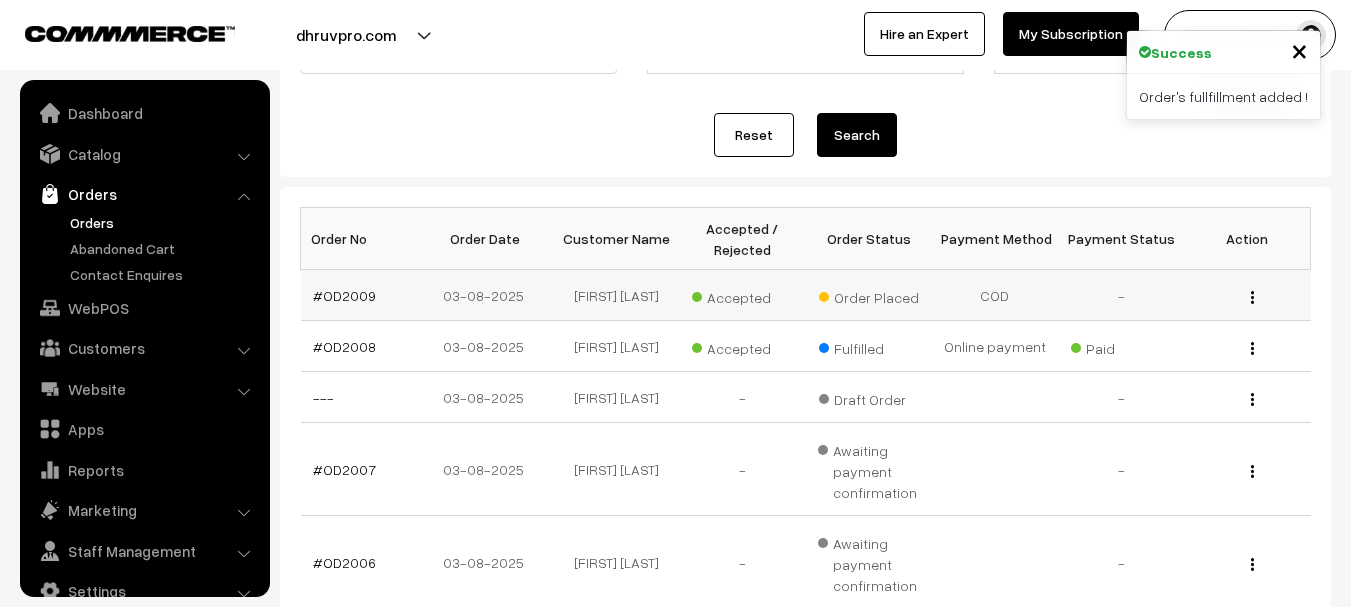 scroll, scrollTop: 200, scrollLeft: 0, axis: vertical 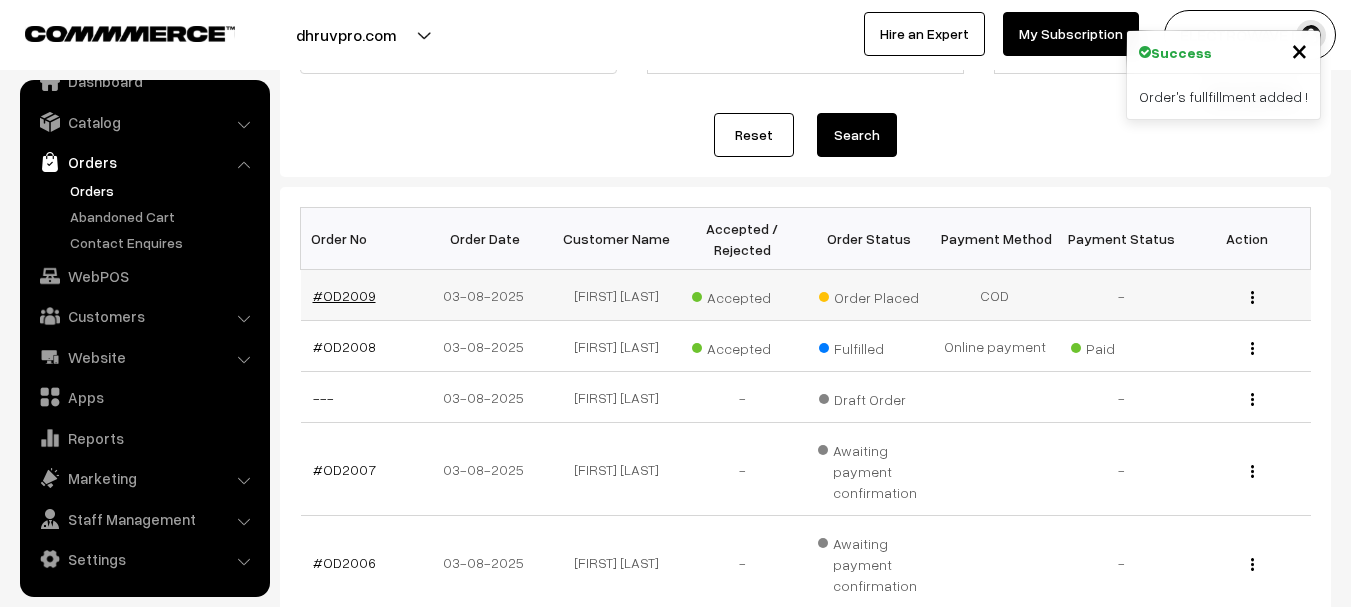 click on "#OD2009" at bounding box center (344, 295) 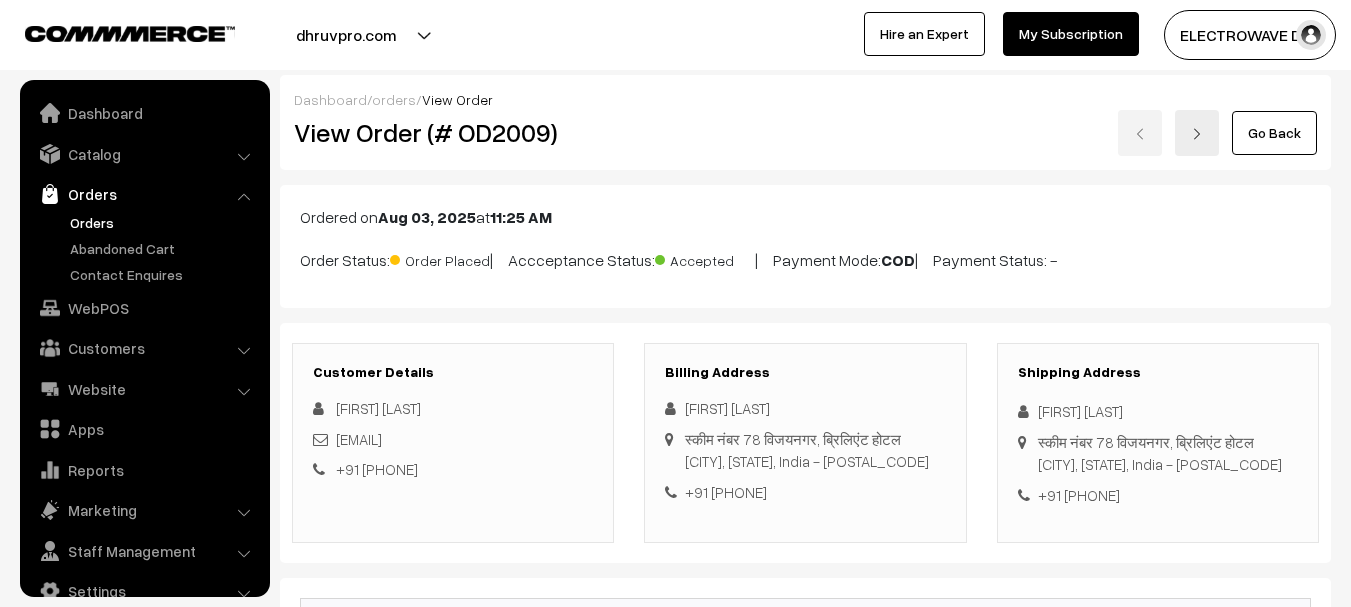 scroll, scrollTop: 200, scrollLeft: 0, axis: vertical 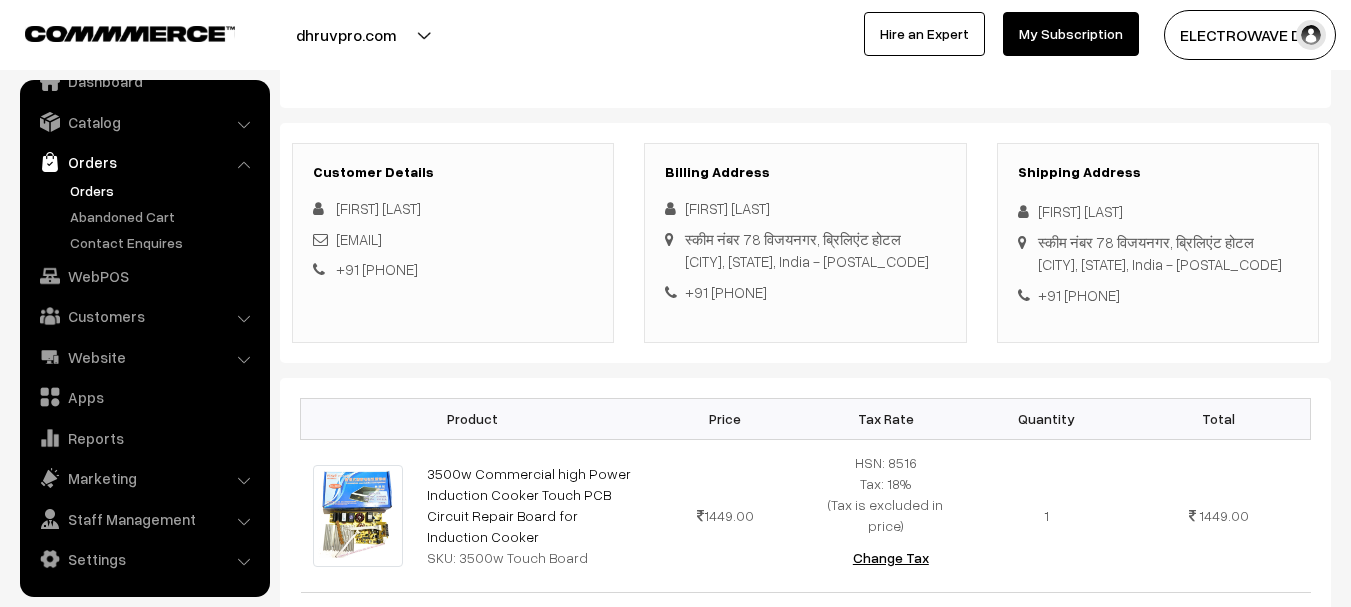 click on "[FIRST] [LAST]" at bounding box center (1158, 211) 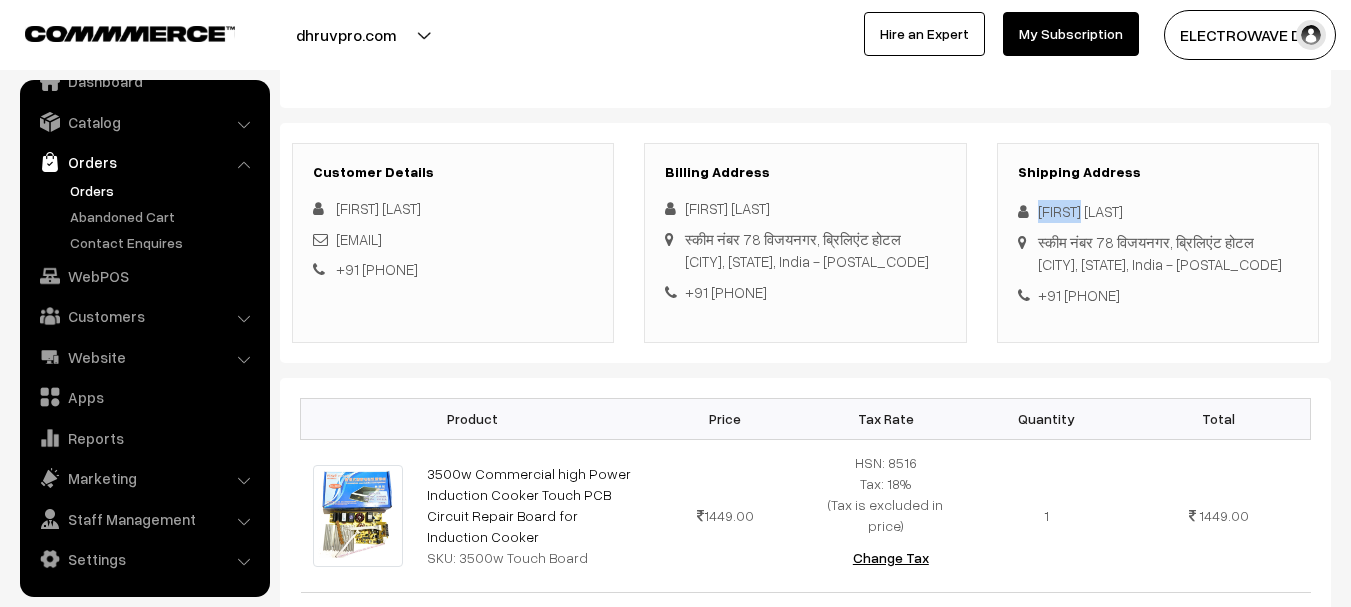 click on "[FIRST] [LAST]" at bounding box center [1158, 211] 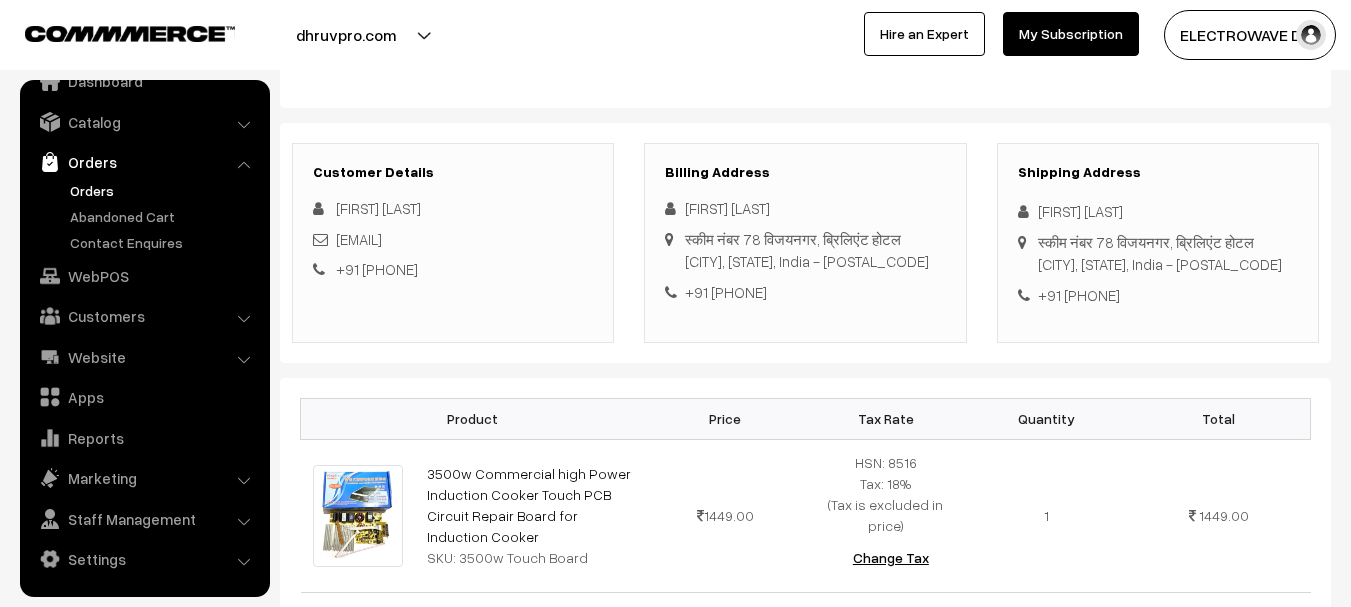 click on "[FIRST] [LAST]" at bounding box center (1158, 211) 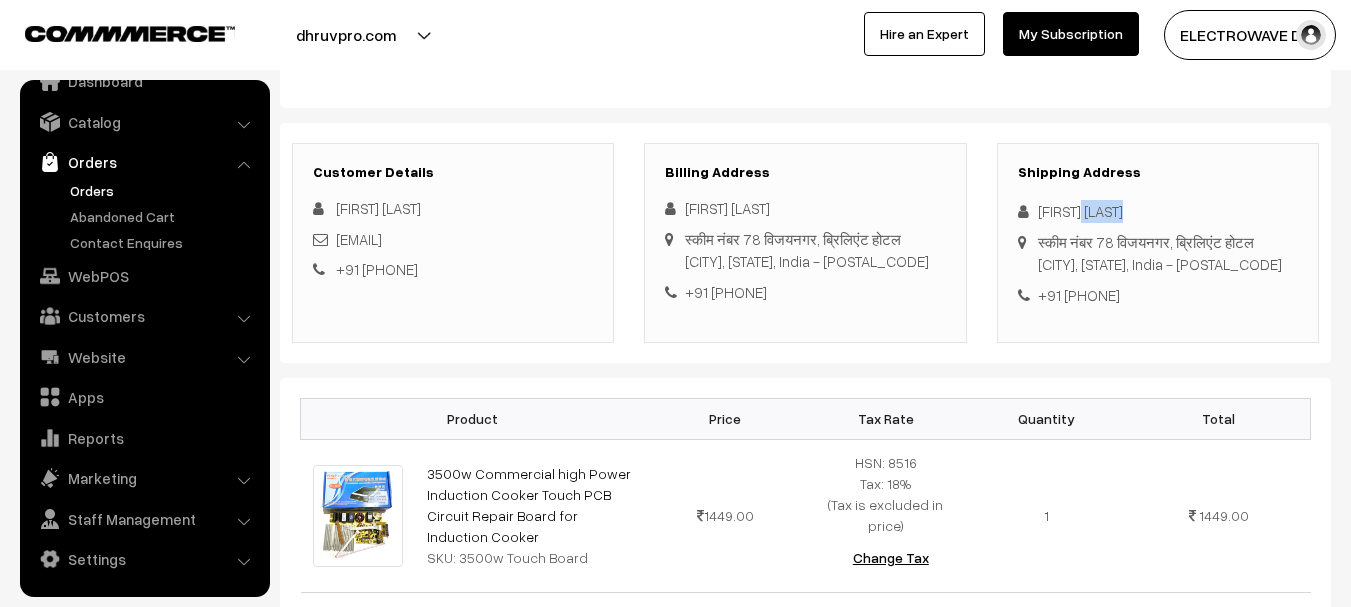 click on "[FIRST] [LAST]" at bounding box center (1158, 211) 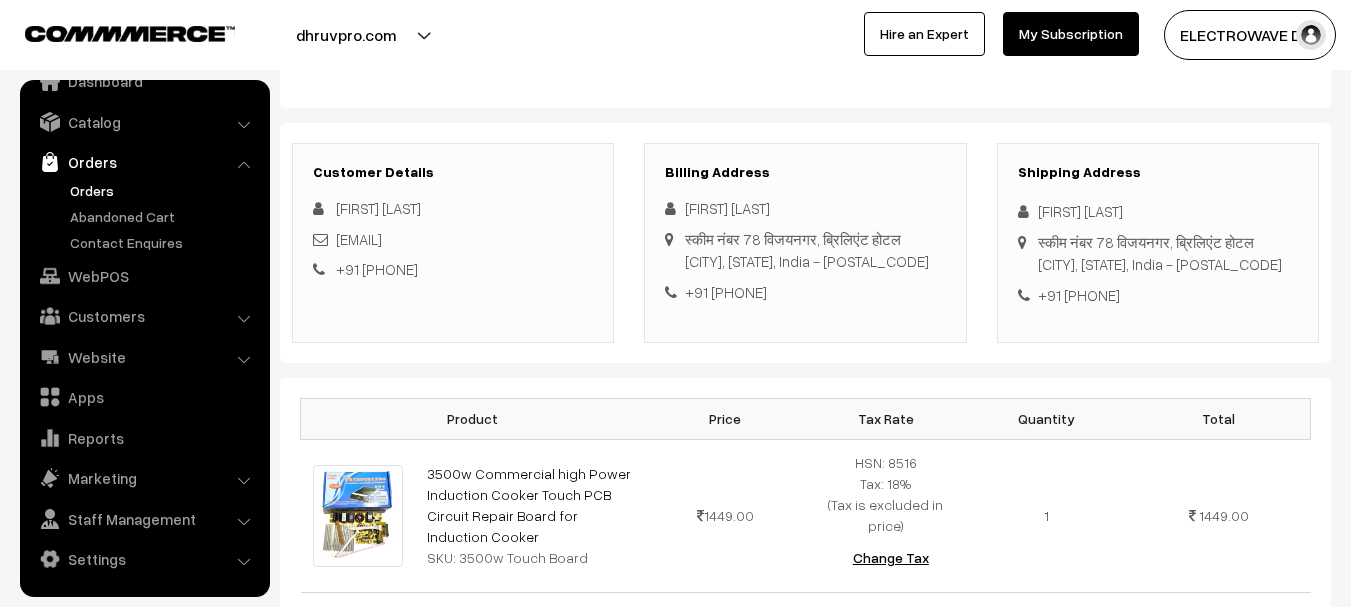 click on "+91 [PHONE]" at bounding box center (1158, 295) 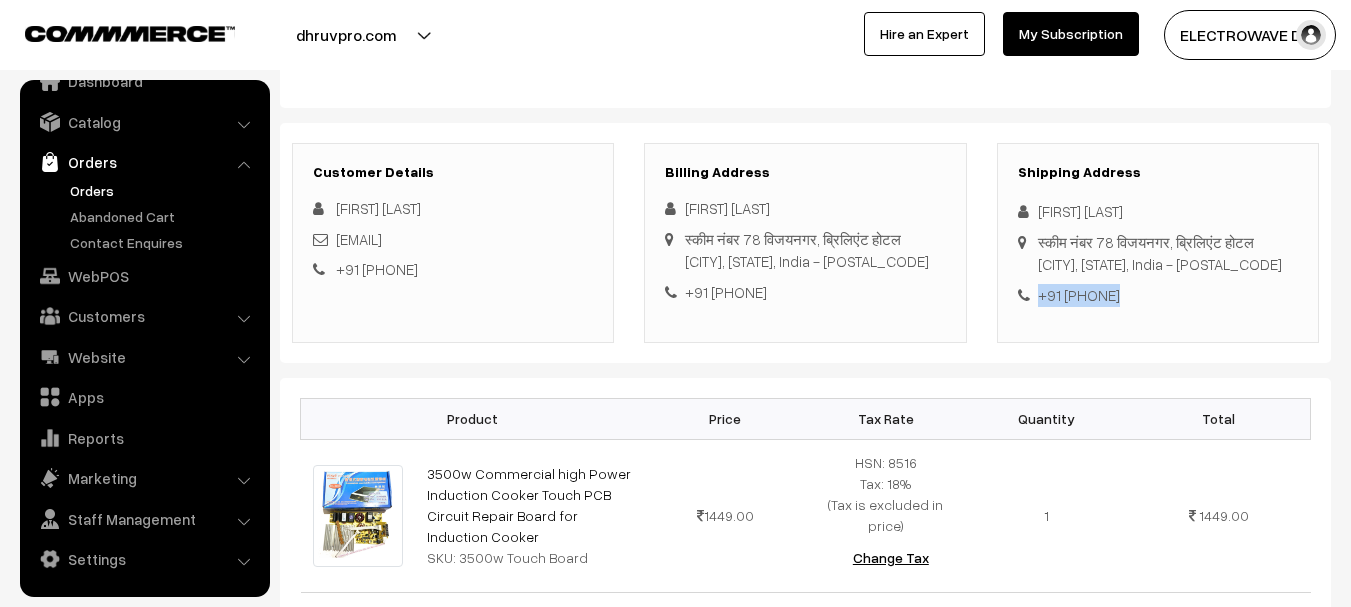 click on "+91 [PHONE]" at bounding box center [1158, 295] 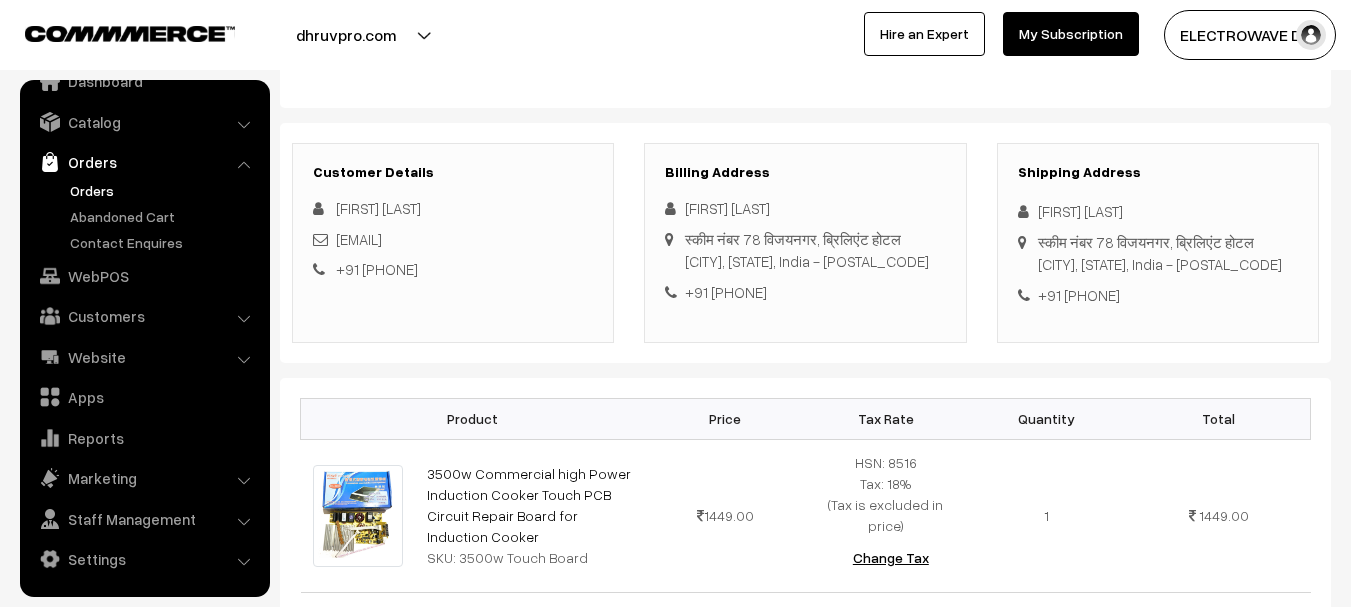 click on "+91 [PHONE]" at bounding box center (1158, 295) 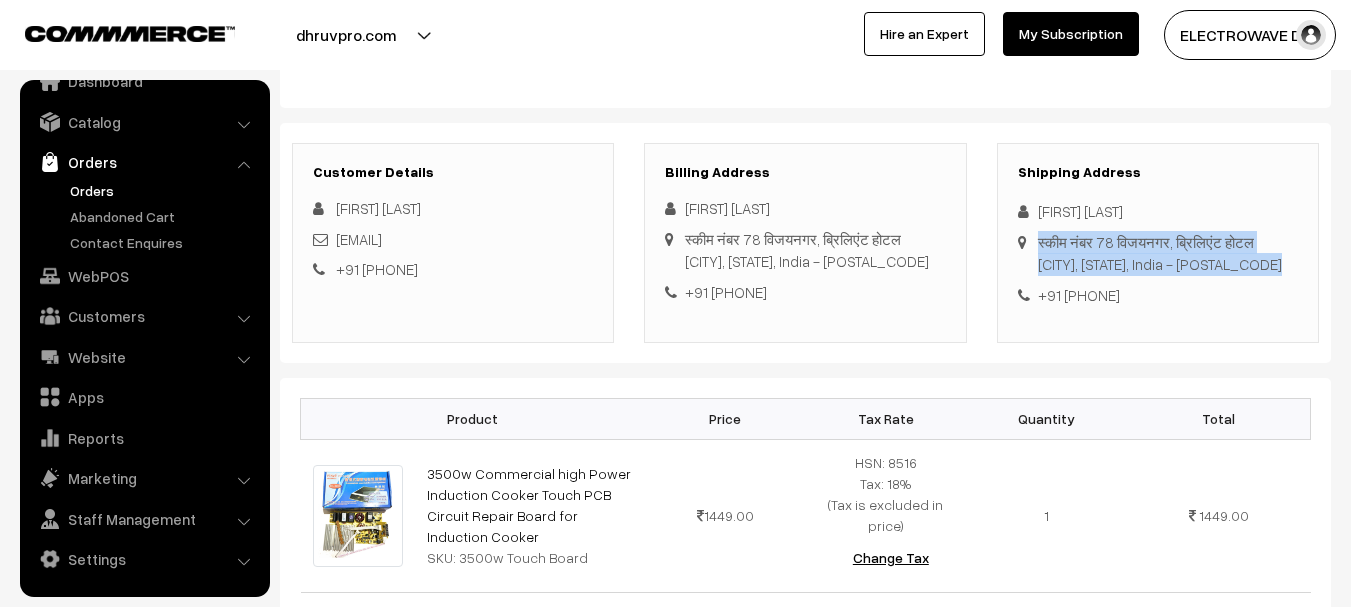 drag, startPoint x: 1036, startPoint y: 240, endPoint x: 1068, endPoint y: 253, distance: 34.539833 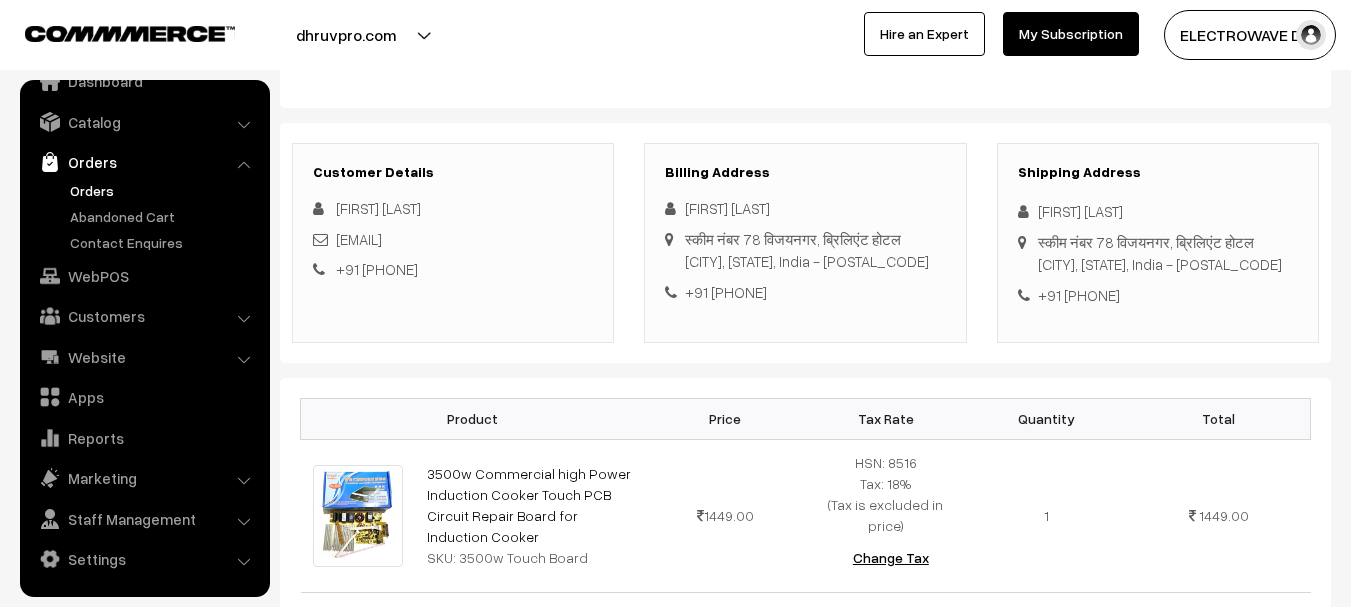 copy on "स्कीम नंबर 78 विजयनगर, ब्रिलिएंट होटल" 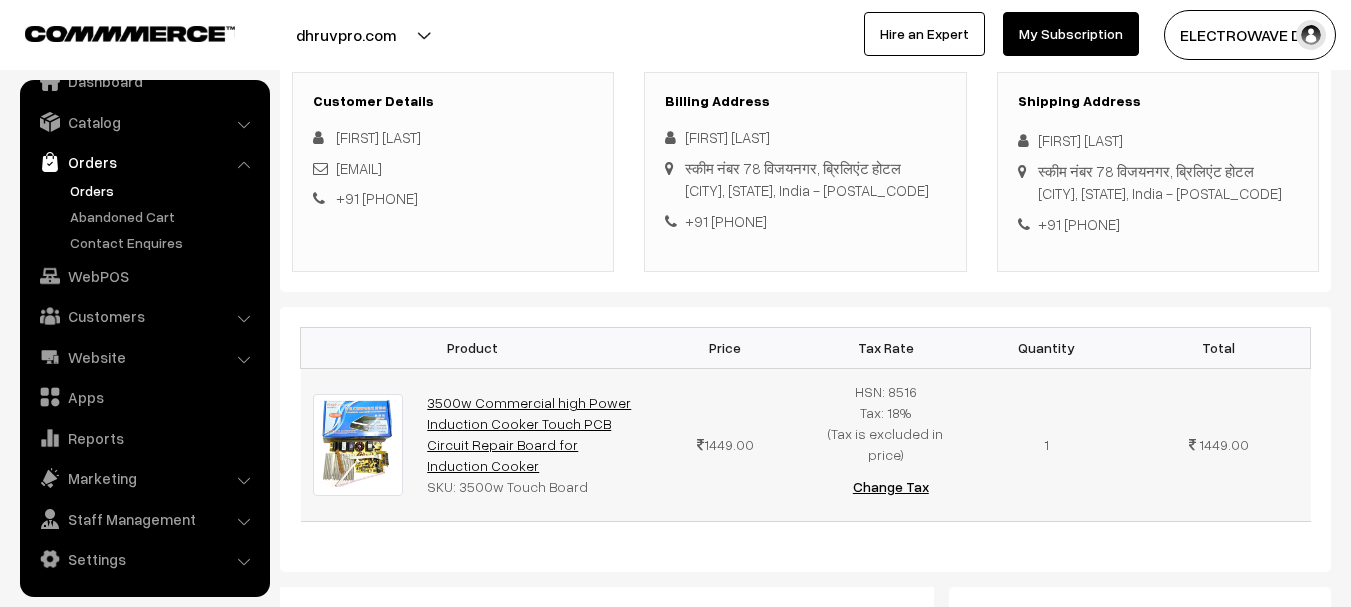 scroll, scrollTop: 500, scrollLeft: 0, axis: vertical 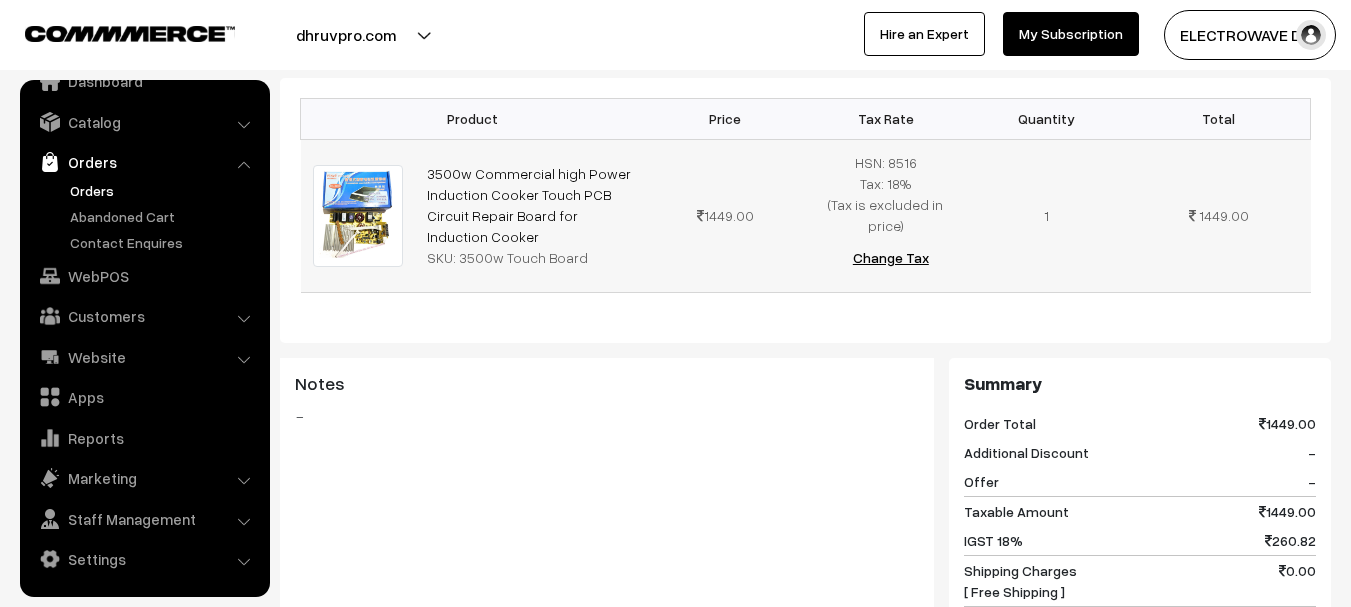 copy on "3500w Commercial high Power Induction Cooker Touch PCB Circuit Repair Board for Induction Cooker" 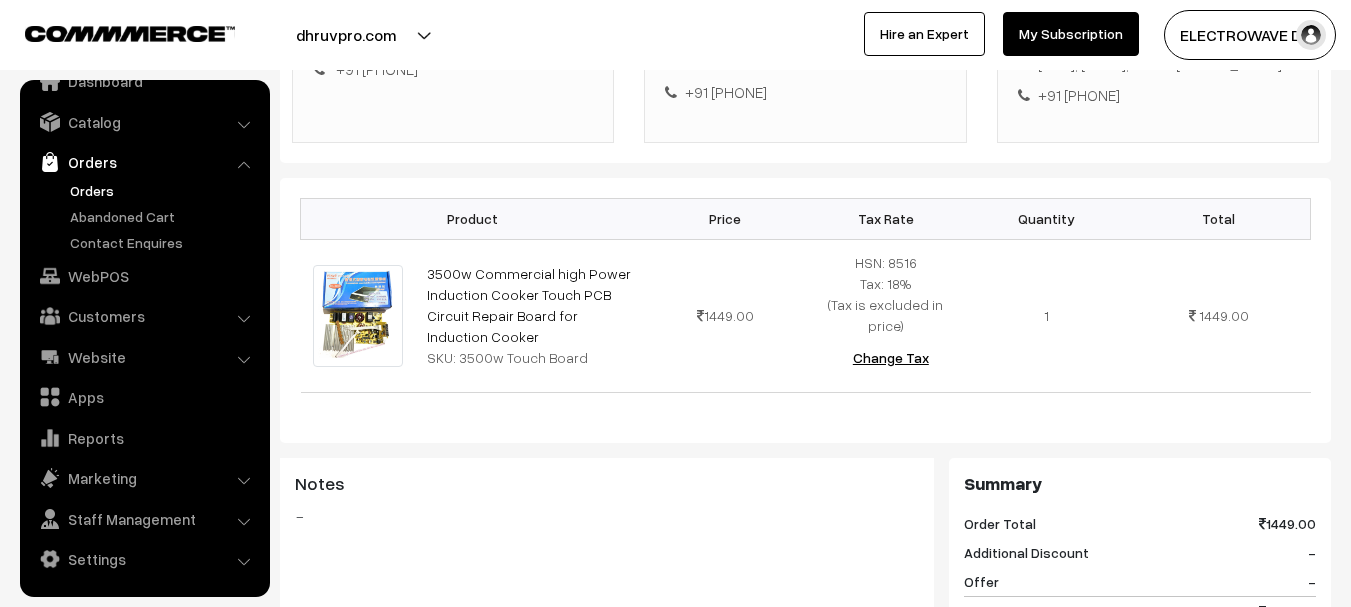 scroll, scrollTop: 0, scrollLeft: 0, axis: both 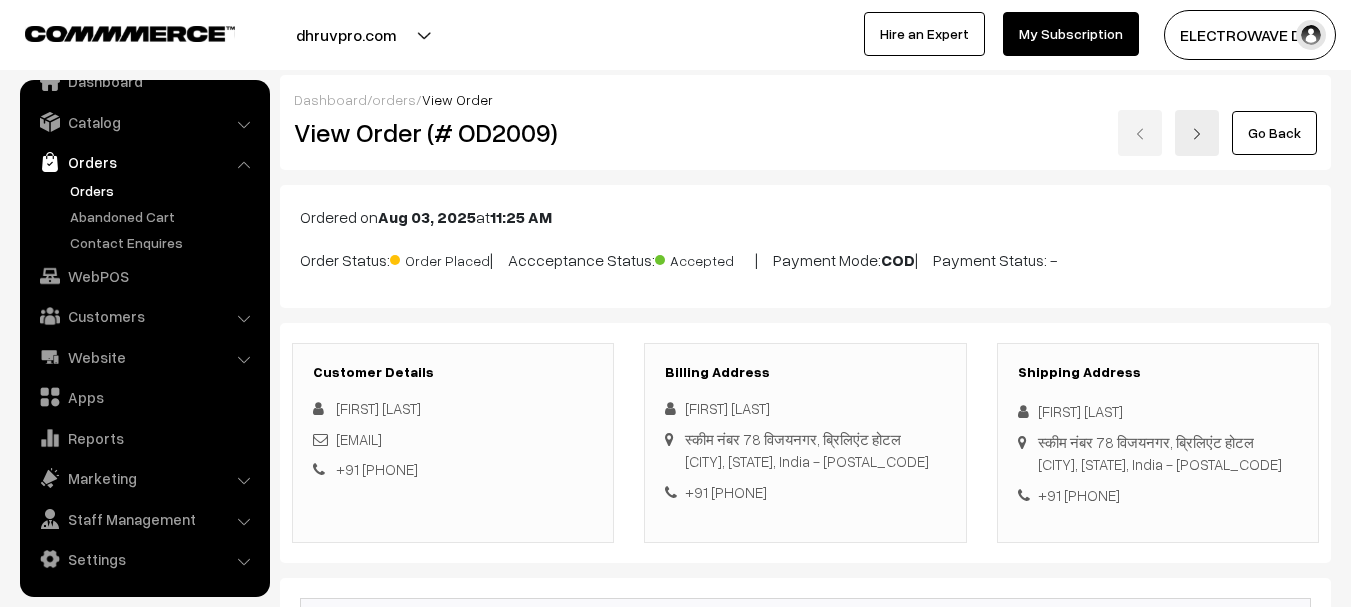 click on "View Order (# OD2009)" at bounding box center (454, 132) 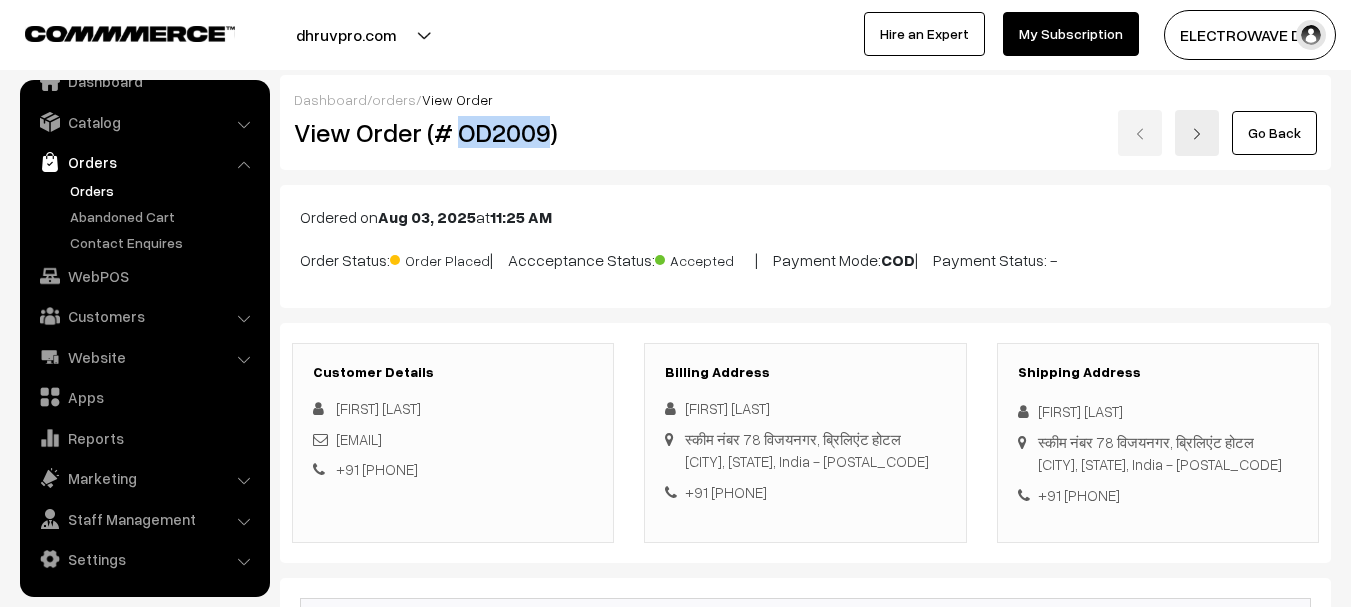click on "View Order (# OD2009)" at bounding box center [454, 132] 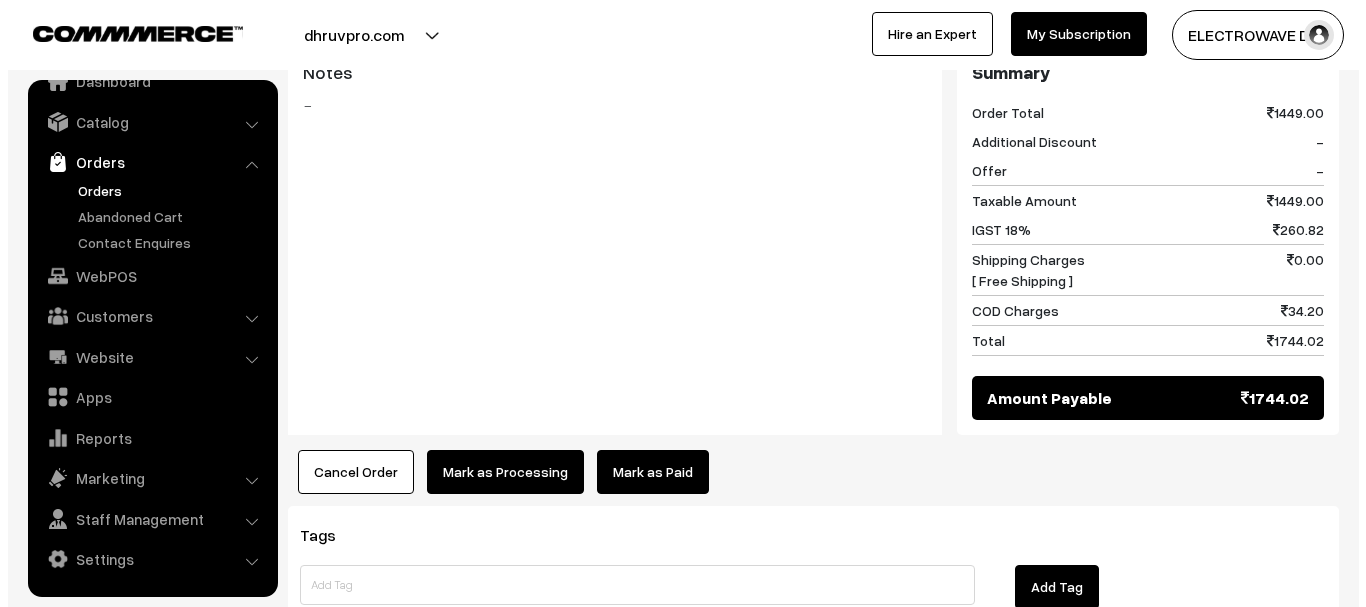 scroll, scrollTop: 983, scrollLeft: 0, axis: vertical 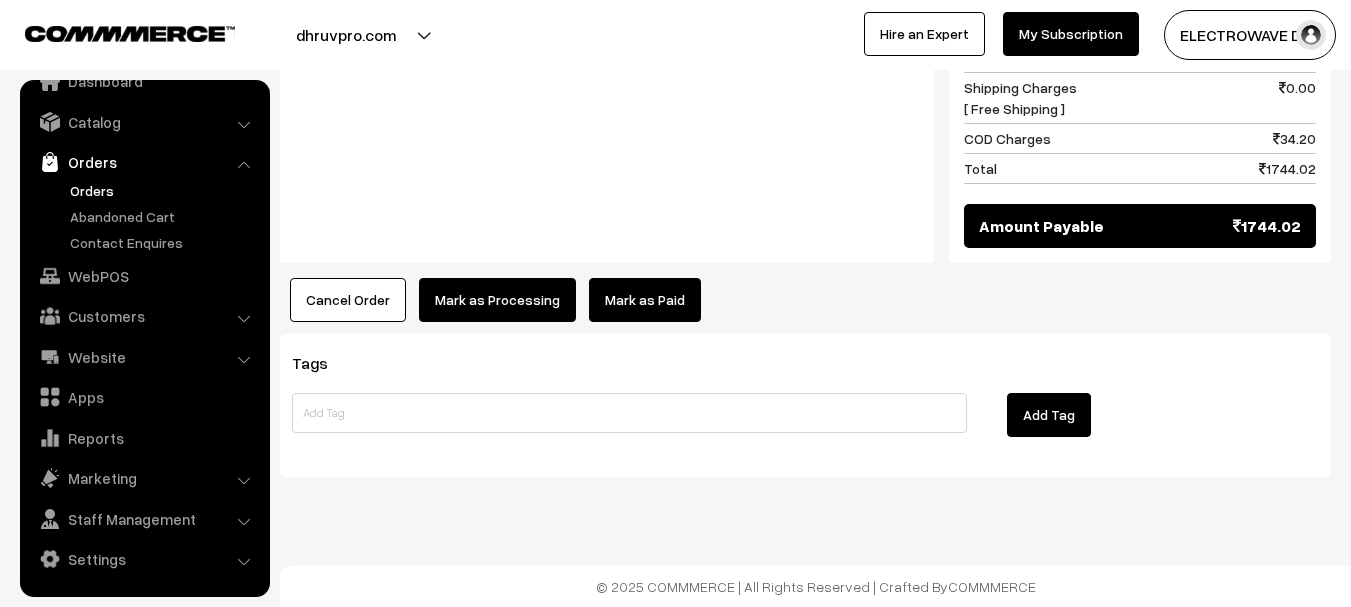 click on "Mark as Processing" at bounding box center [497, 300] 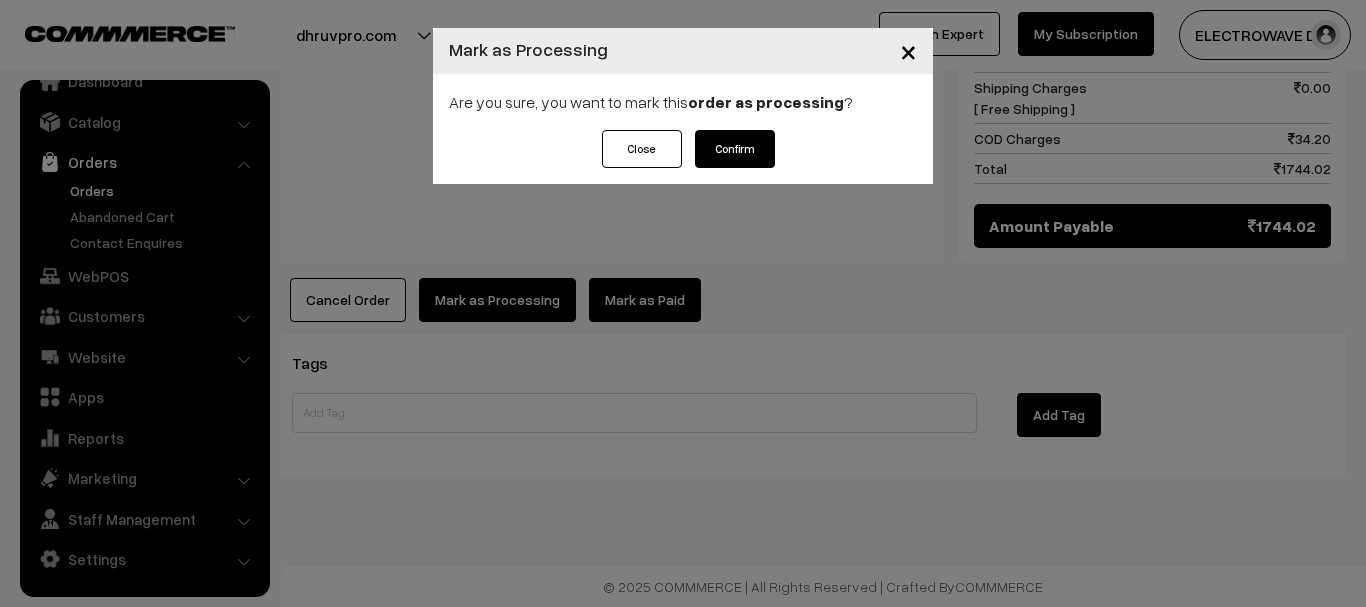 click on "Confirm" at bounding box center [735, 149] 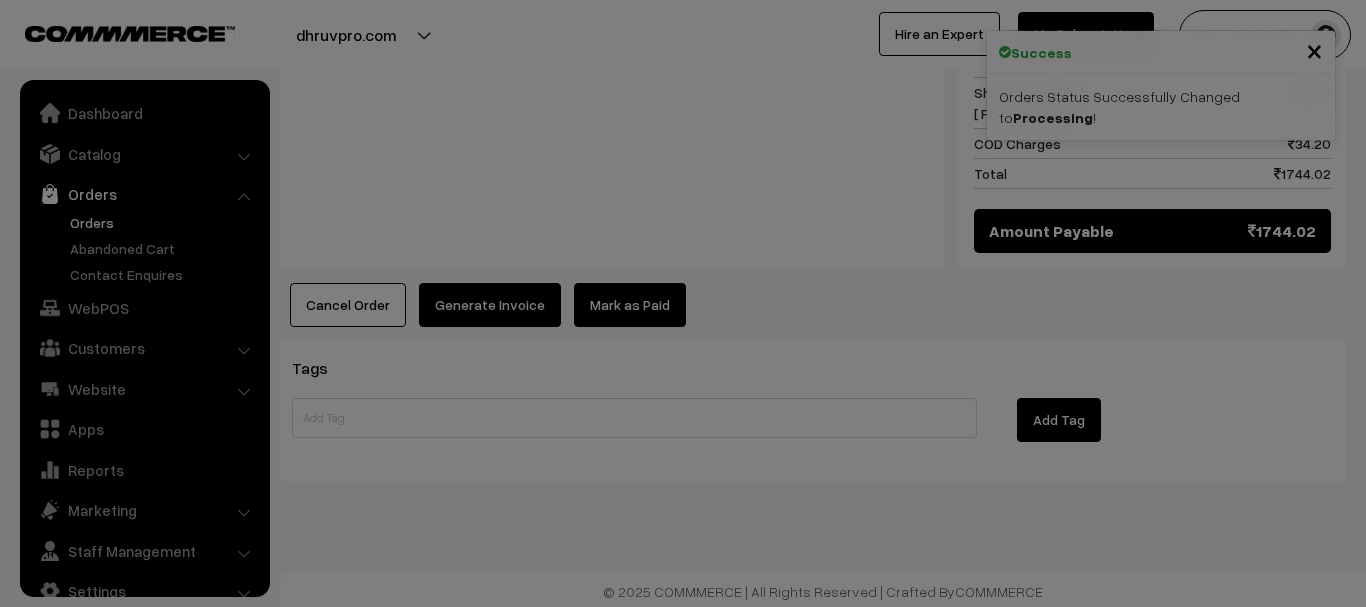 scroll, scrollTop: 959, scrollLeft: 0, axis: vertical 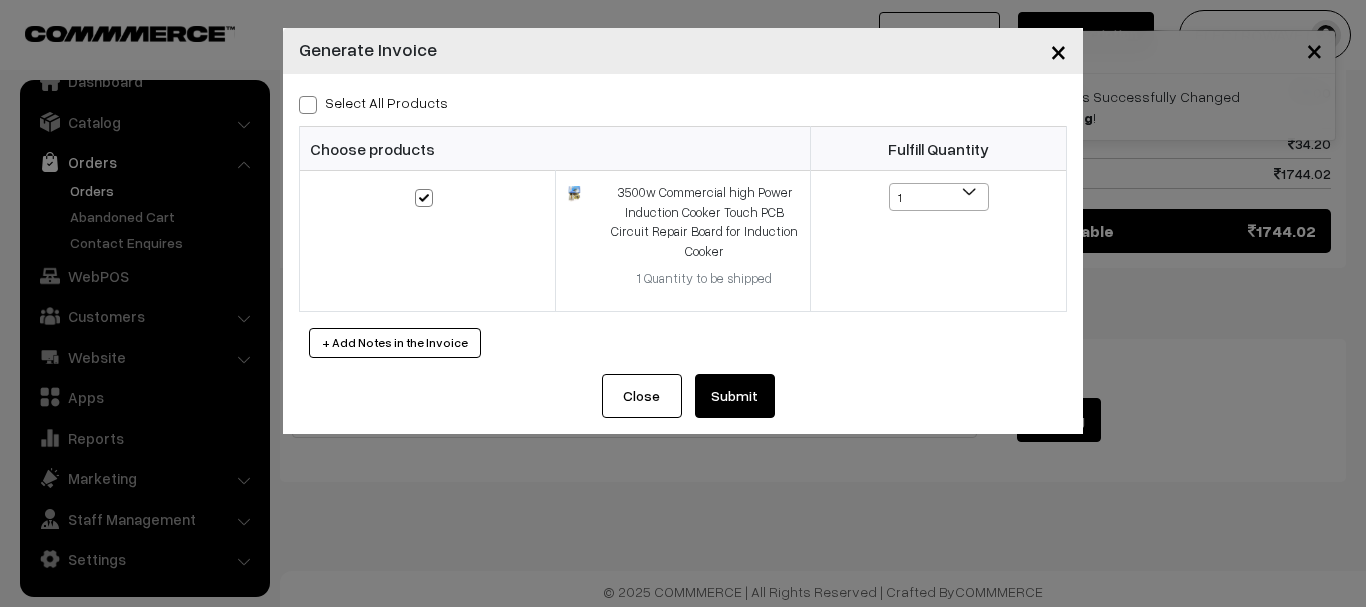 click on "Submit" at bounding box center (735, 396) 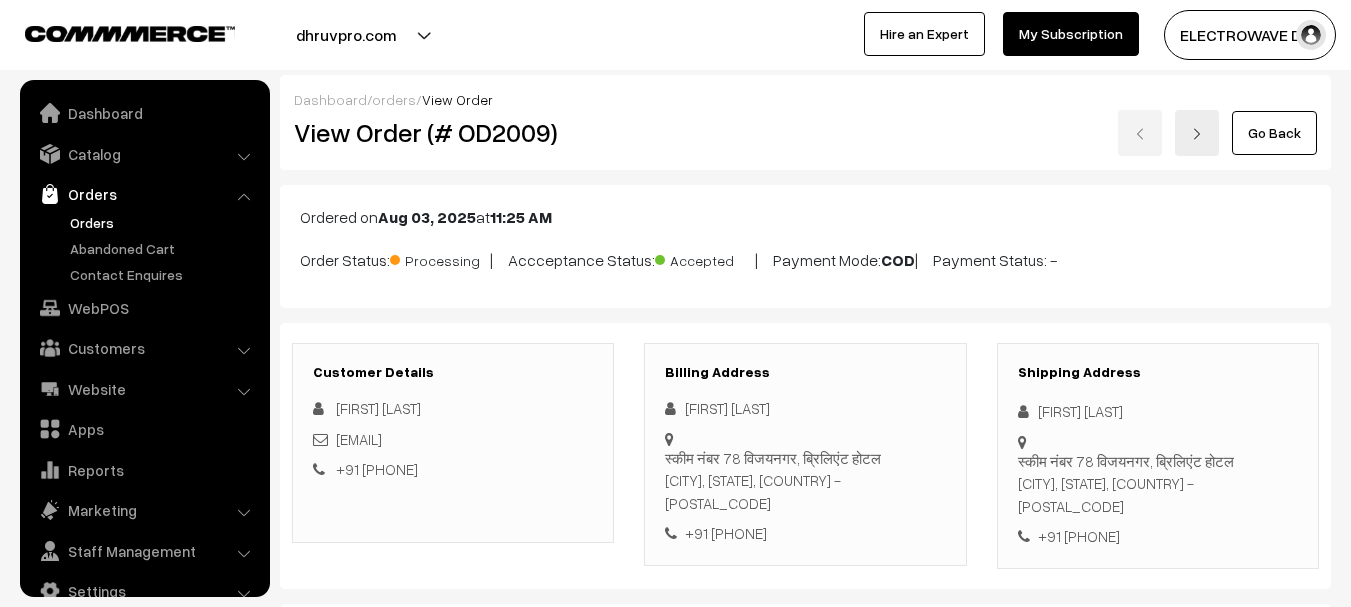 scroll, scrollTop: 1157, scrollLeft: 0, axis: vertical 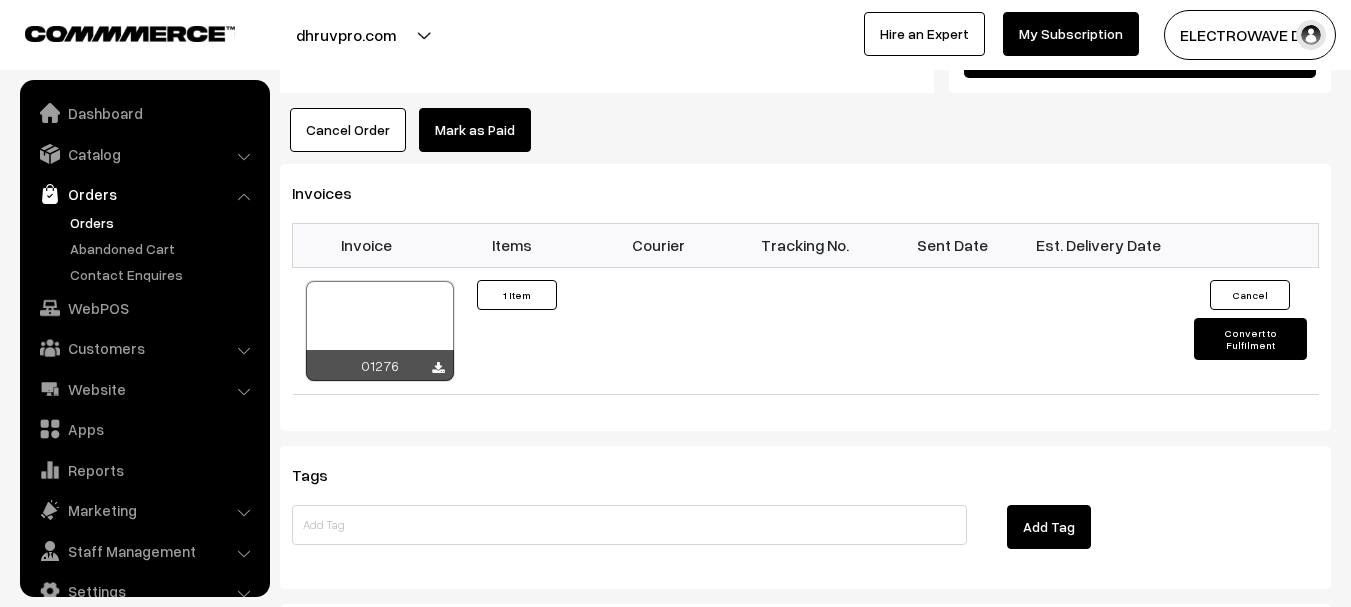 click at bounding box center [380, 331] 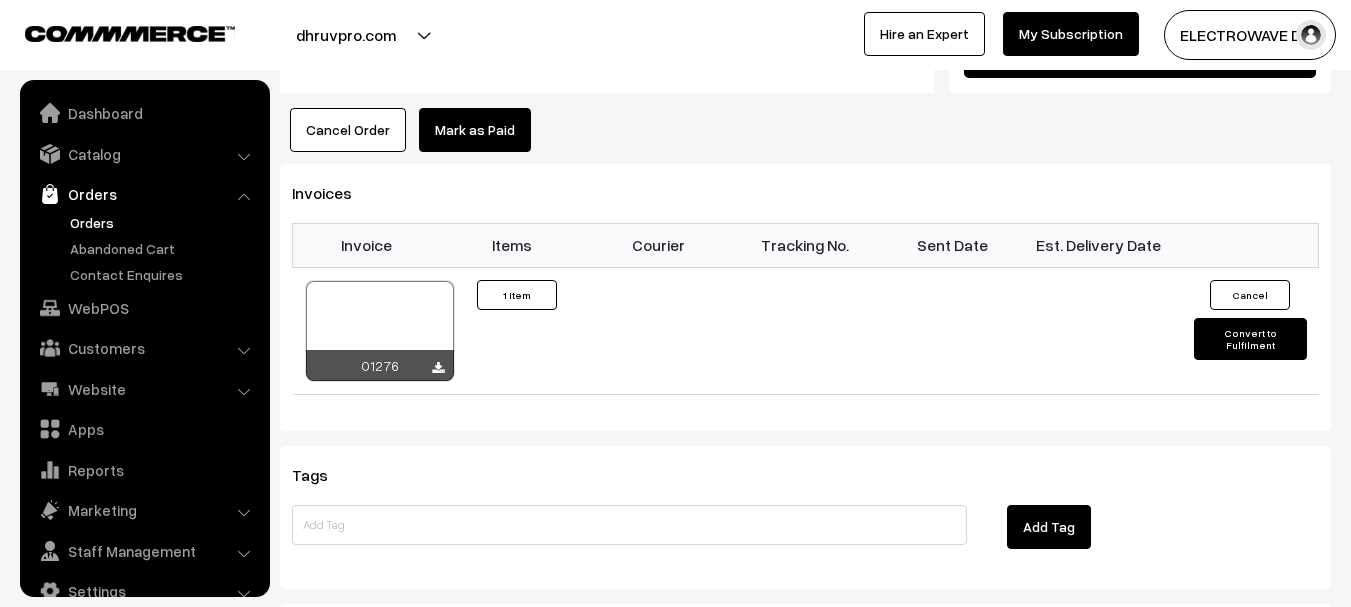 scroll, scrollTop: 1157, scrollLeft: 0, axis: vertical 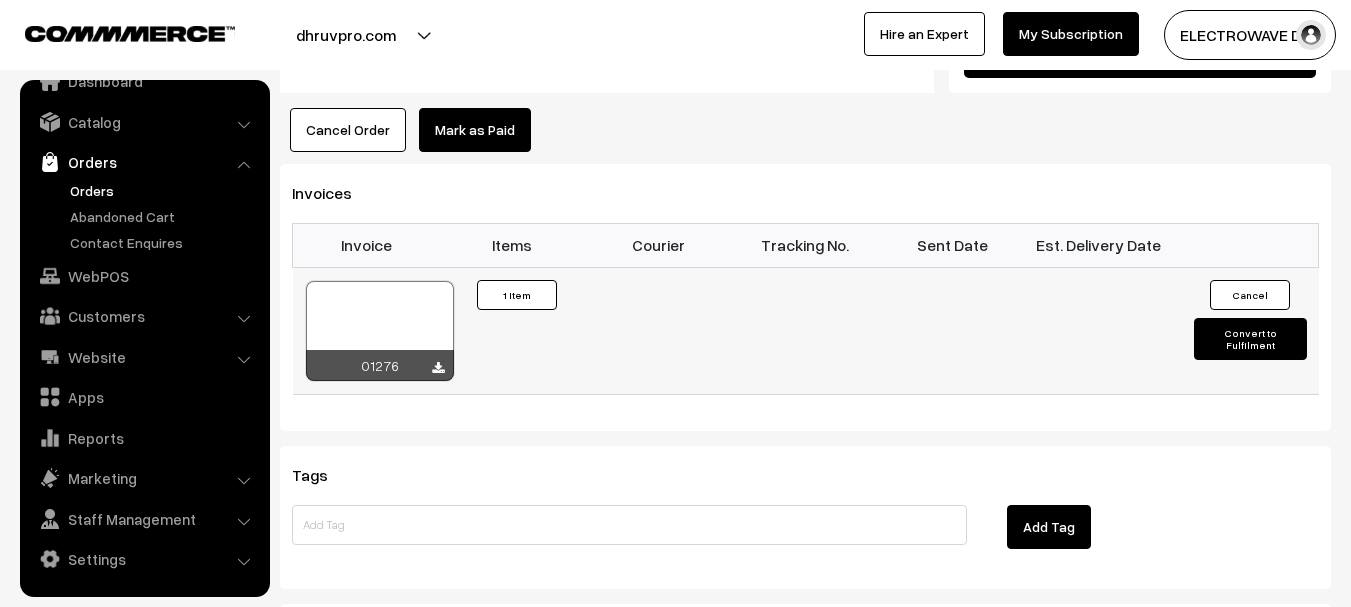 click on "Convert to Fulfilment" at bounding box center (1250, 339) 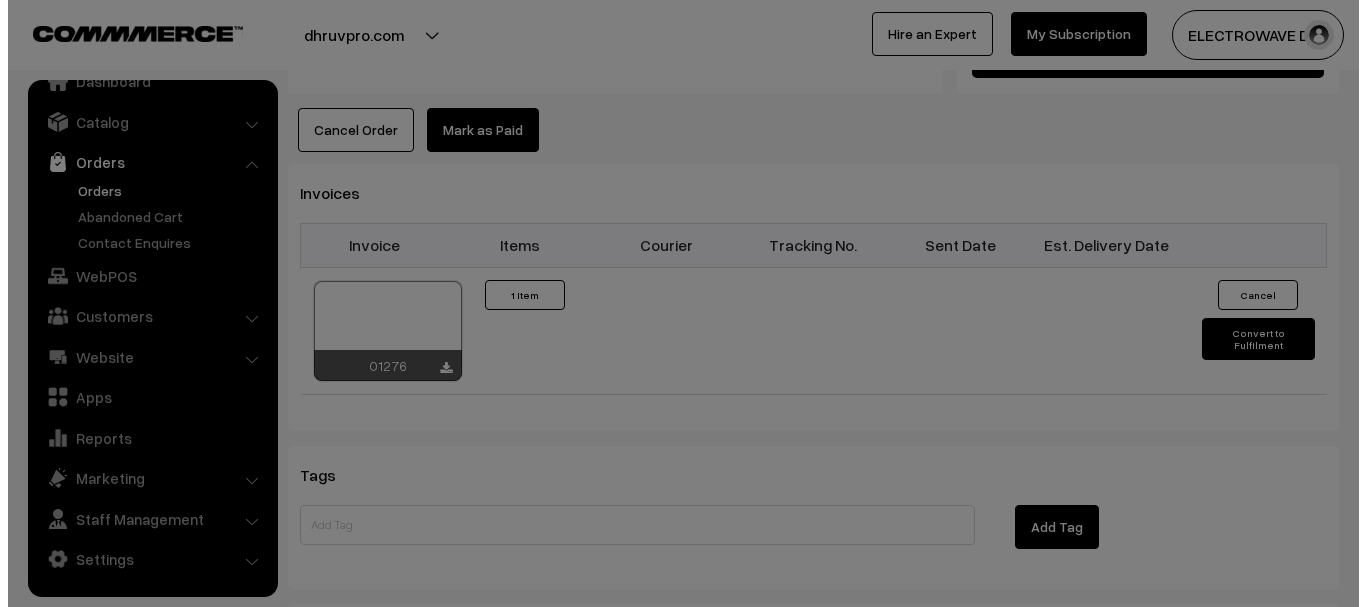scroll, scrollTop: 1159, scrollLeft: 0, axis: vertical 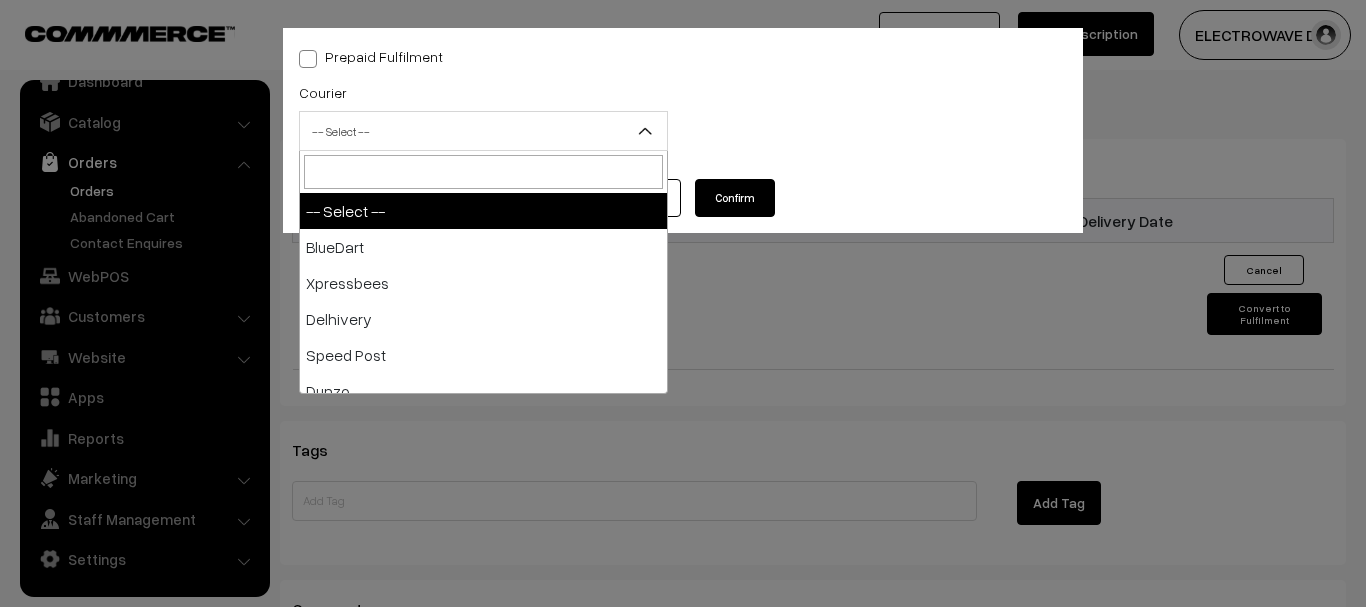 click on "-- Select --" at bounding box center [483, 131] 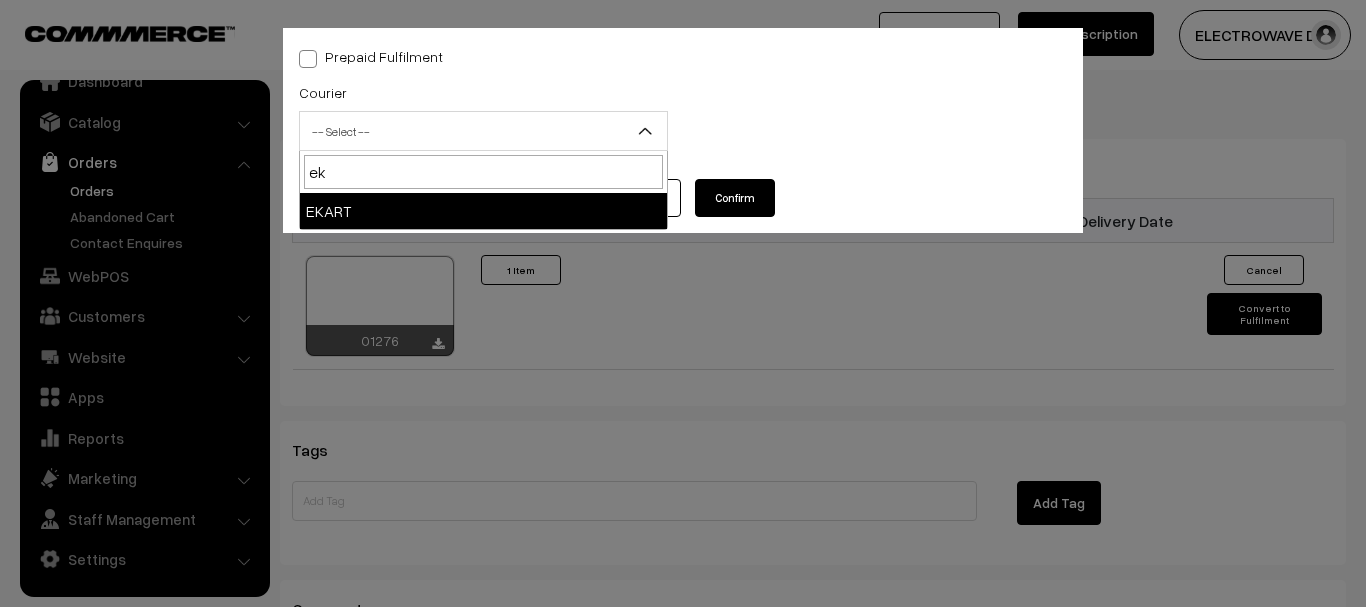type on "ek" 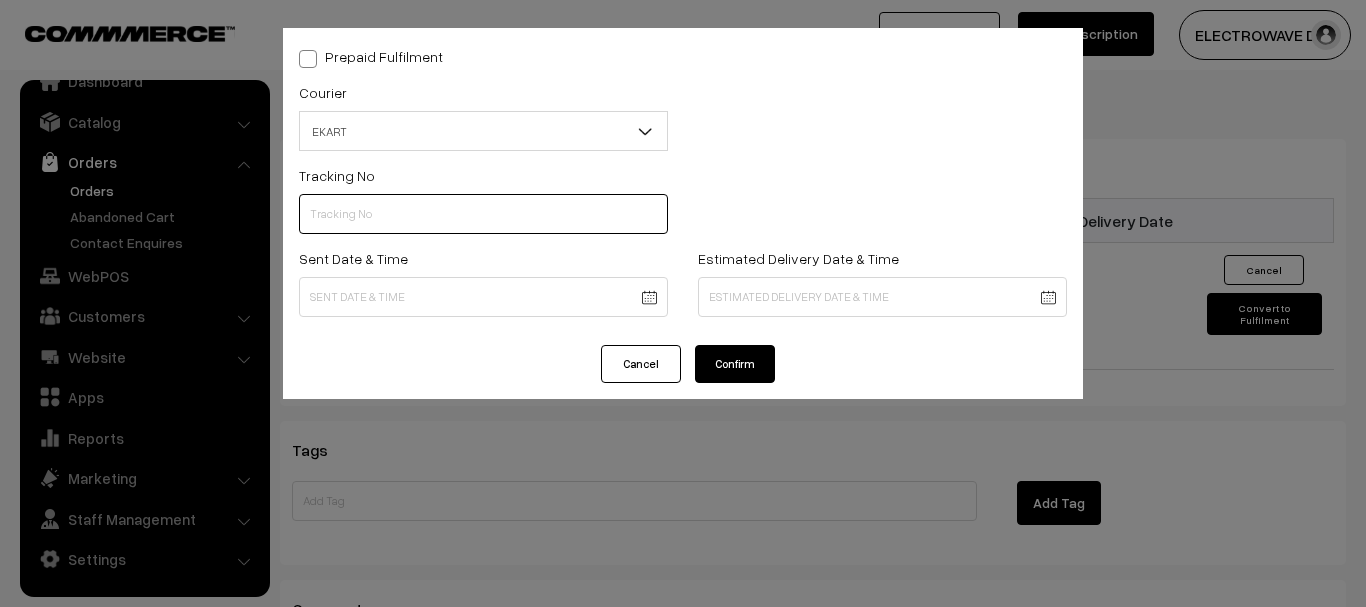 click at bounding box center [483, 214] 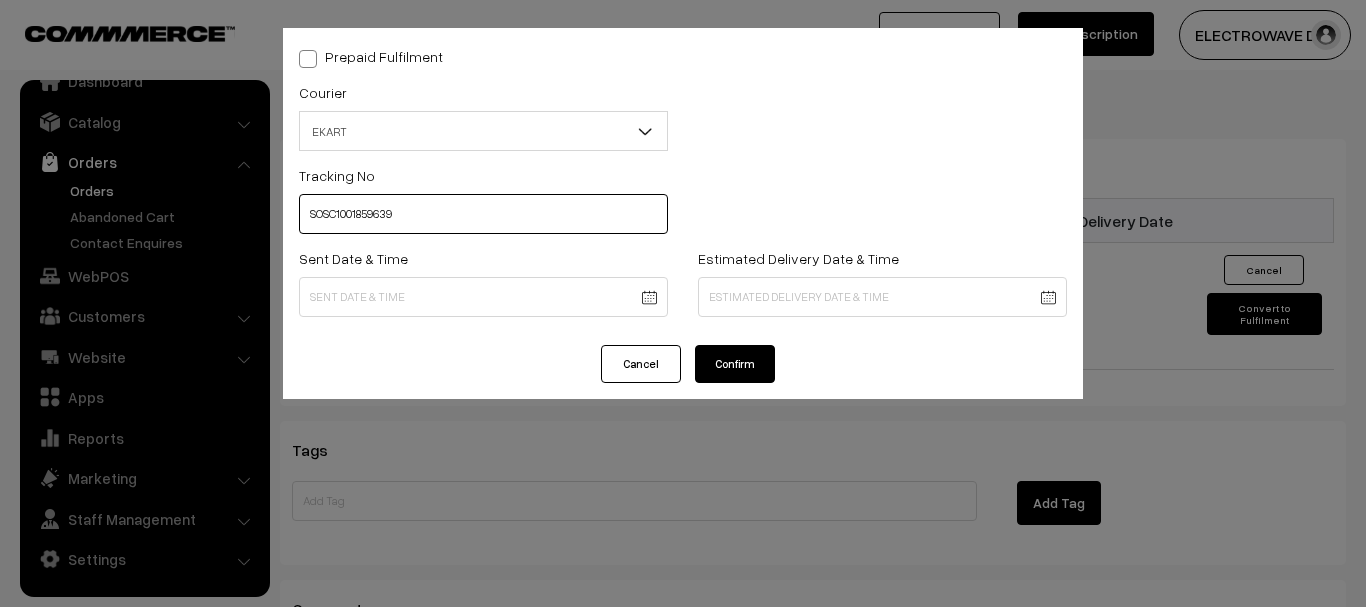 type on "SOSC1001859639" 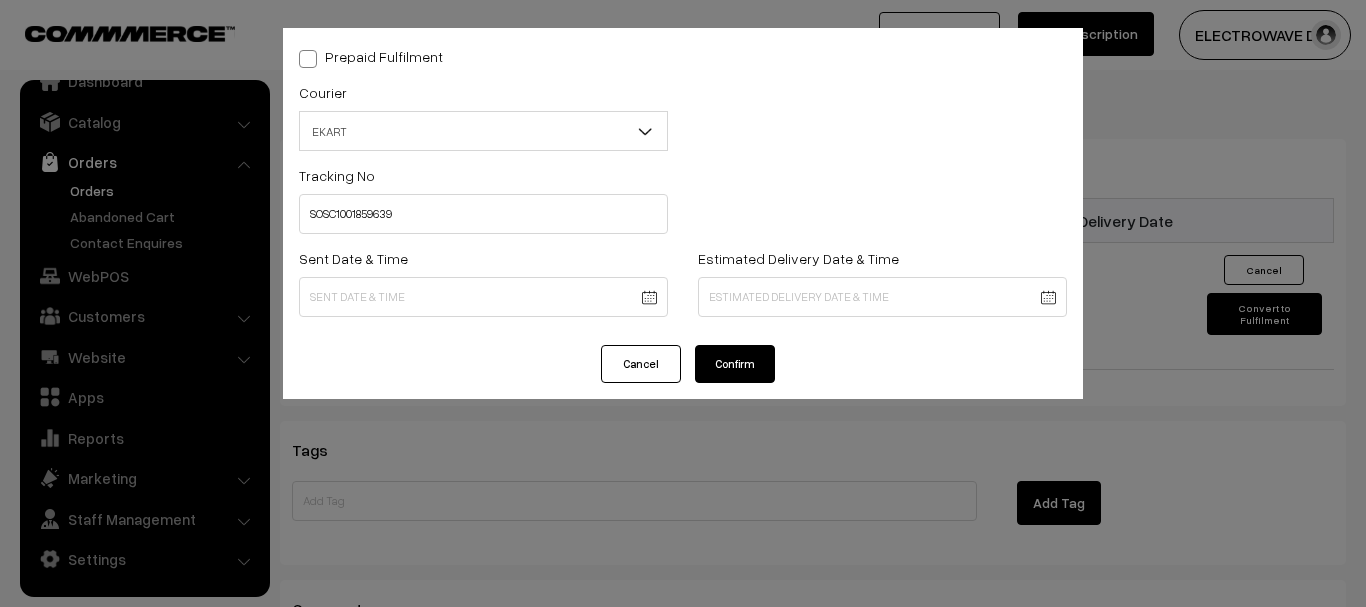 click on "Thank you for showing interest. Our team will call you shortly.
Close
dhruvpro.com
Go to Website
Create New Store" at bounding box center [683, -123] 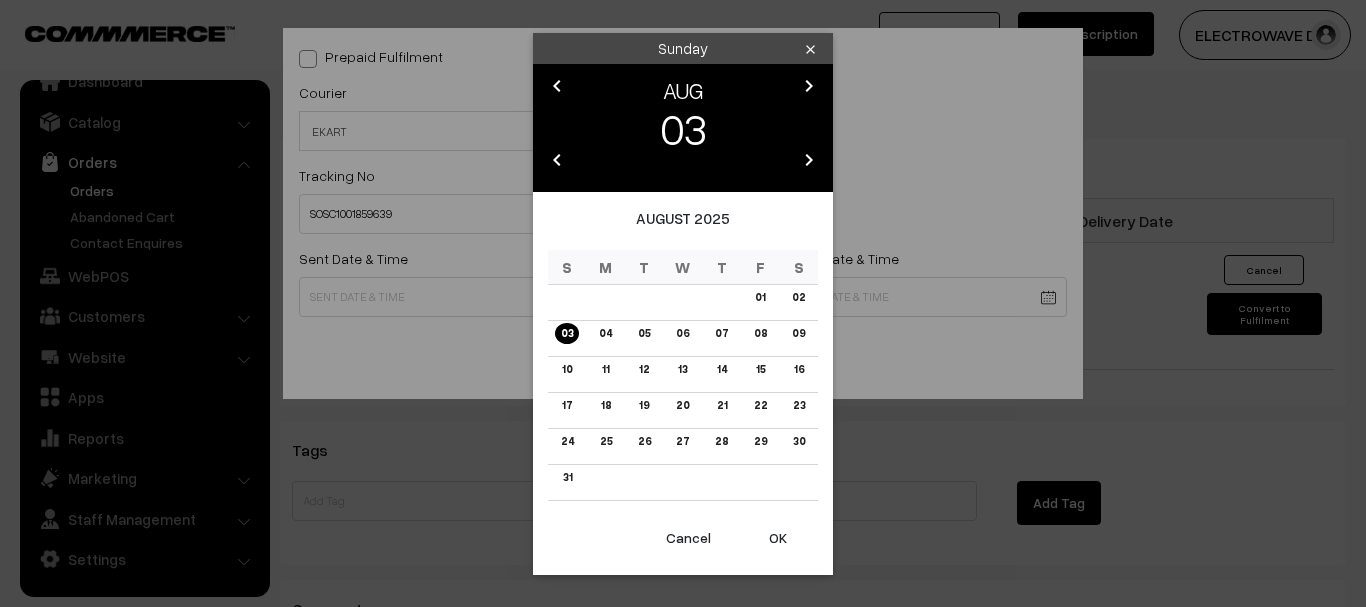 click on "OK" at bounding box center (778, 538) 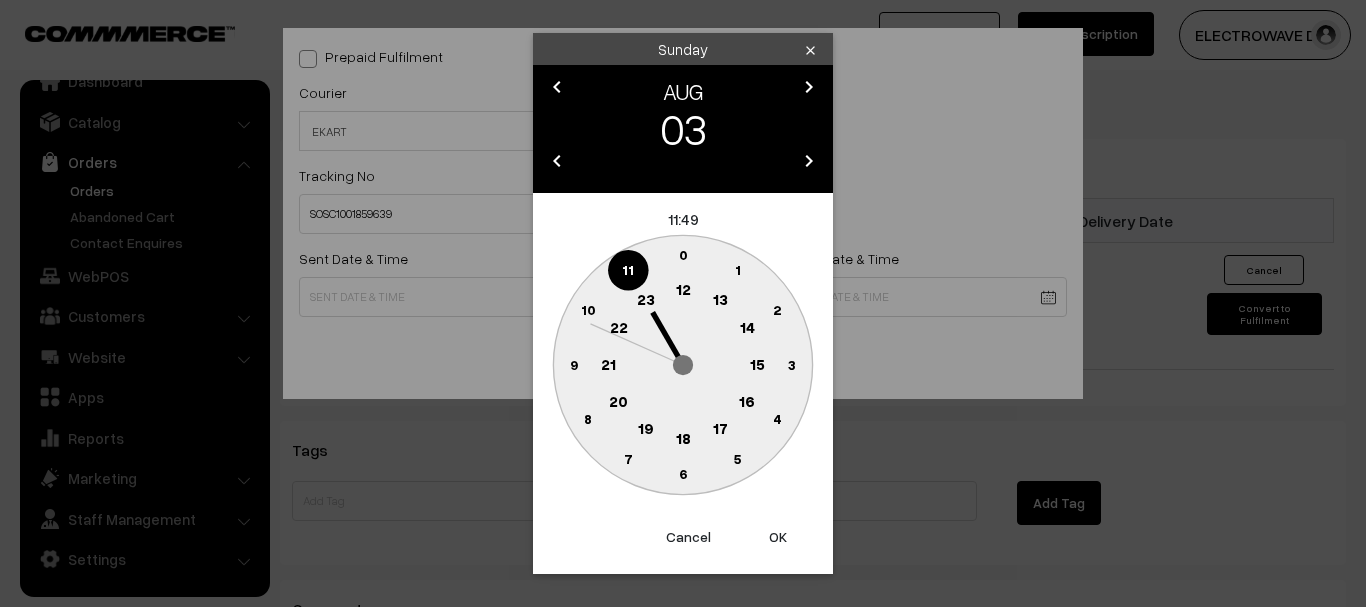 click on "OK" at bounding box center [778, 537] 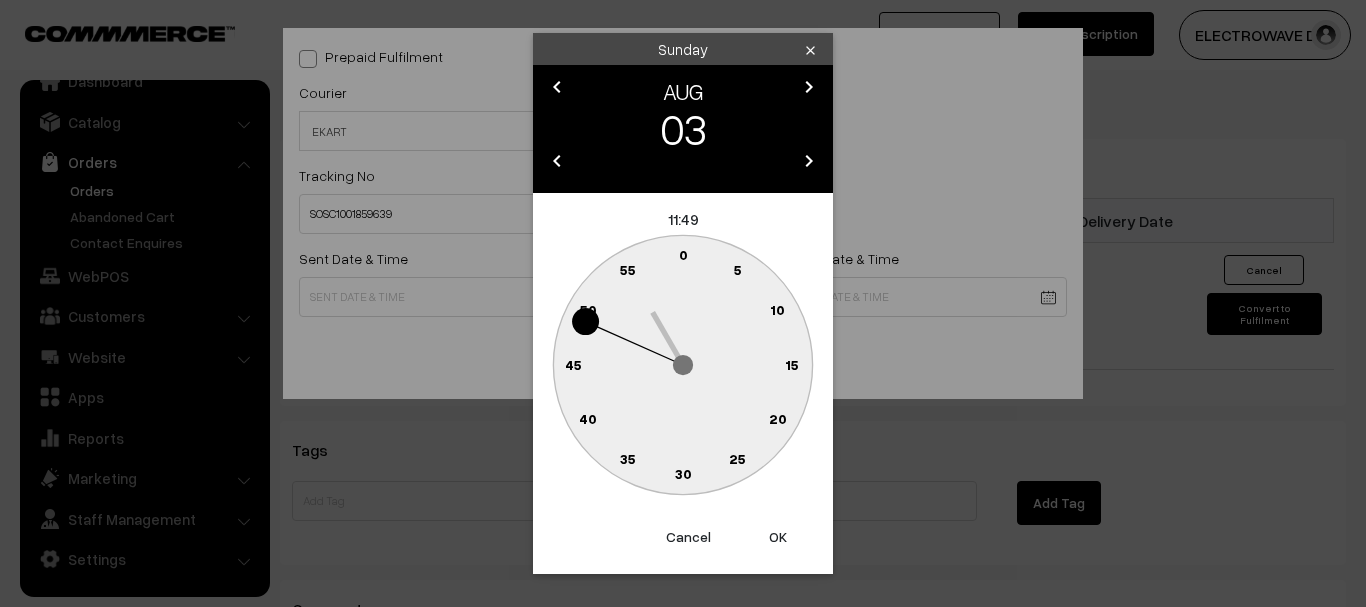 drag, startPoint x: 766, startPoint y: 533, endPoint x: 768, endPoint y: 444, distance: 89.02247 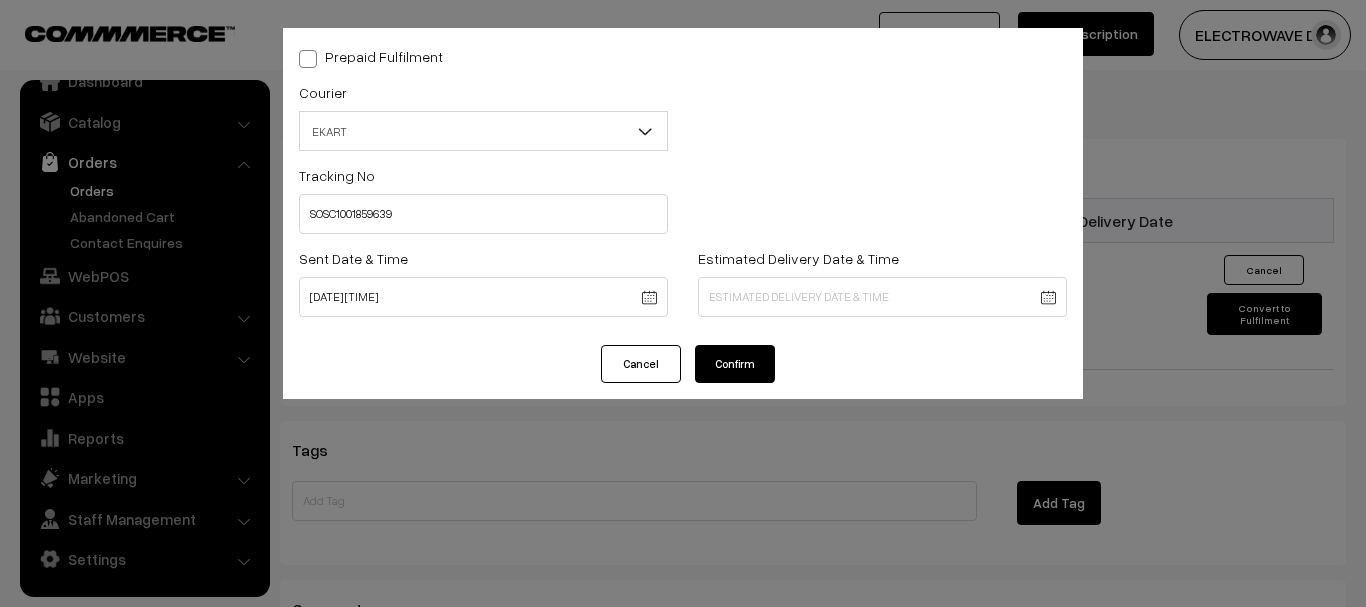 click on "Thank you for showing interest. Our team will call you shortly.
Close
dhruvpro.com
Go to Website
Create New Store" at bounding box center (683, -123) 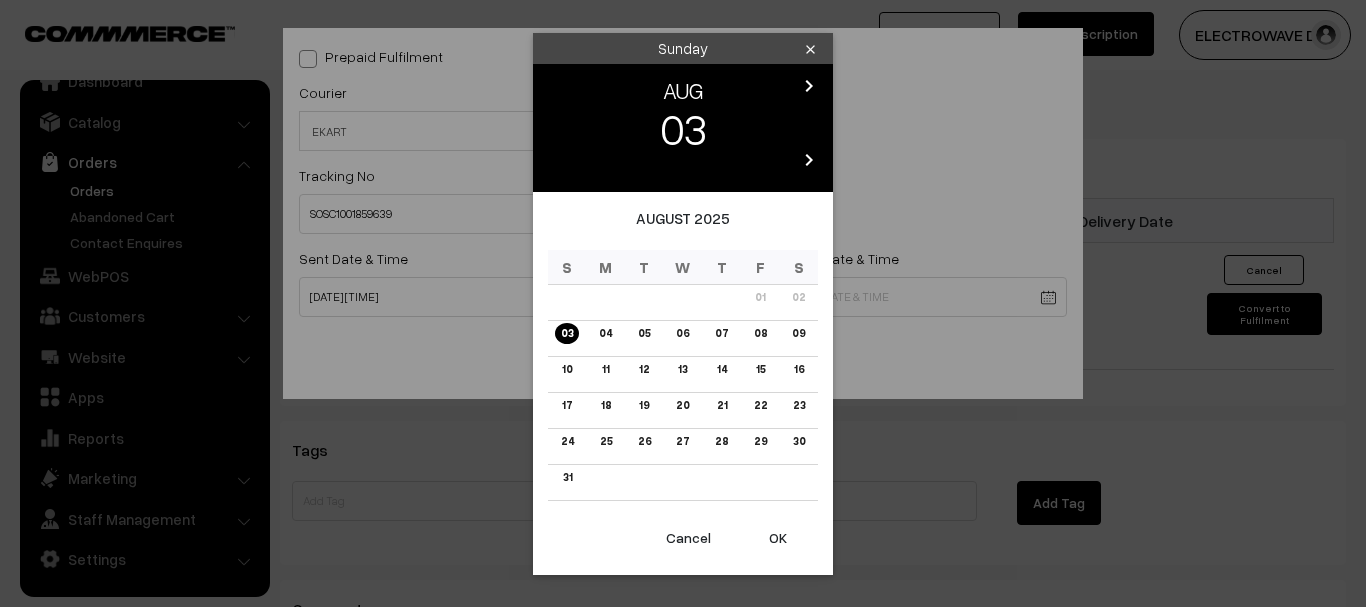 click on "chevron_right" at bounding box center [809, 160] 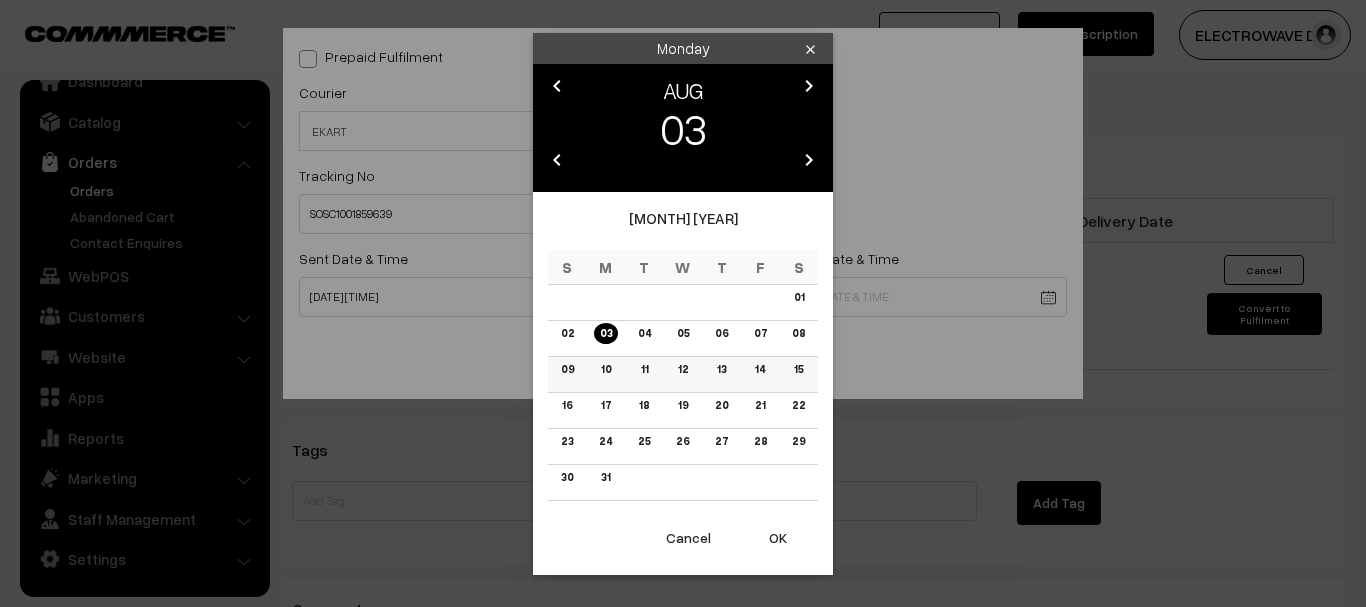 click on "09" at bounding box center (567, 369) 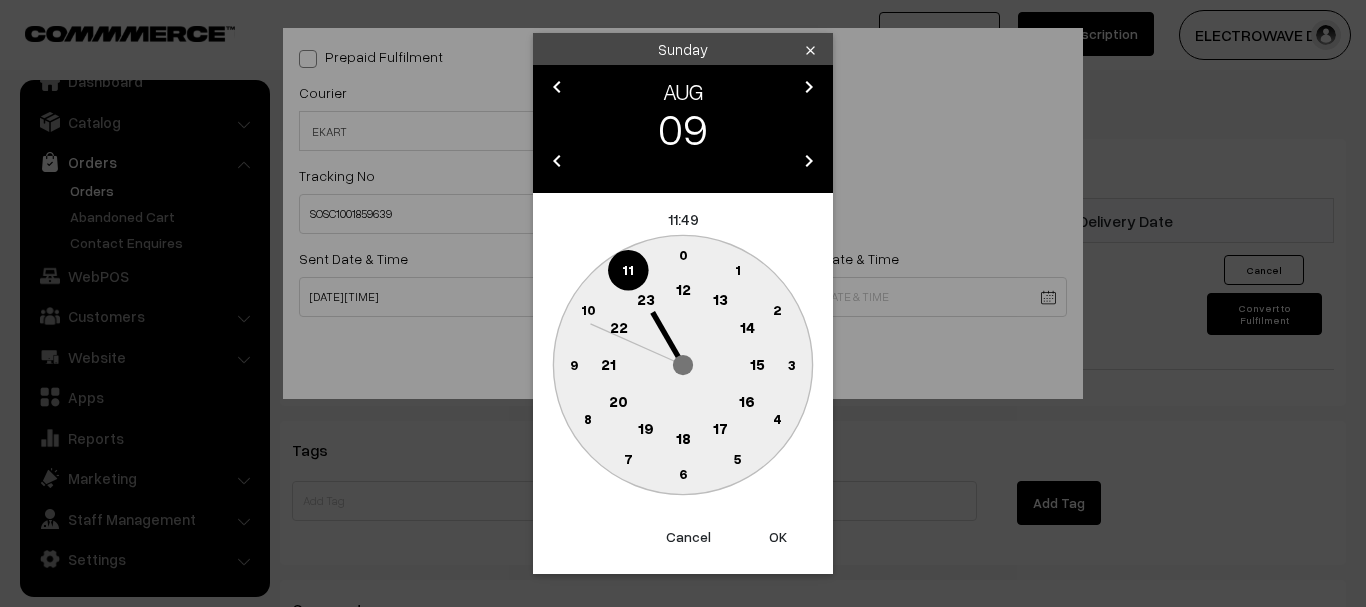 click on "OK" at bounding box center [778, 537] 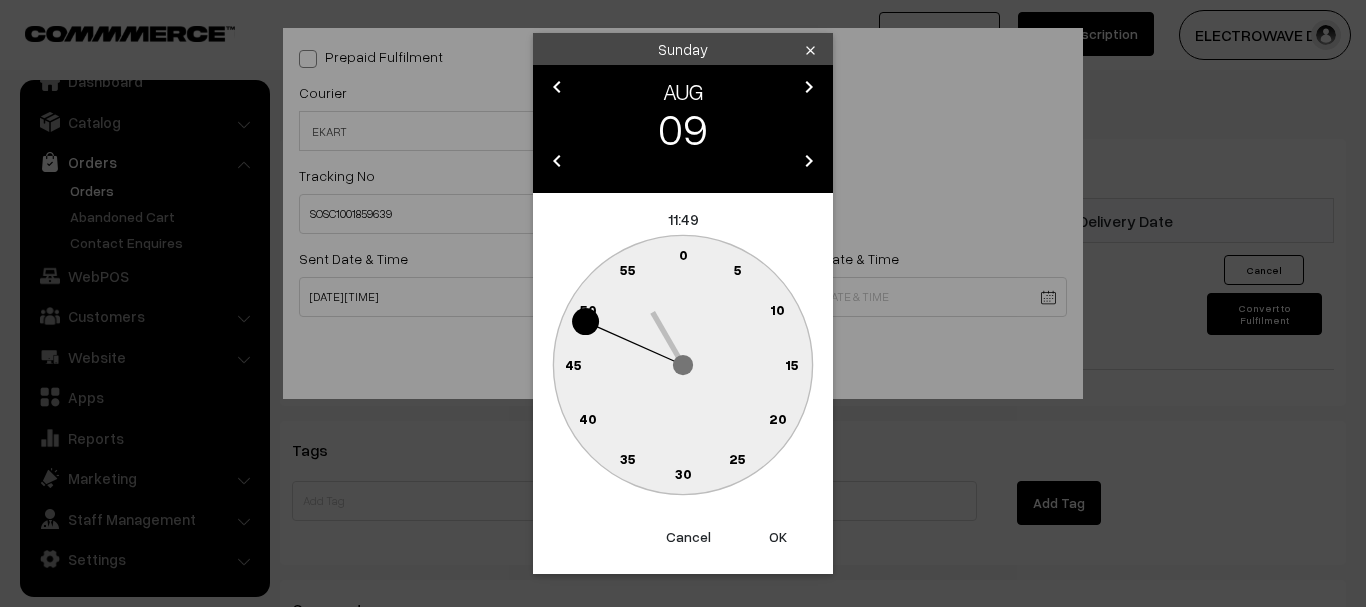 click on "OK" at bounding box center (778, 537) 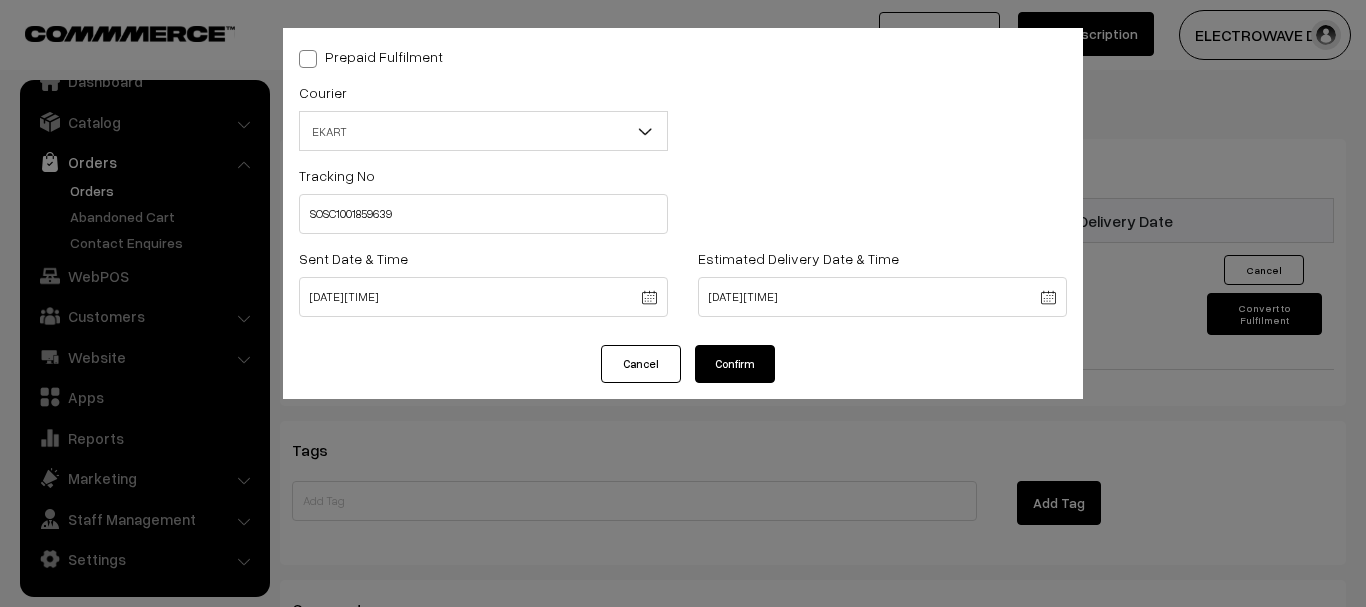 click on "Confirm" at bounding box center (735, 364) 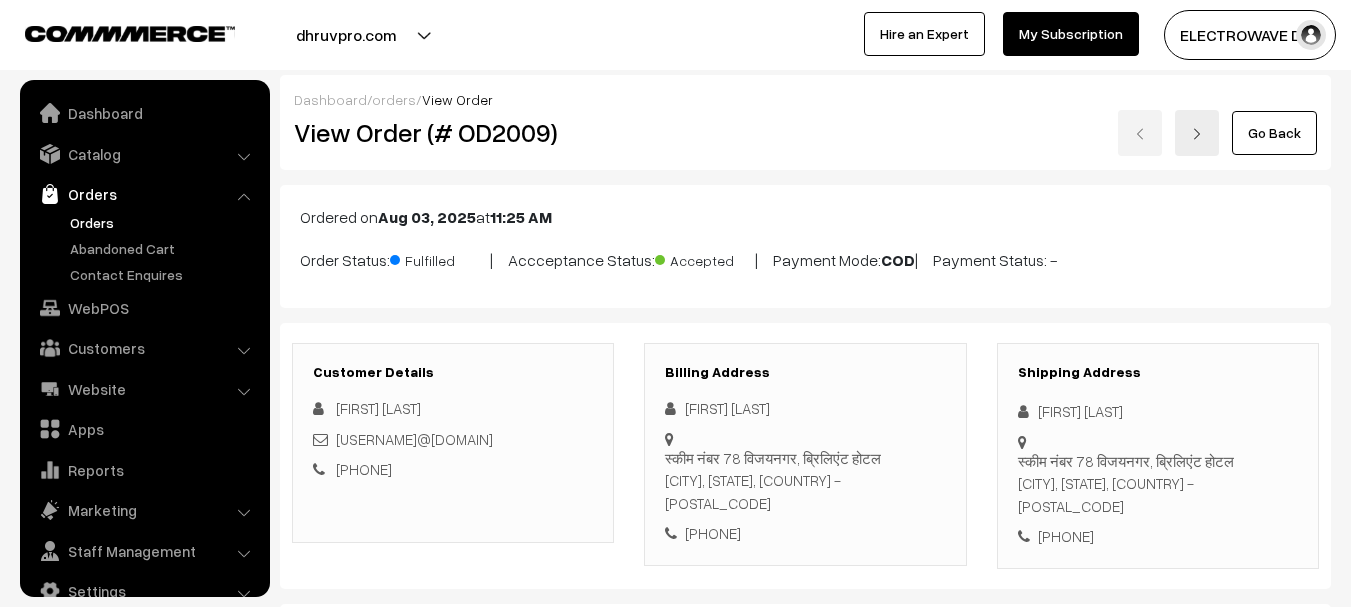 scroll, scrollTop: 884, scrollLeft: 0, axis: vertical 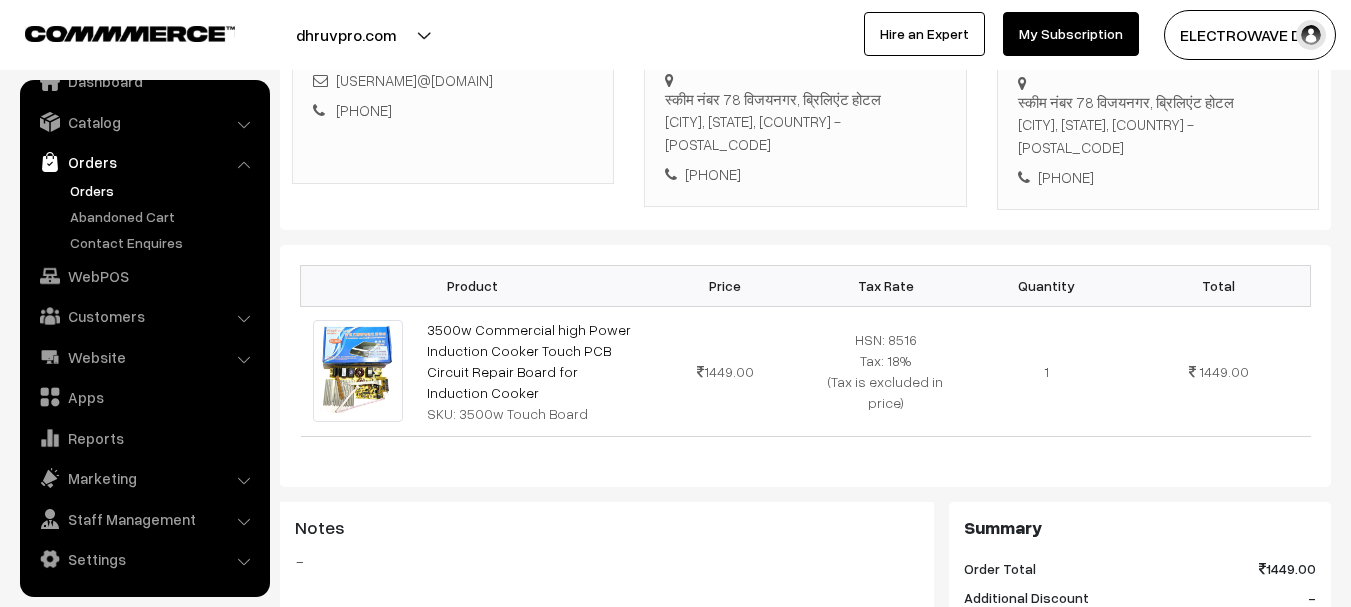 click on "[PHONE]" at bounding box center (1158, 177) 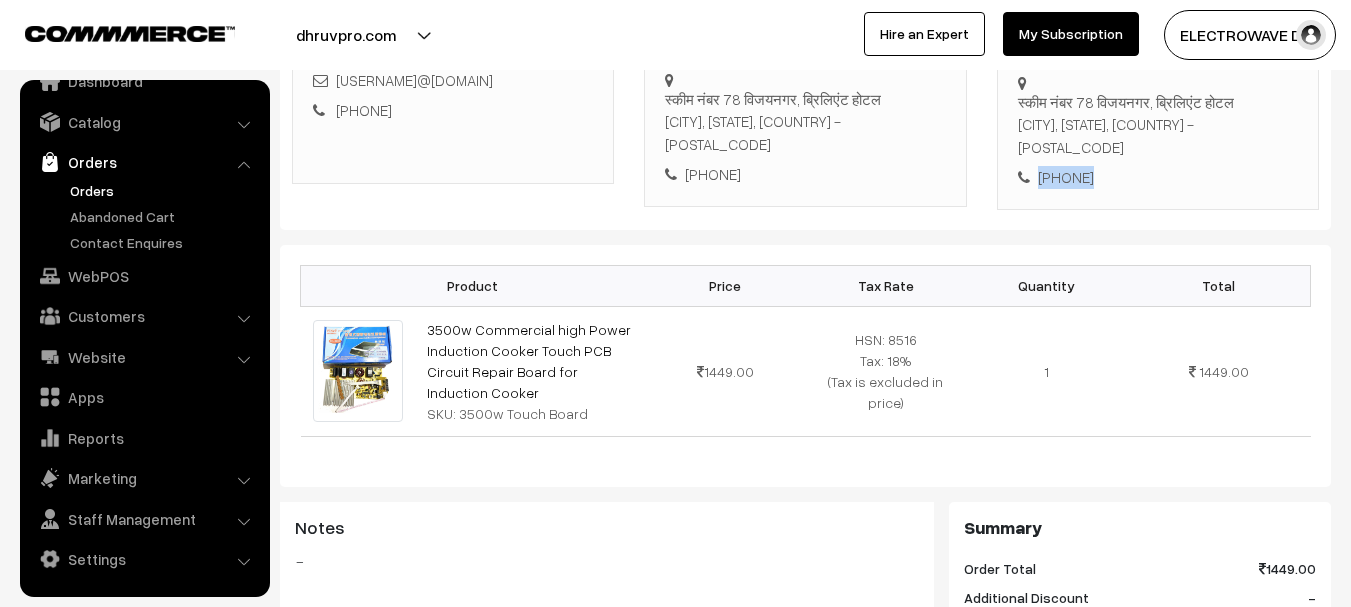 click on "[PHONE]" at bounding box center [1158, 177] 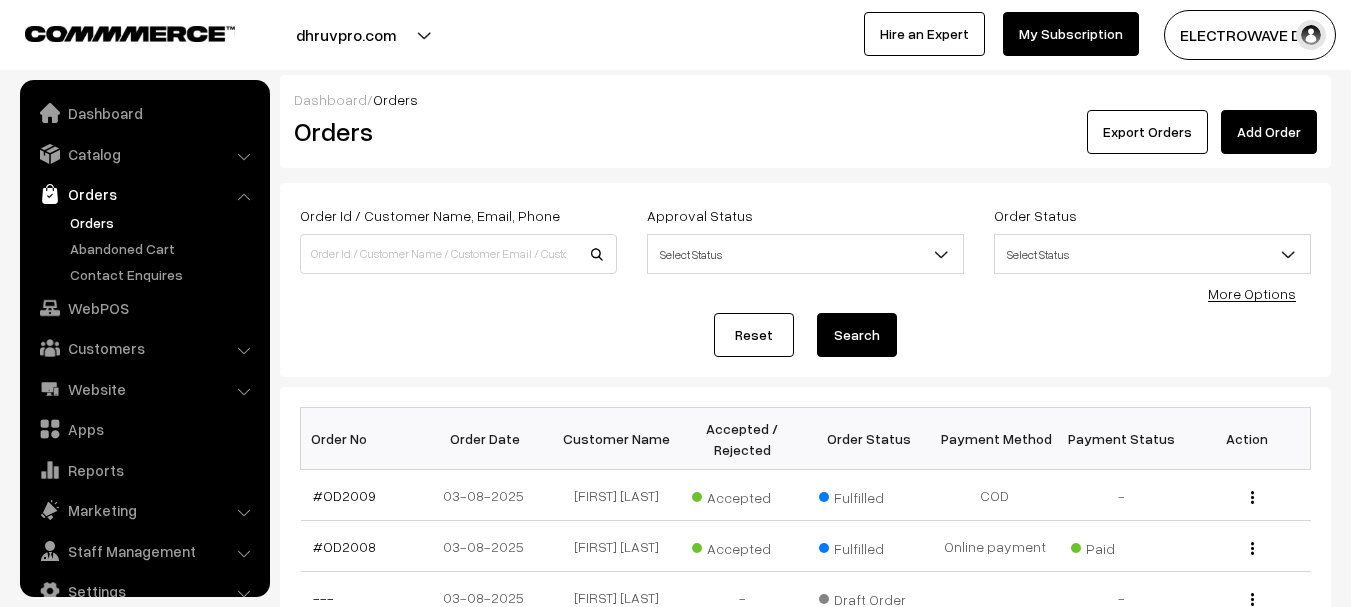 scroll, scrollTop: 400, scrollLeft: 0, axis: vertical 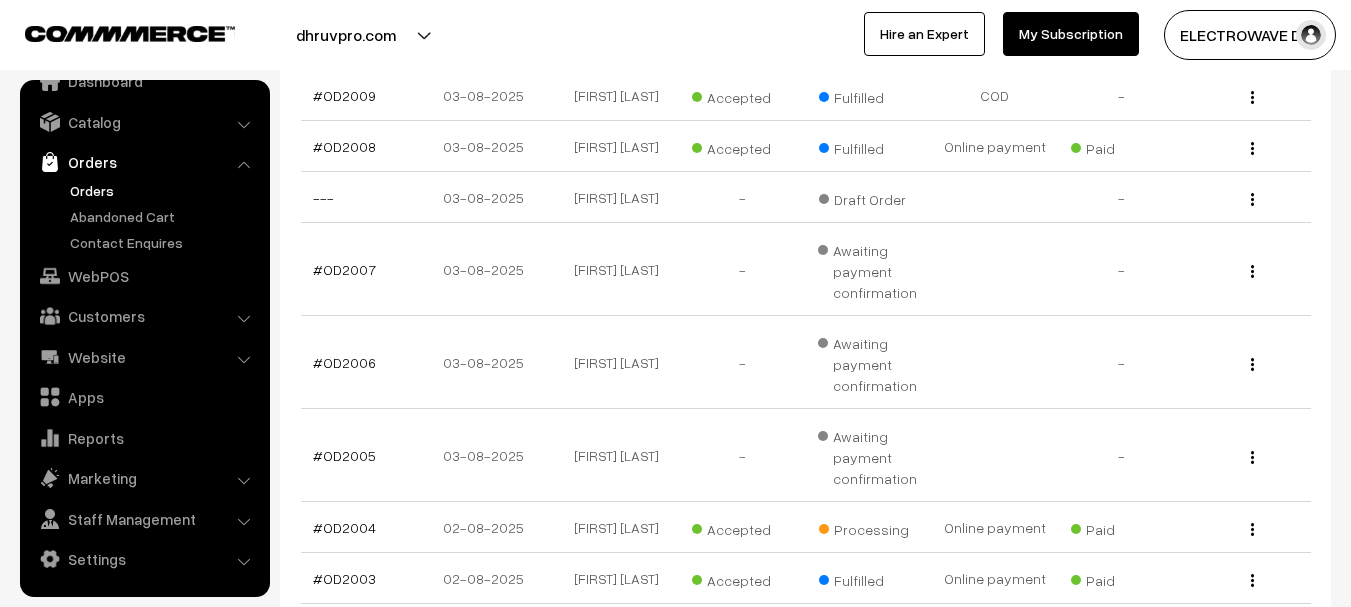 click on "Orders" at bounding box center (164, 190) 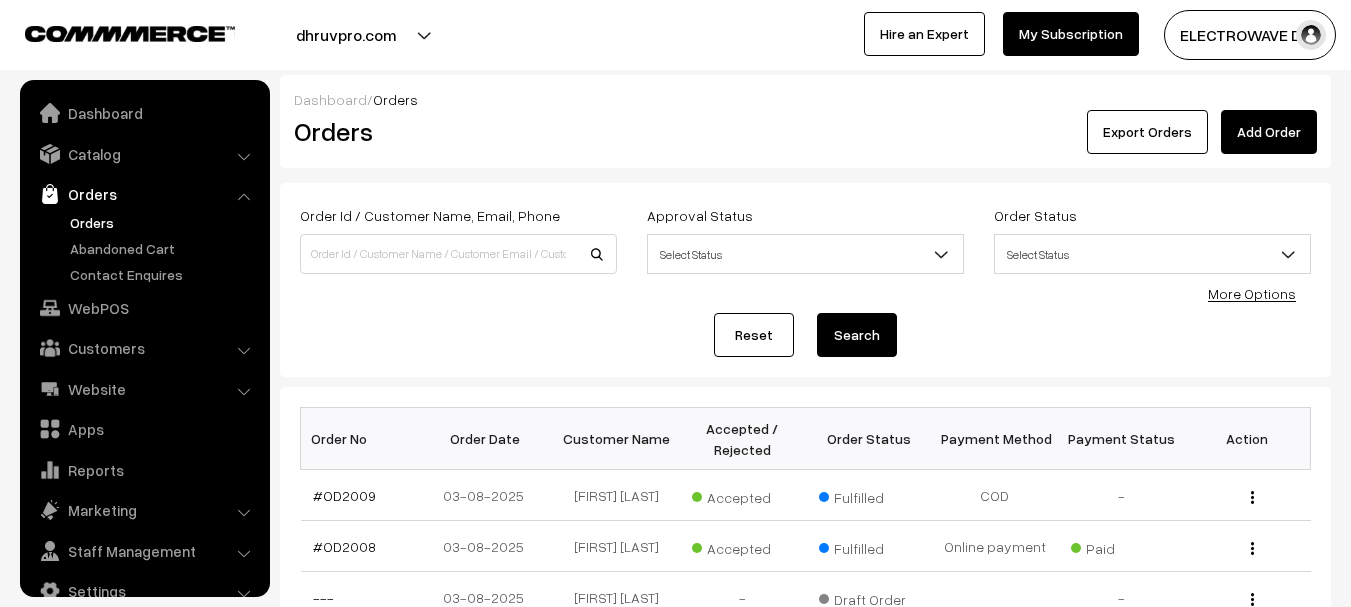 scroll, scrollTop: 0, scrollLeft: 0, axis: both 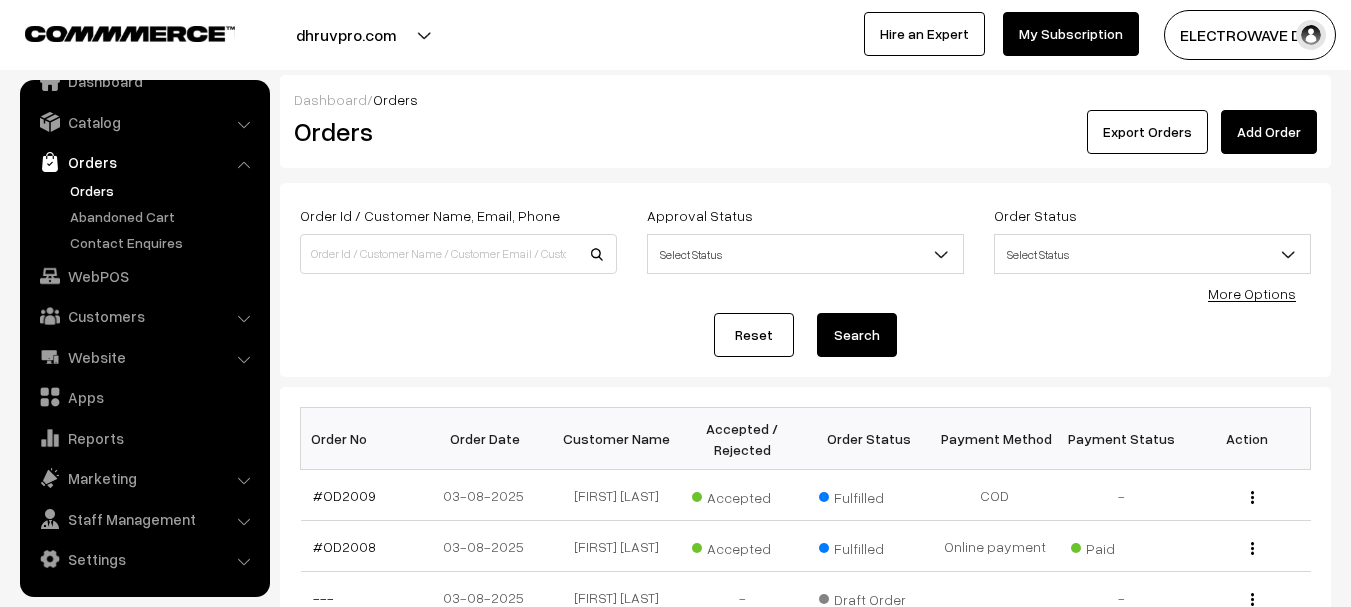 click on "Orders" at bounding box center [164, 190] 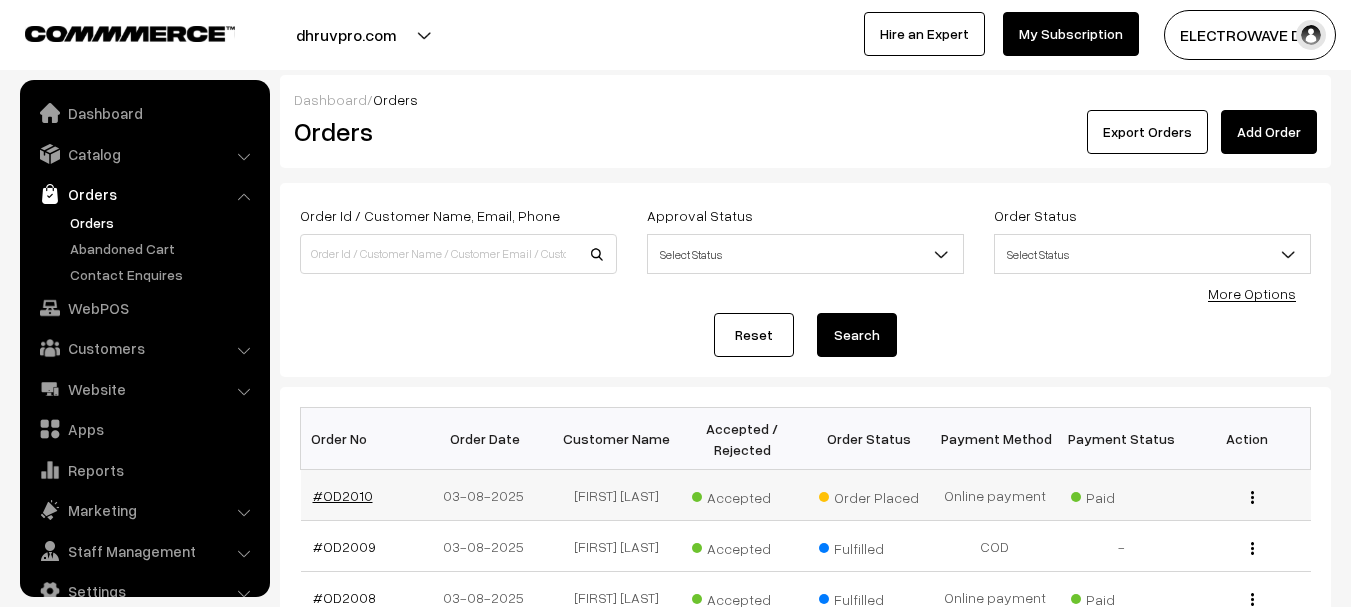 scroll, scrollTop: 0, scrollLeft: 0, axis: both 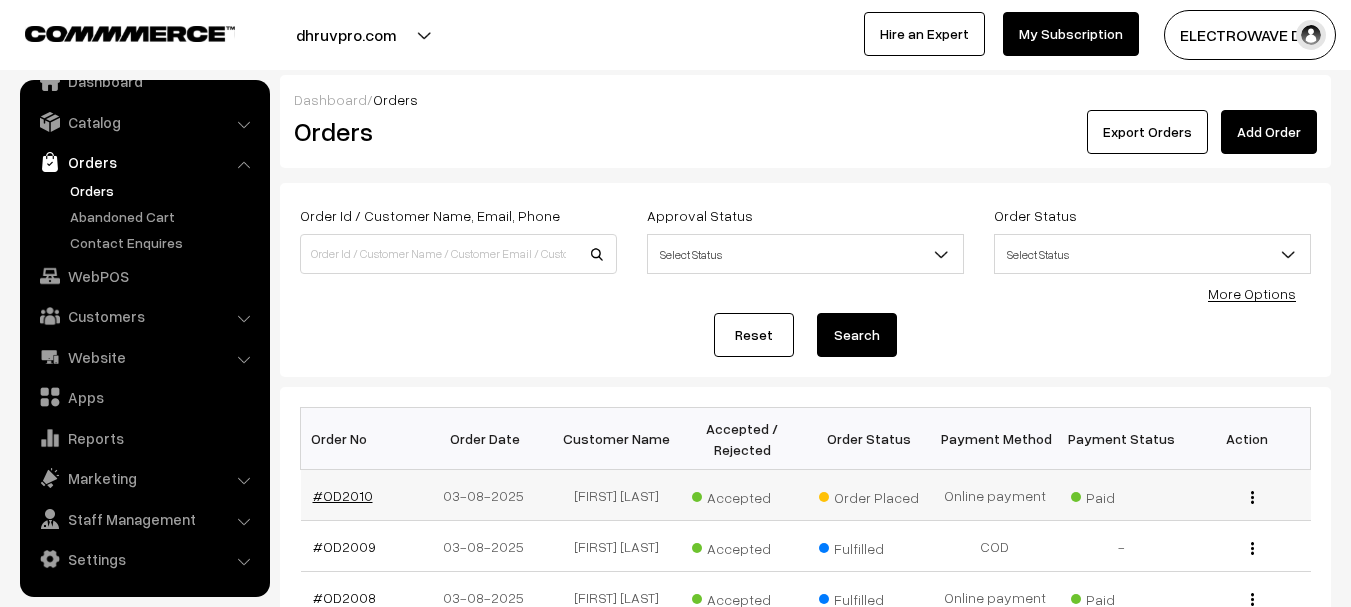 click on "#OD2010" at bounding box center [343, 495] 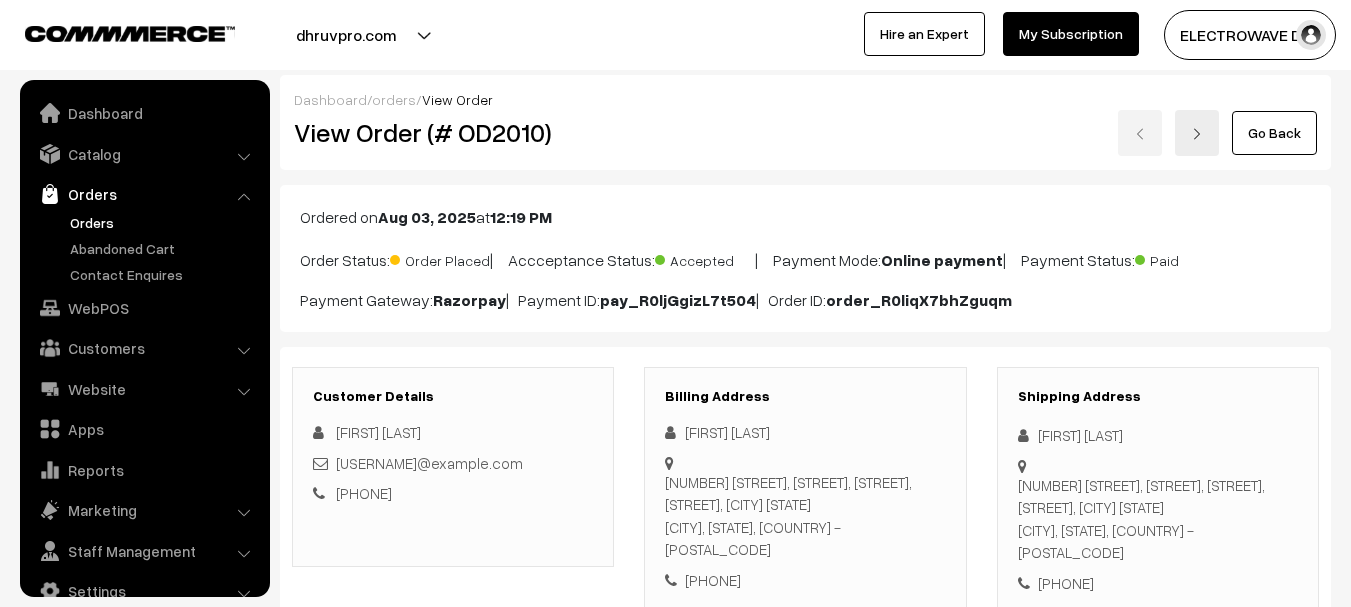 scroll, scrollTop: 500, scrollLeft: 0, axis: vertical 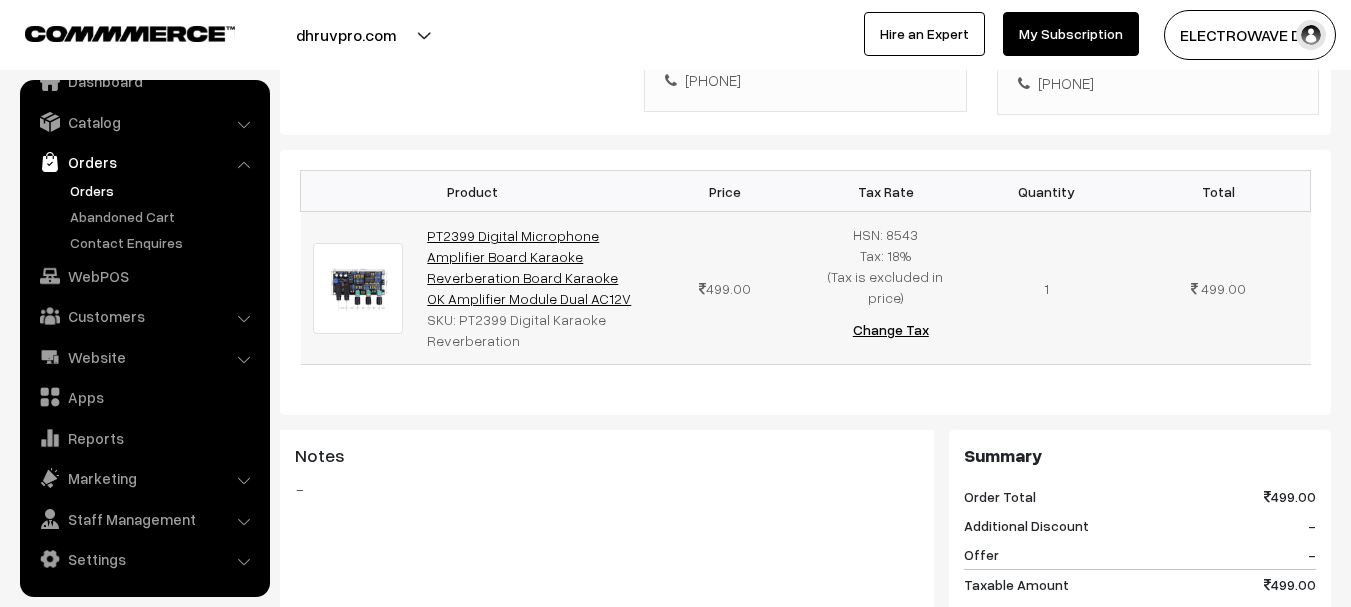 click on "PT2399 Digital Microphone Amplifier Board Karaoke Reverberation Board Karaoke OK Amplifier Module Dual AC12V" at bounding box center [529, 267] 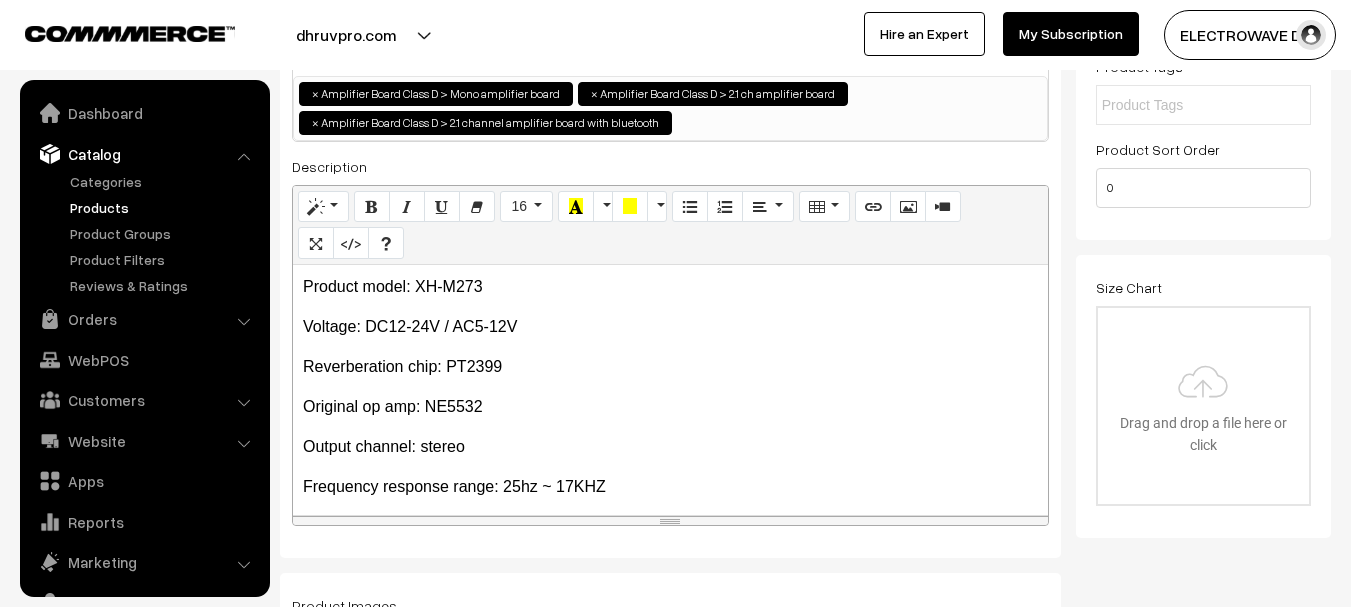 scroll, scrollTop: 400, scrollLeft: 0, axis: vertical 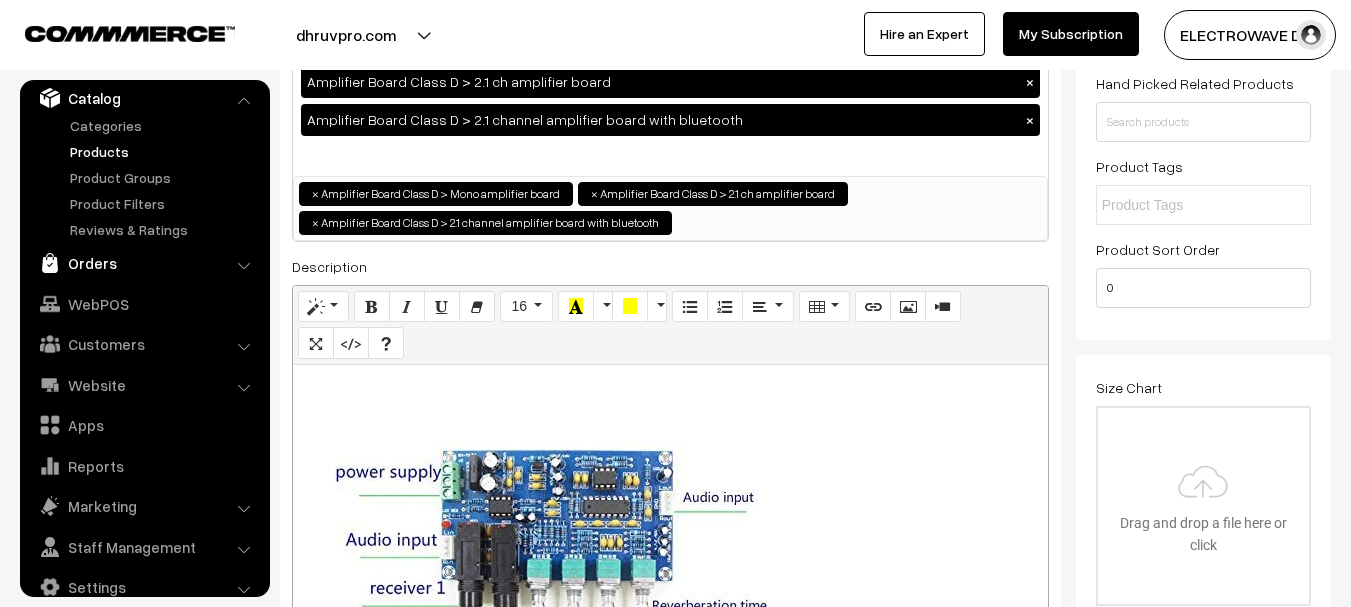click on "Orders" at bounding box center [144, 263] 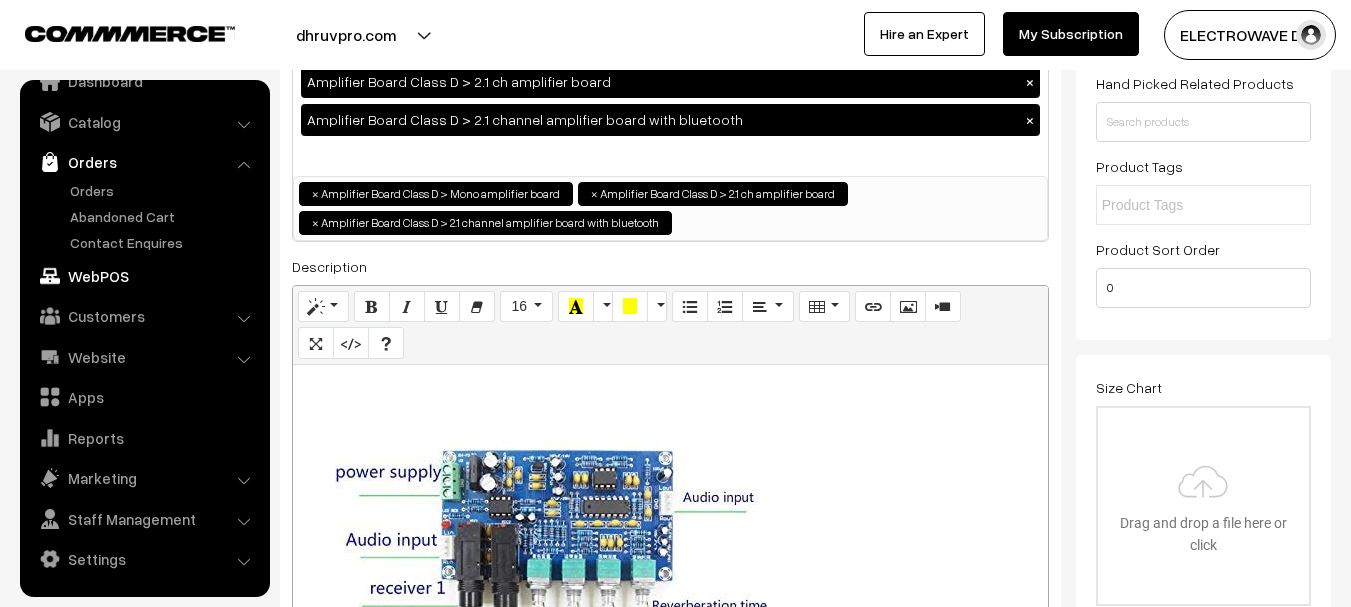 scroll, scrollTop: 32, scrollLeft: 0, axis: vertical 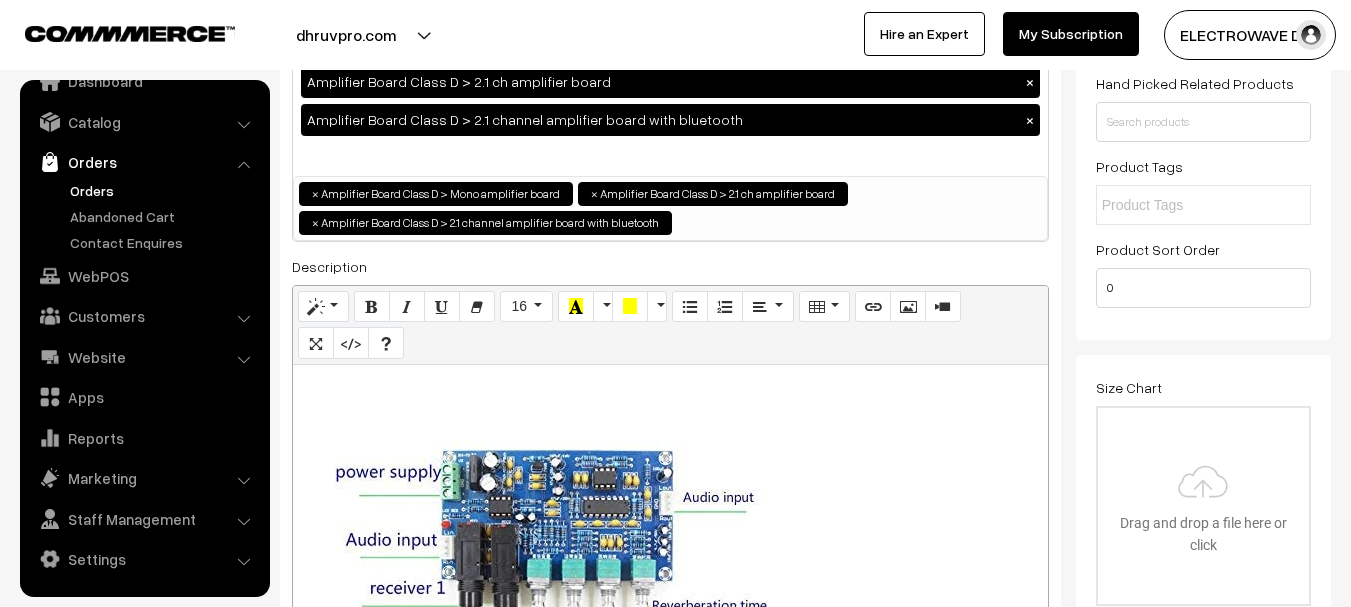 click on "Orders" at bounding box center [164, 190] 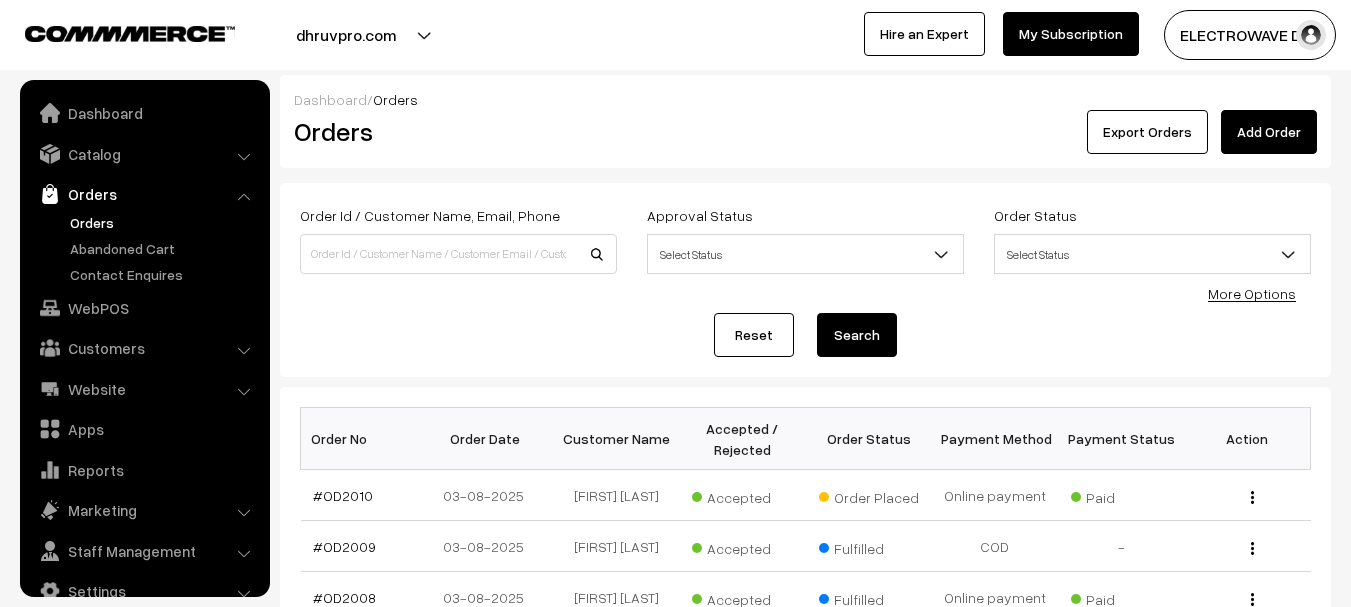 scroll, scrollTop: 0, scrollLeft: 0, axis: both 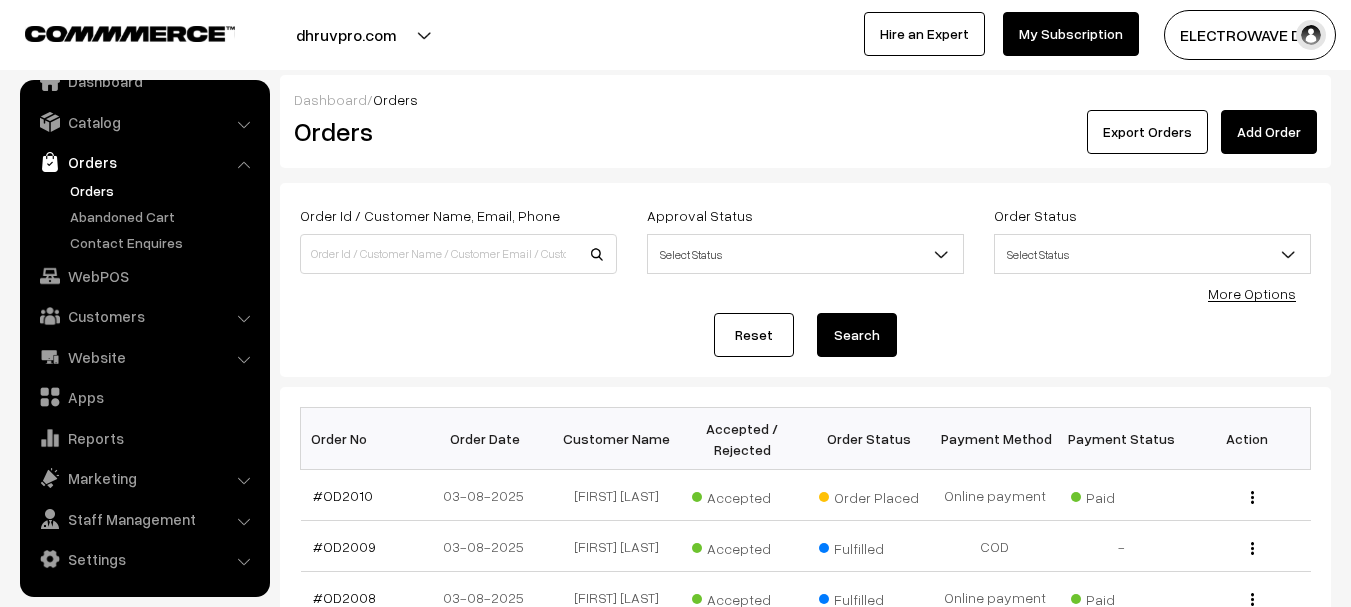drag, startPoint x: 358, startPoint y: 33, endPoint x: 362, endPoint y: 65, distance: 32.24903 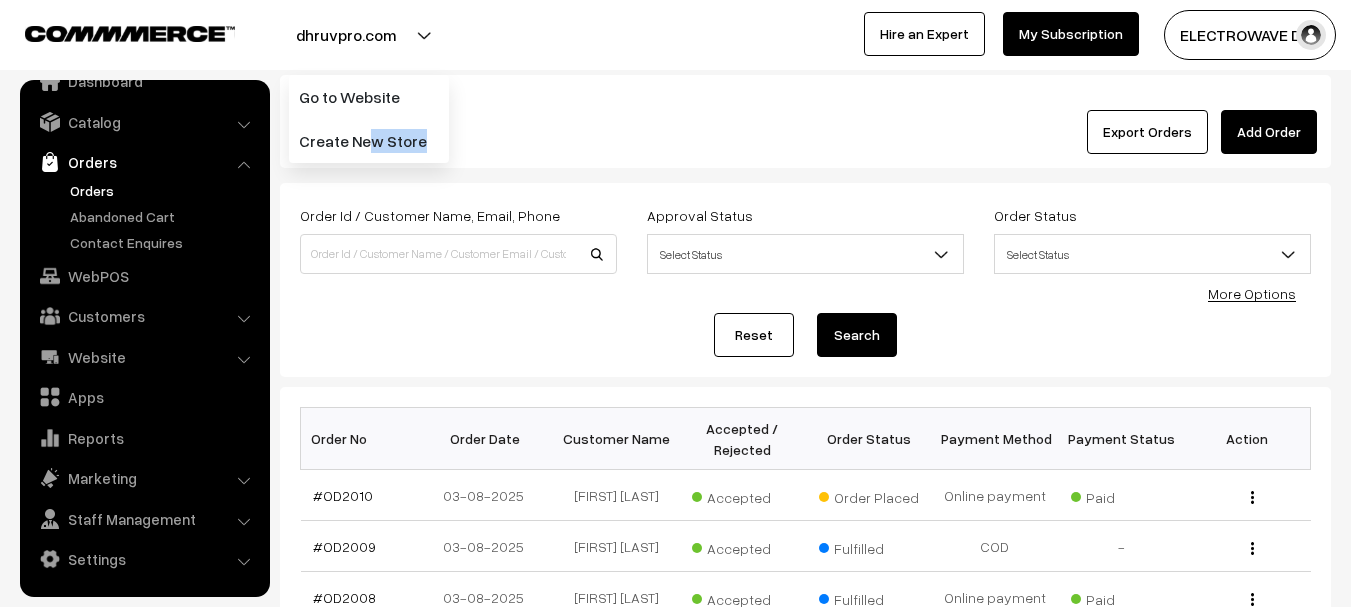 drag, startPoint x: 362, startPoint y: 66, endPoint x: 367, endPoint y: 122, distance: 56.22277 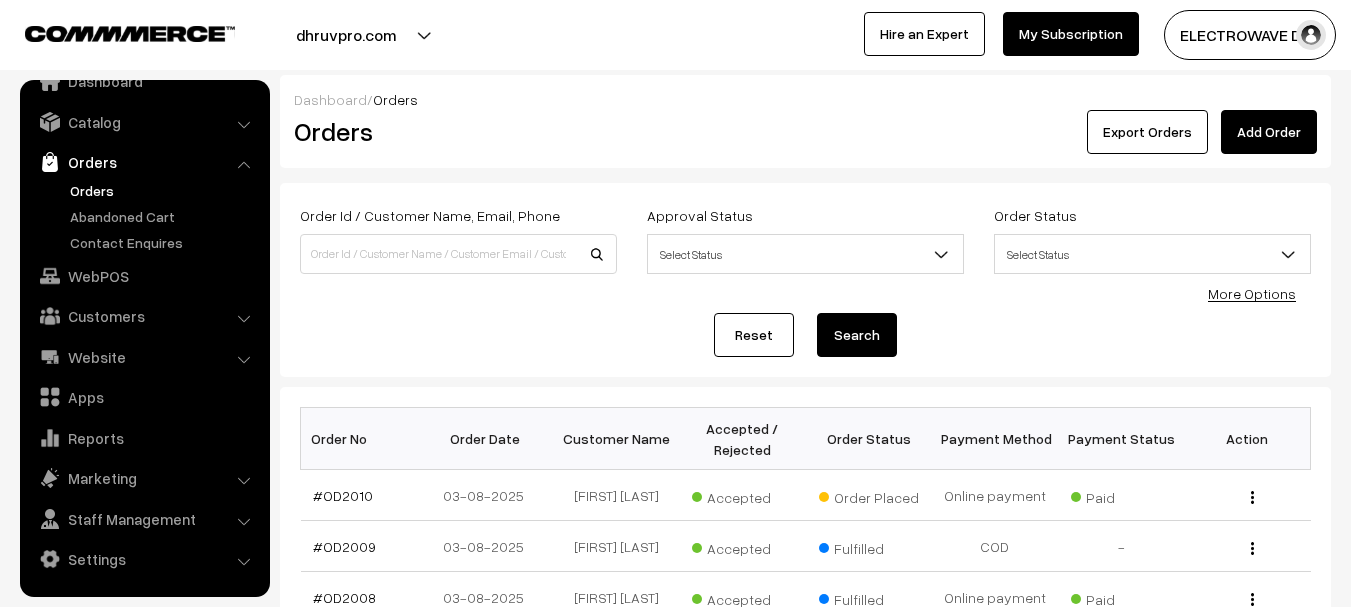 click on "dhruvpro.com" at bounding box center [346, 35] 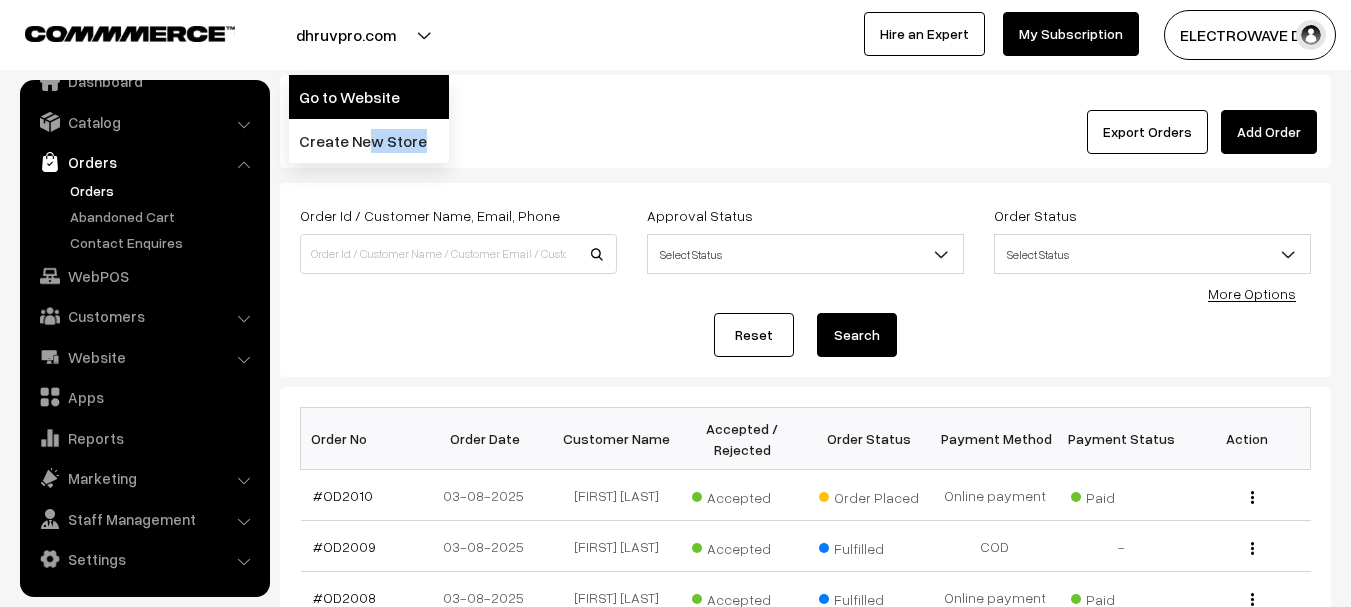 click on "Go to Website" at bounding box center [369, 97] 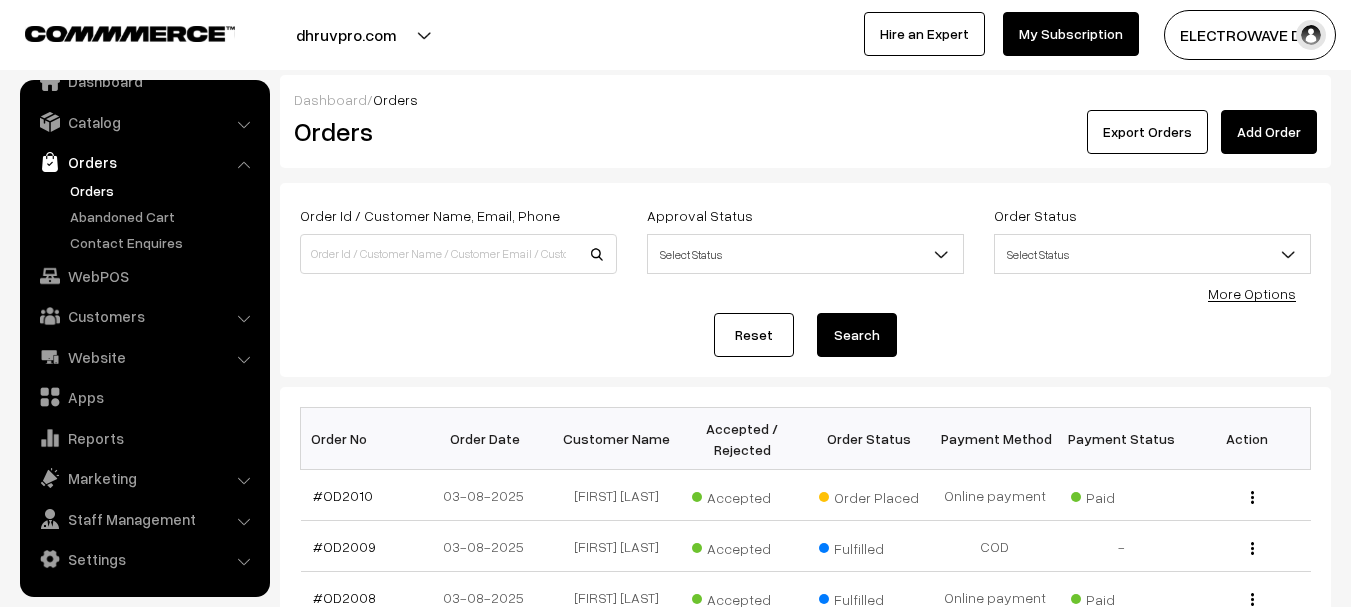 click on "Orders" at bounding box center [164, 190] 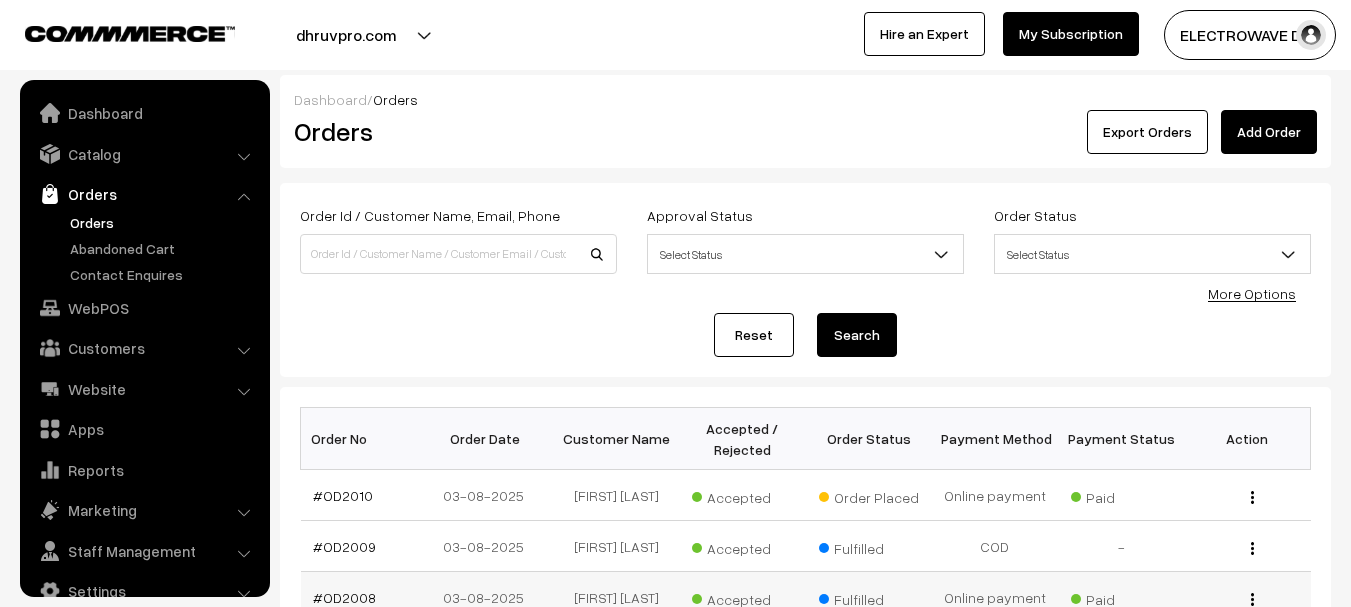 scroll, scrollTop: 0, scrollLeft: 0, axis: both 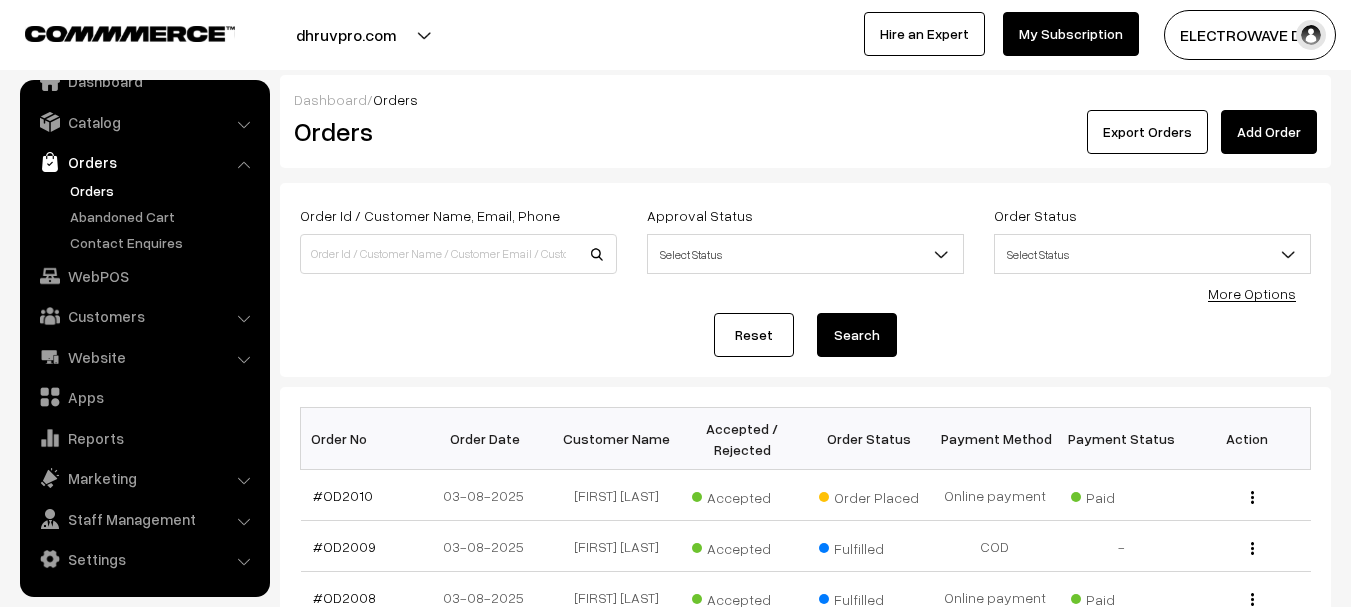click on "Orders" at bounding box center (164, 190) 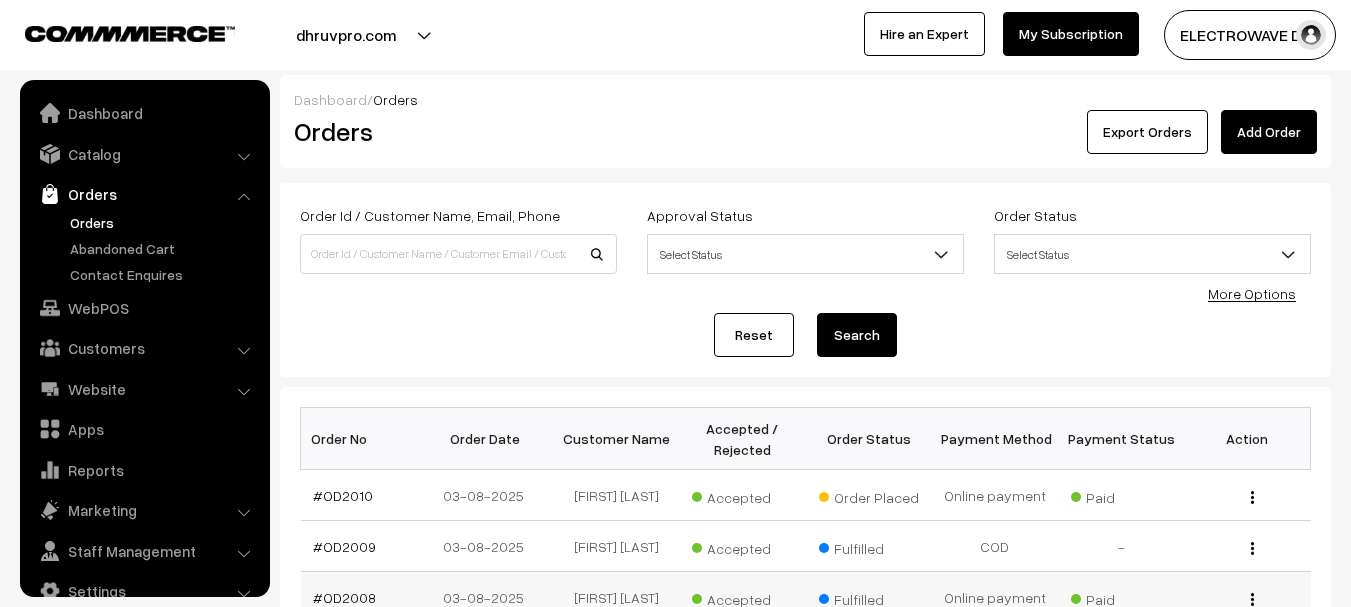 scroll, scrollTop: 0, scrollLeft: 0, axis: both 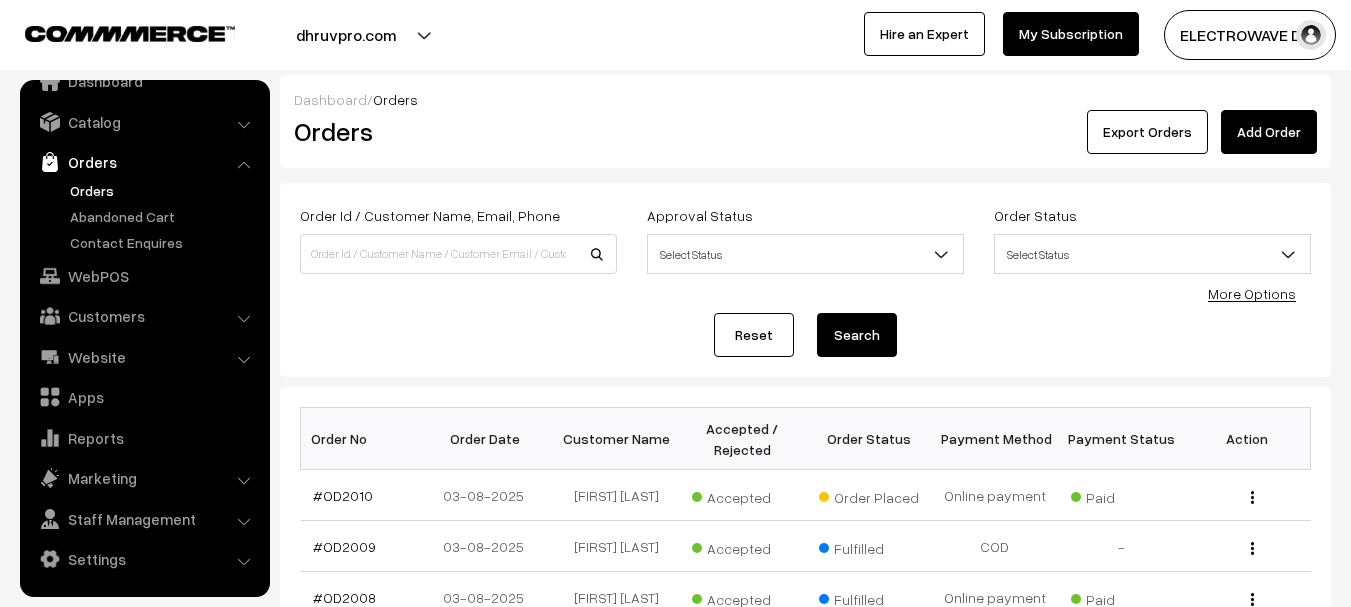 click on "Orders" at bounding box center [164, 190] 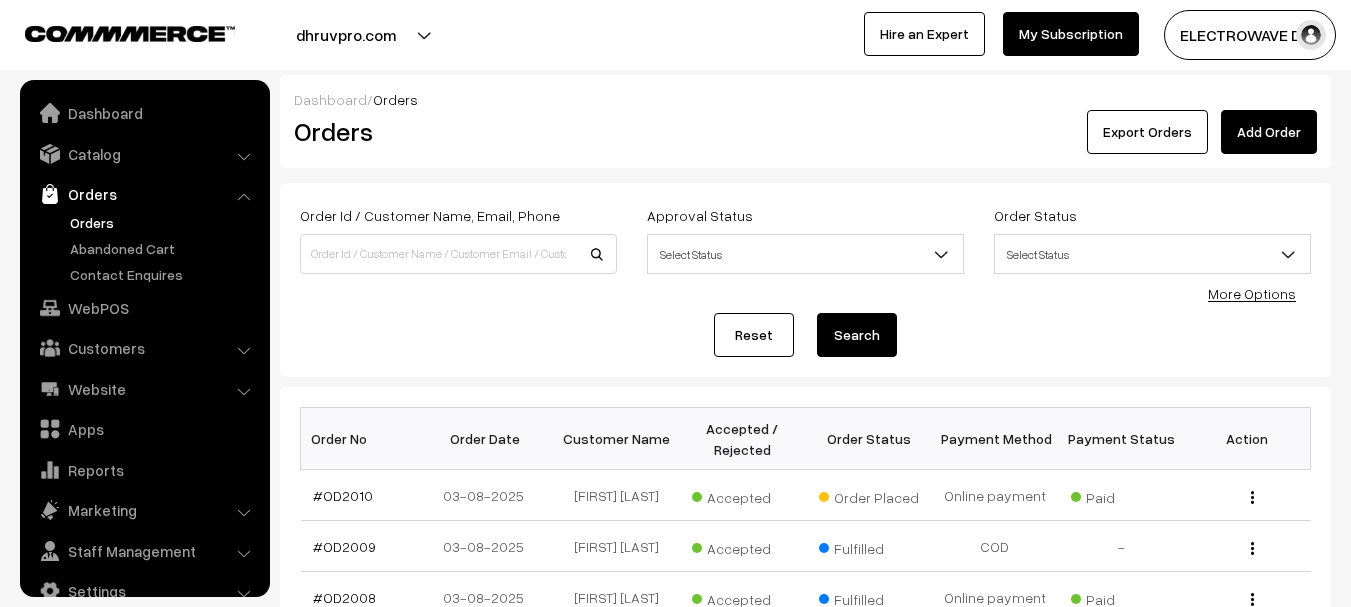 scroll, scrollTop: 0, scrollLeft: 0, axis: both 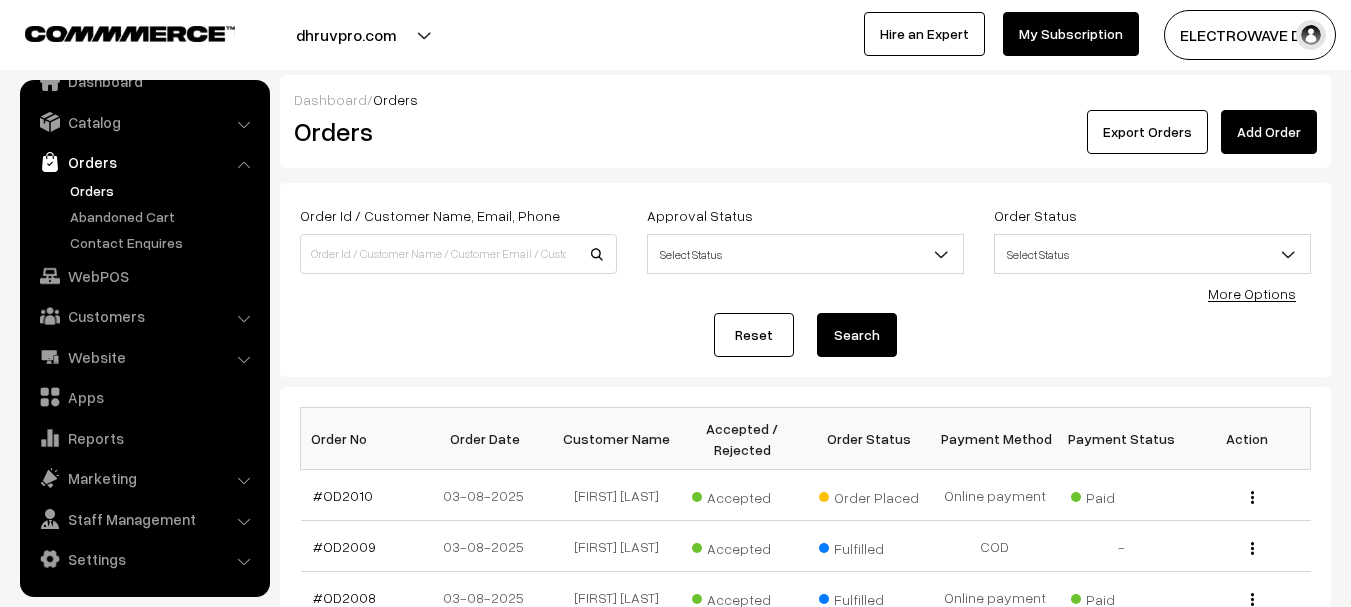 click on "Orders" at bounding box center (164, 190) 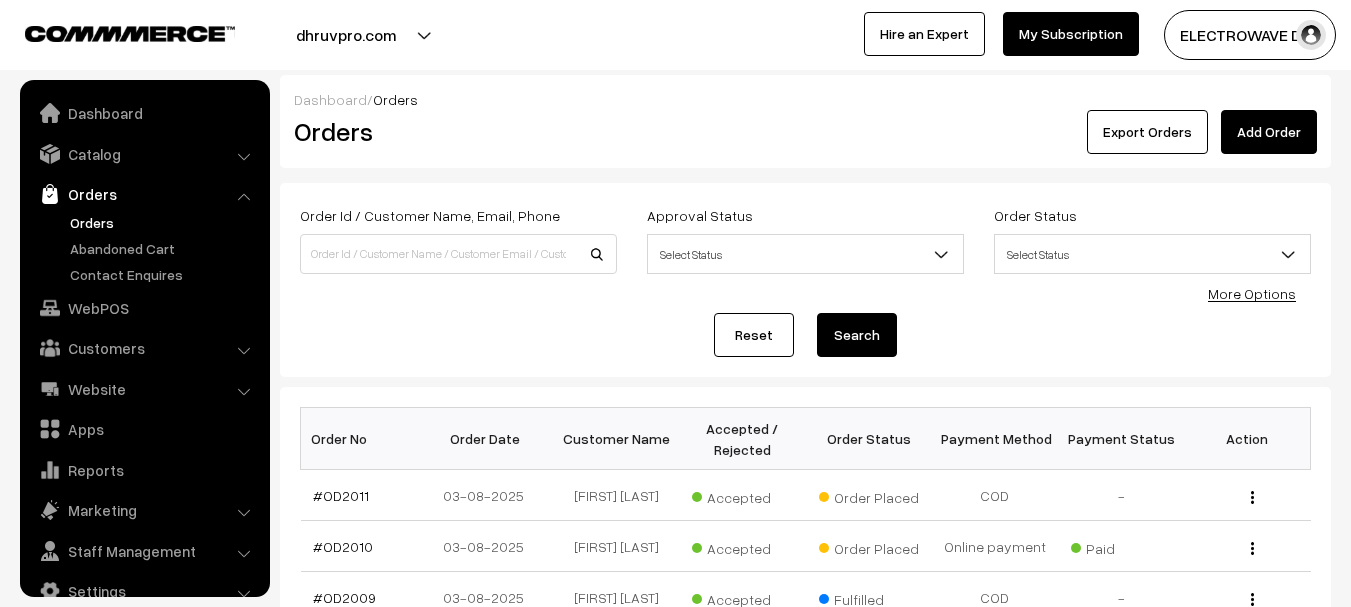 scroll, scrollTop: 0, scrollLeft: 0, axis: both 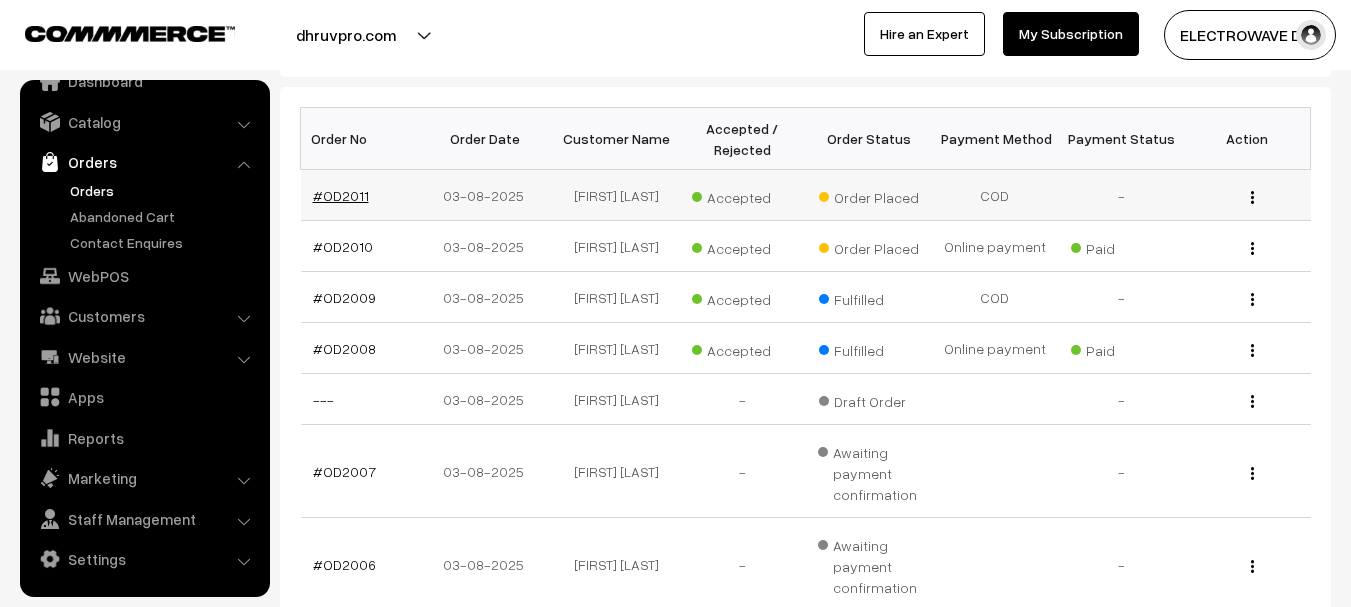 click on "#OD2011" at bounding box center [341, 195] 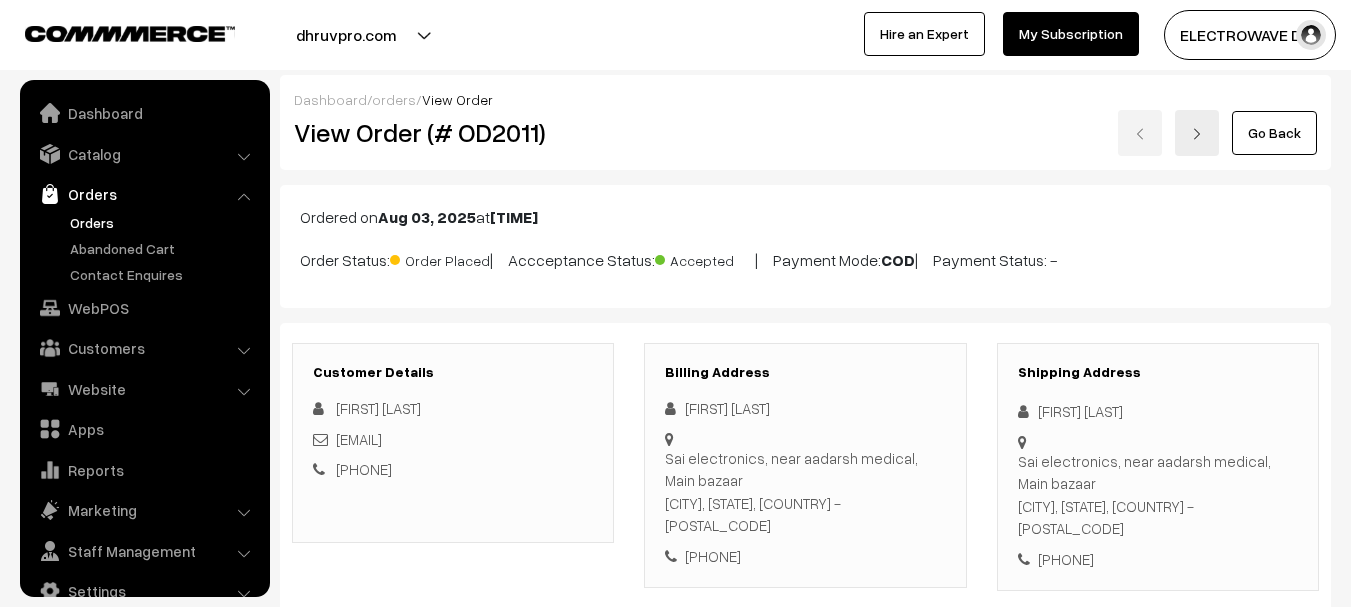 scroll, scrollTop: 737, scrollLeft: 0, axis: vertical 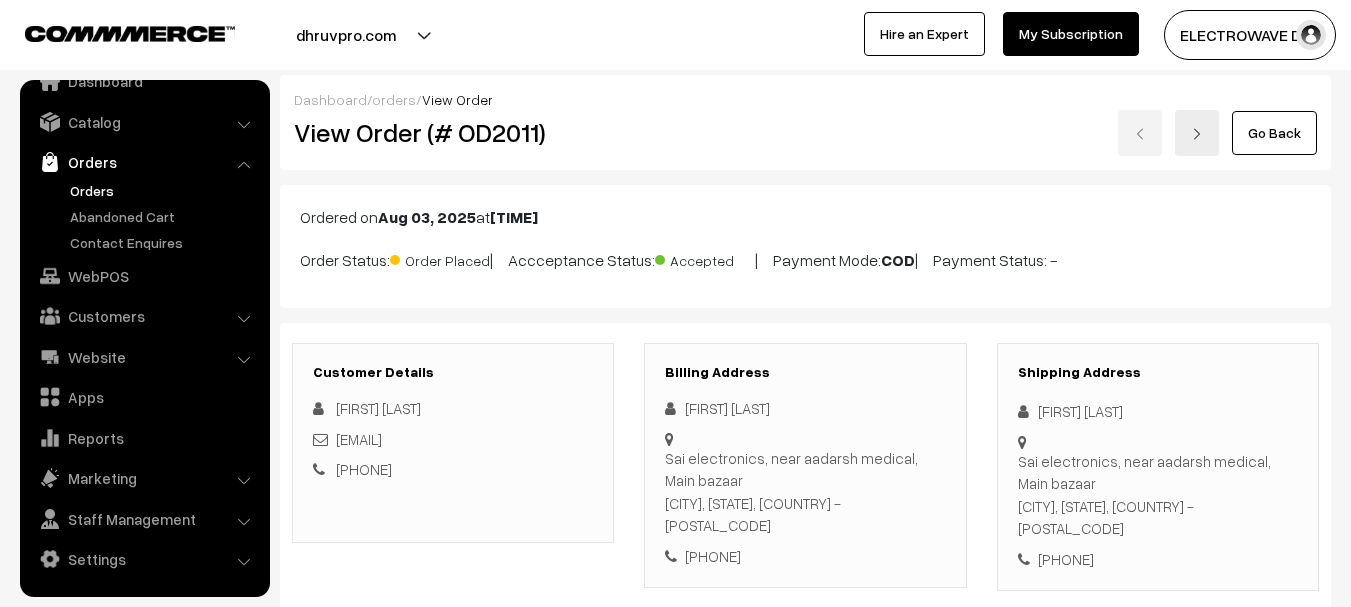 click on "Orders" at bounding box center [164, 190] 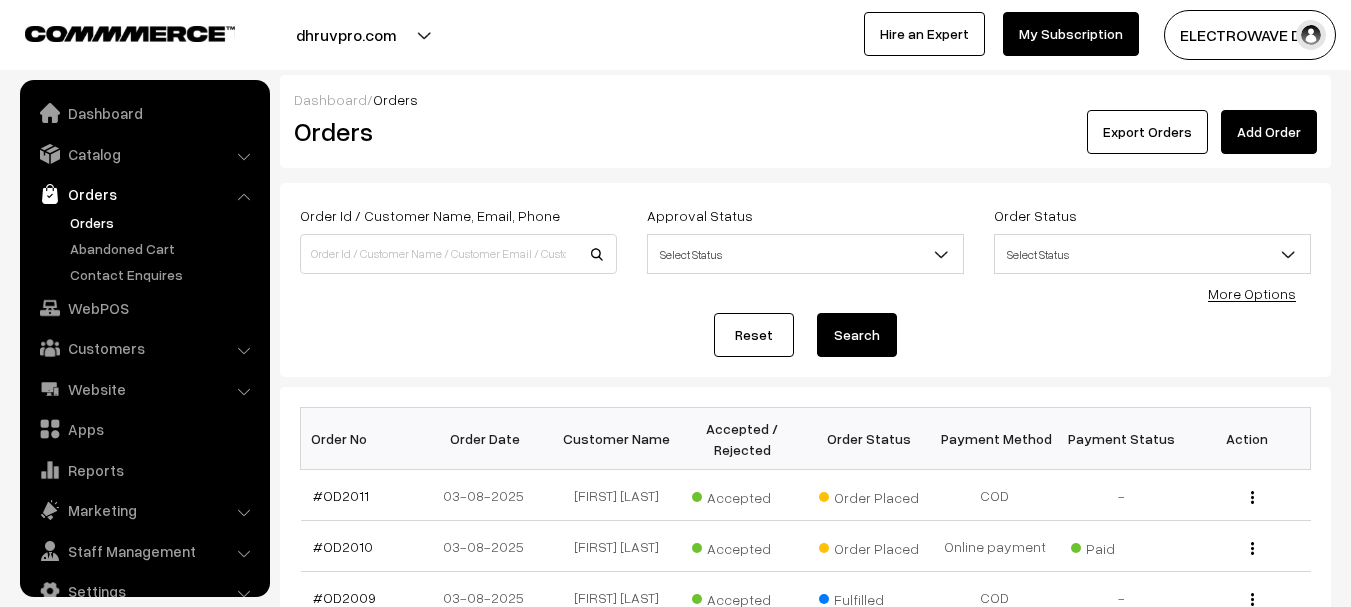 scroll, scrollTop: 0, scrollLeft: 0, axis: both 